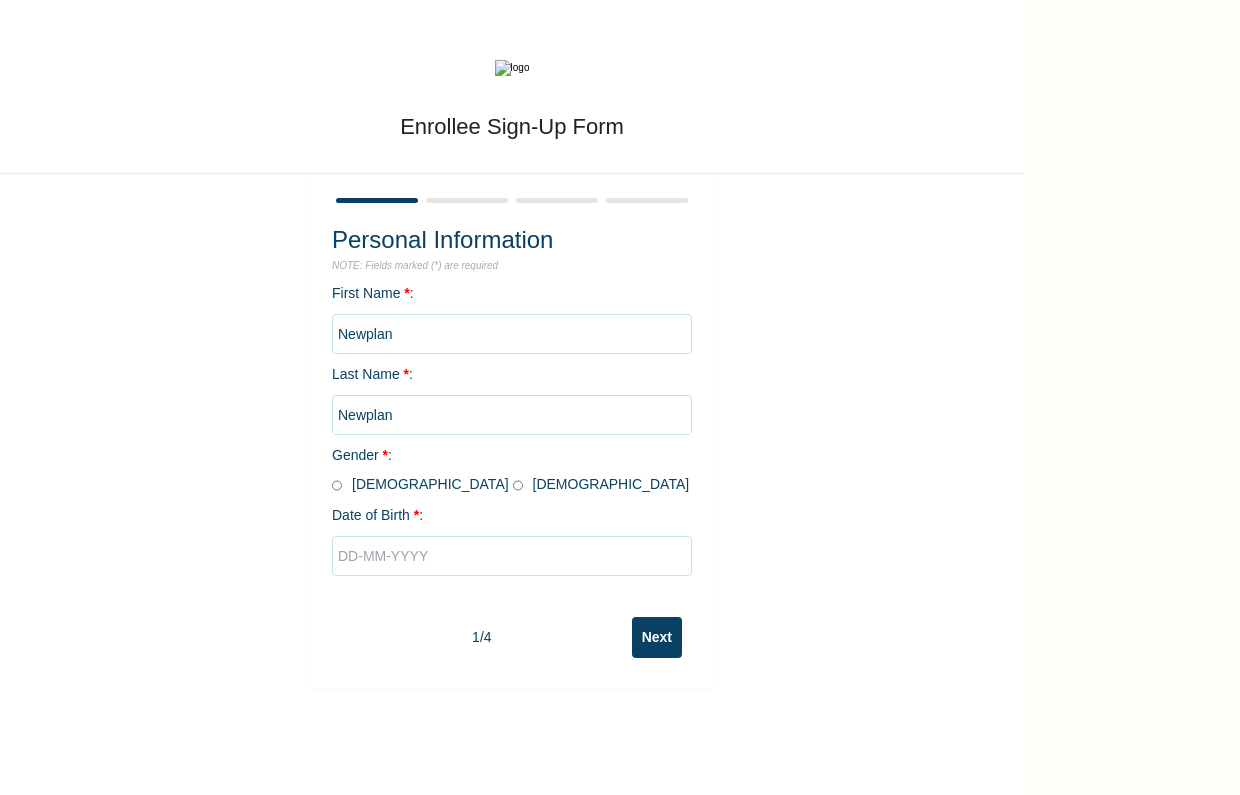 scroll, scrollTop: 0, scrollLeft: 0, axis: both 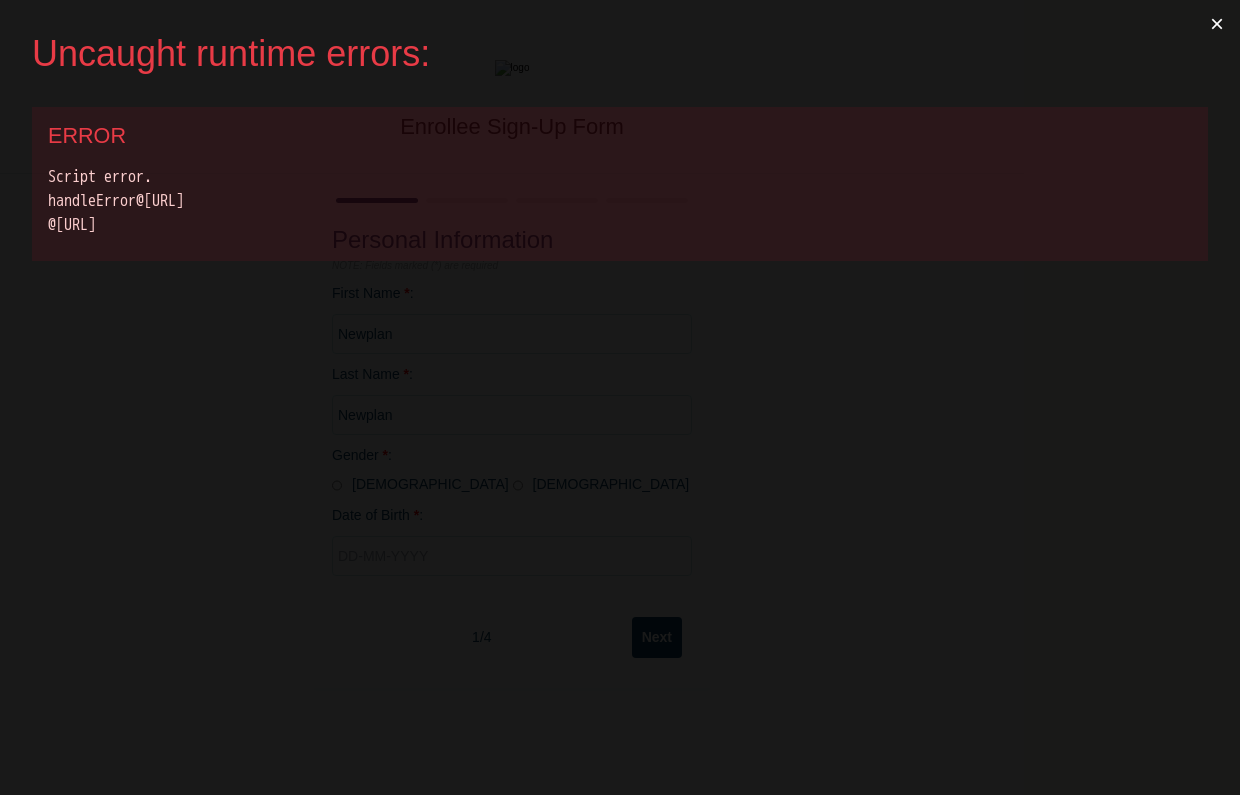 click on "Uncaught runtime errors: × ERROR Script error.
handleError@[URL]
@[URL]" at bounding box center (620, 397) 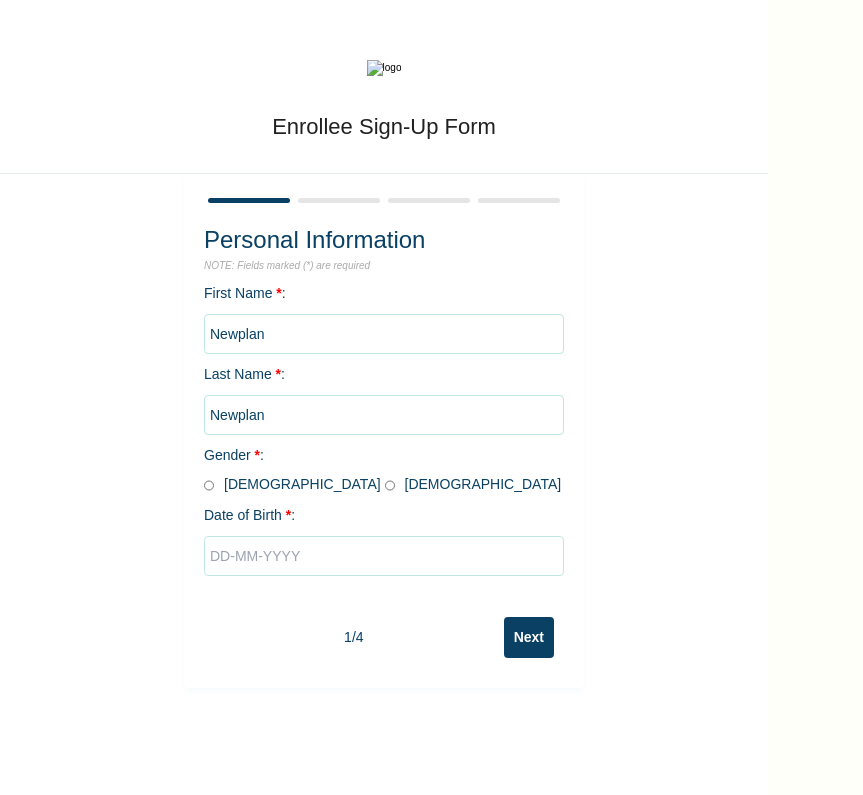 click at bounding box center (384, 556) 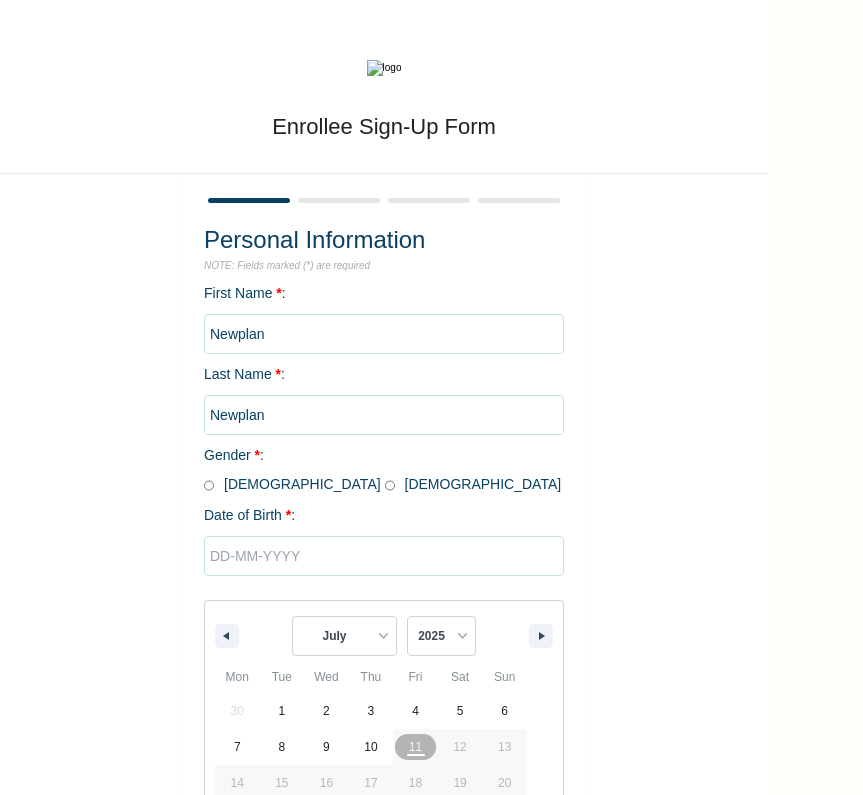 scroll, scrollTop: 98, scrollLeft: 0, axis: vertical 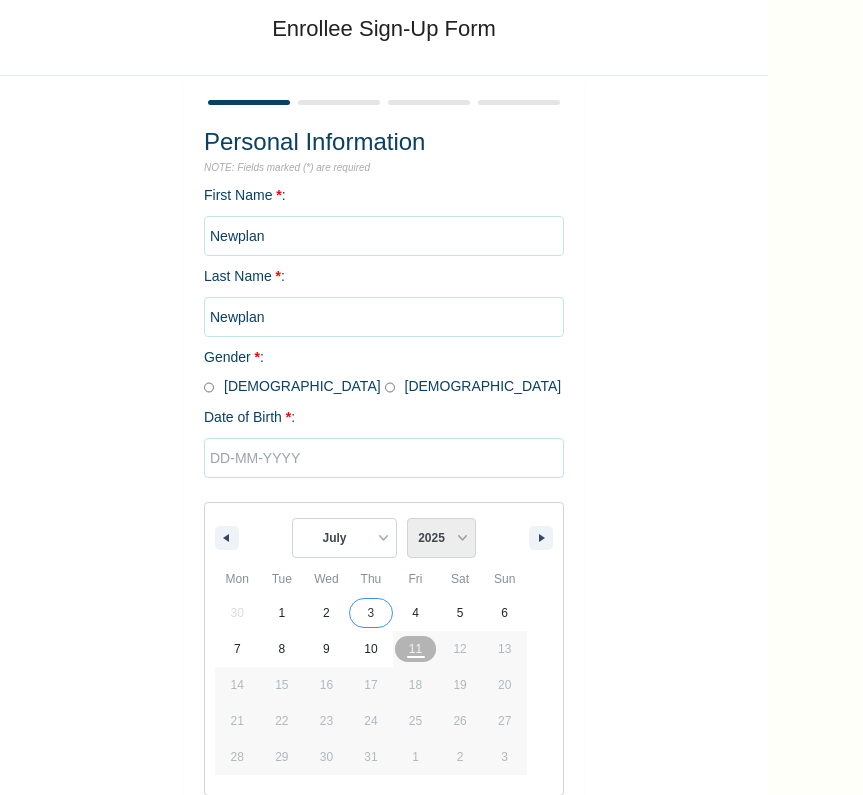 click on "2025 2024 2023 2022 2021 2020 2019 2018 2017 2016 2015 2014 2013 2012 2011 2010 2009 2008 2007 2006 2005 2004 2003 2002 2001 2000 1999 1998 1997 1996 1995 1994 1993 1992 1991 1990 1989 1988 1987 1986 1985 1984 1983 1982 1981 1980 1979 1978 1977 1976 1975 1974 1973 1972 1971 1970 1969 1968 1967 1966 1965 1964 1963 1962 1961 1960 1959 1958 1957 1956 1955 1954 1953 1952 1951 1950 1949 1948 1947 1946 1945 1944 1943 1942 1941 1940 1939 1938 1937 1936 1935 1934 1933 1932 1931 1930 1929 1928 1927 1926 1925 1924 1923 1922 1921 1920 1919 1918 1917 1916 1915 1914 1913 1912 1911 1910 1909 1908 1907 1906 1905" at bounding box center (441, 538) 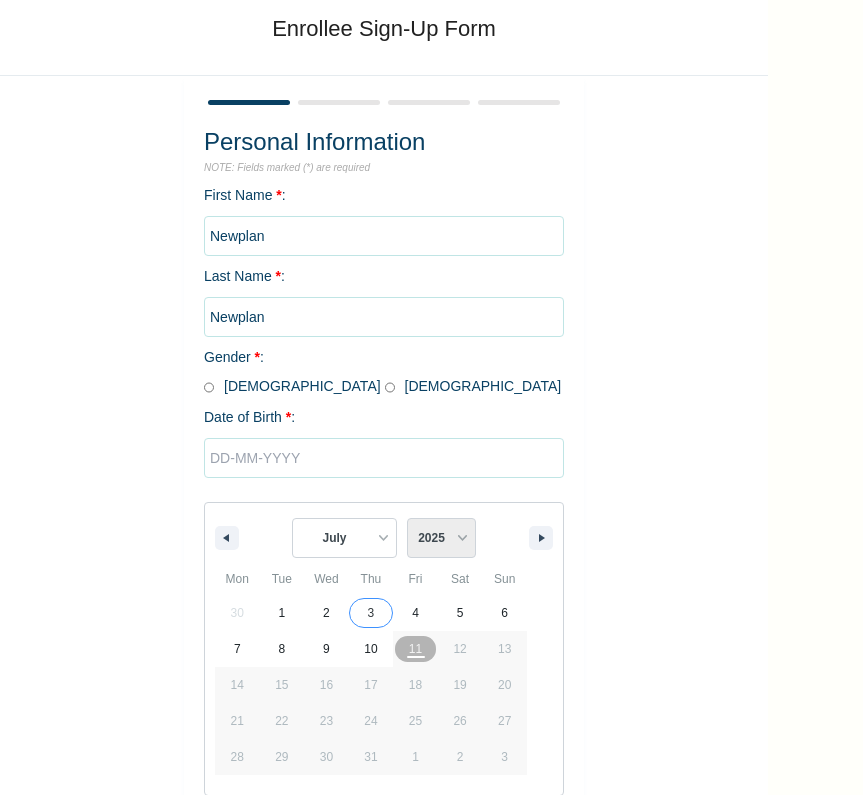 select on "2014" 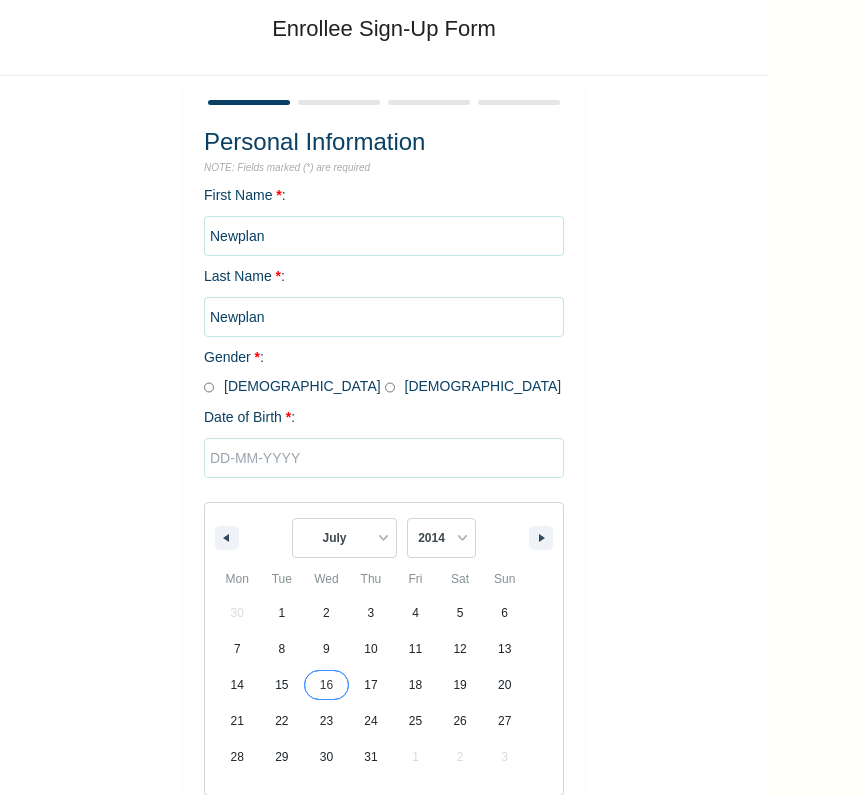 type on "07/16/2014" 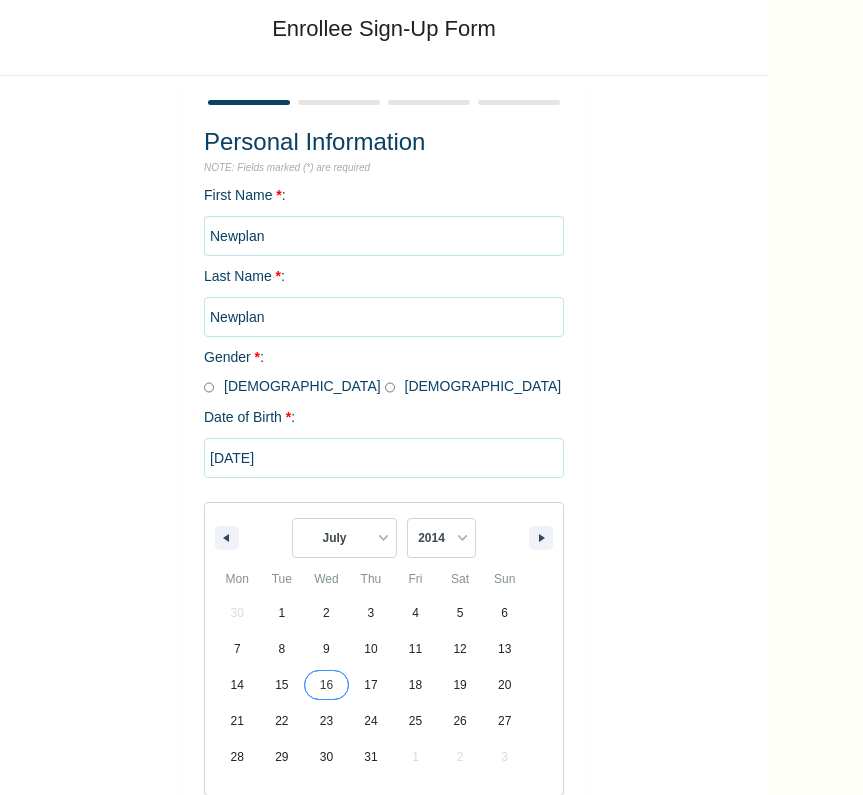 scroll, scrollTop: 0, scrollLeft: 0, axis: both 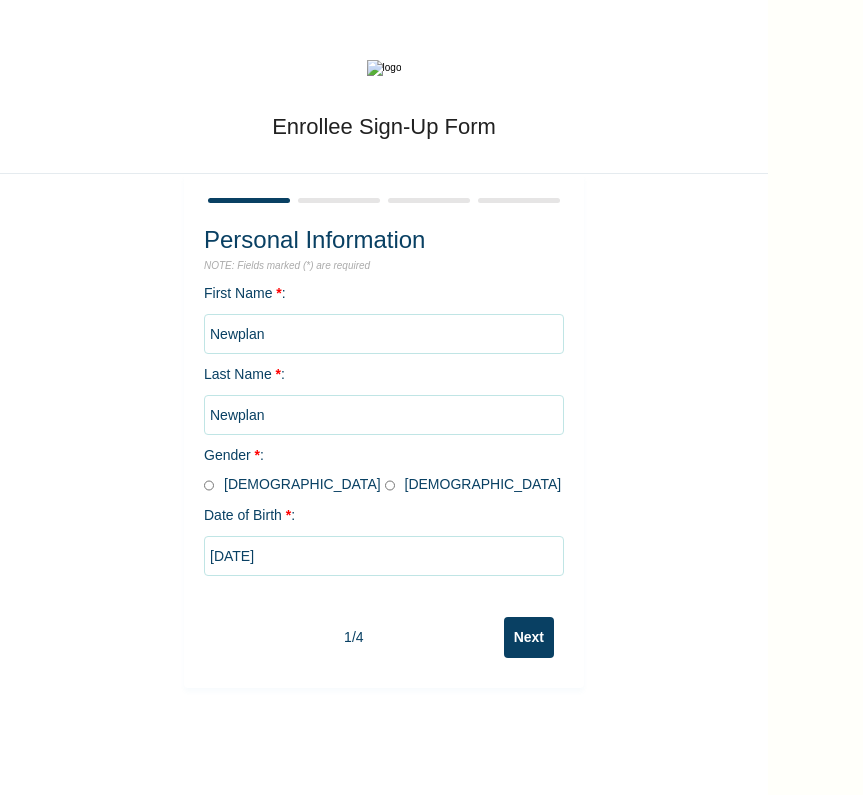 click on "Next" at bounding box center (529, 637) 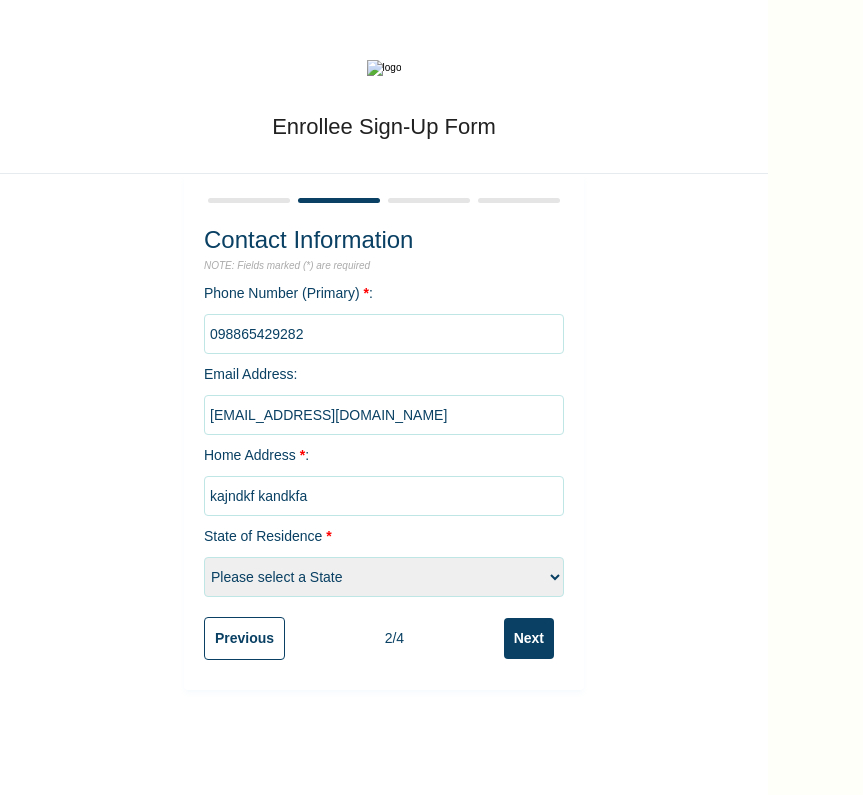 type on "kajndkf kandkfa" 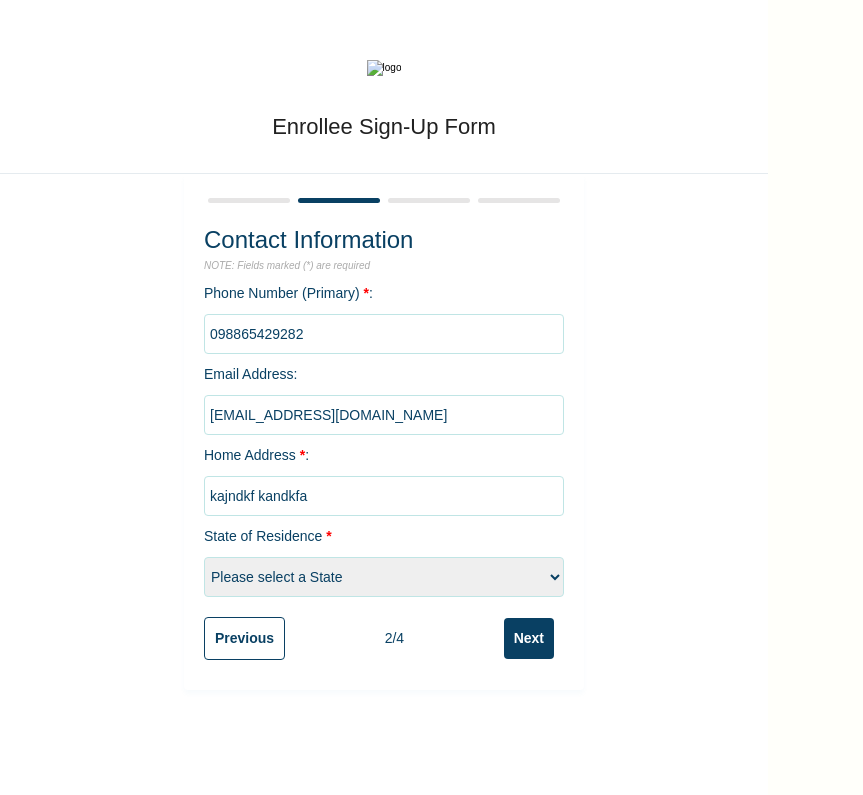 click on "Please select a State Abia Anambra Benue Kebbi [GEOGRAPHIC_DATA] Yobe" at bounding box center (384, 577) 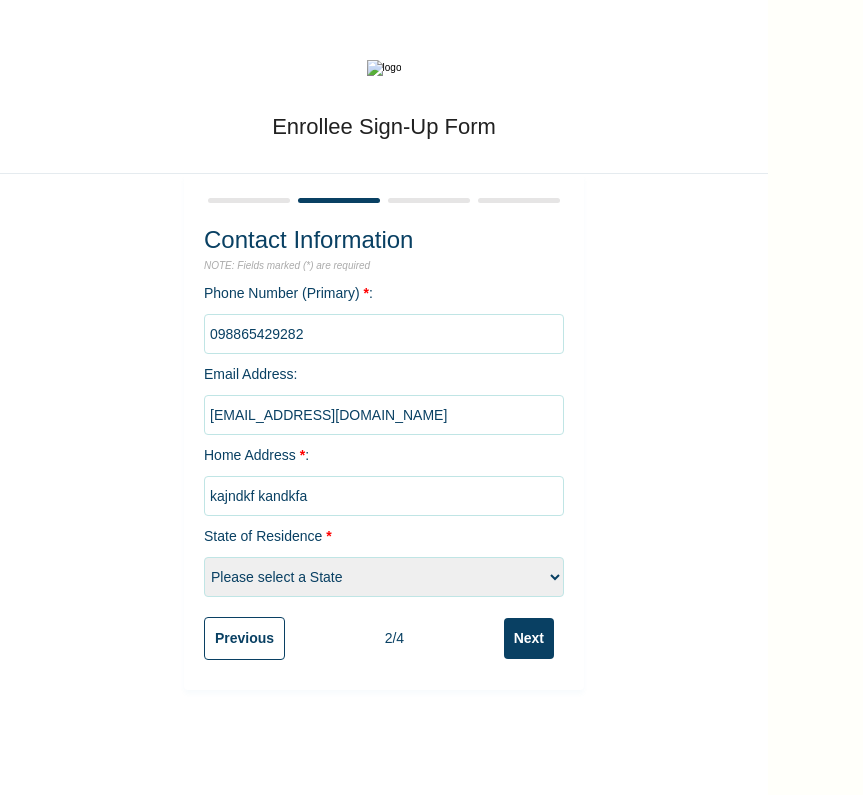 select on "4" 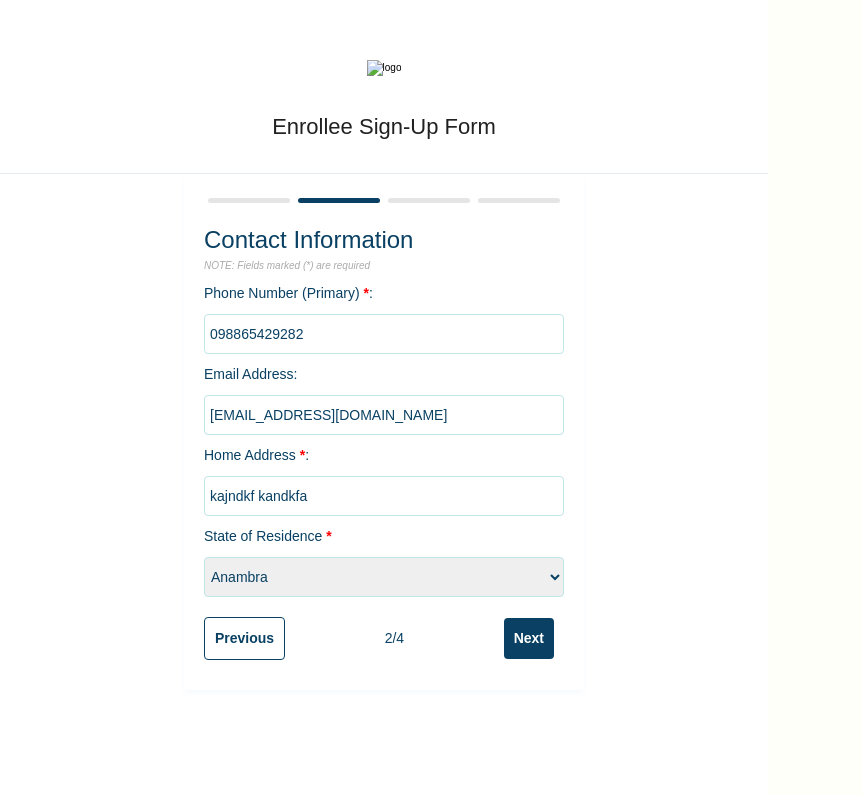 click on "Next" at bounding box center [529, 638] 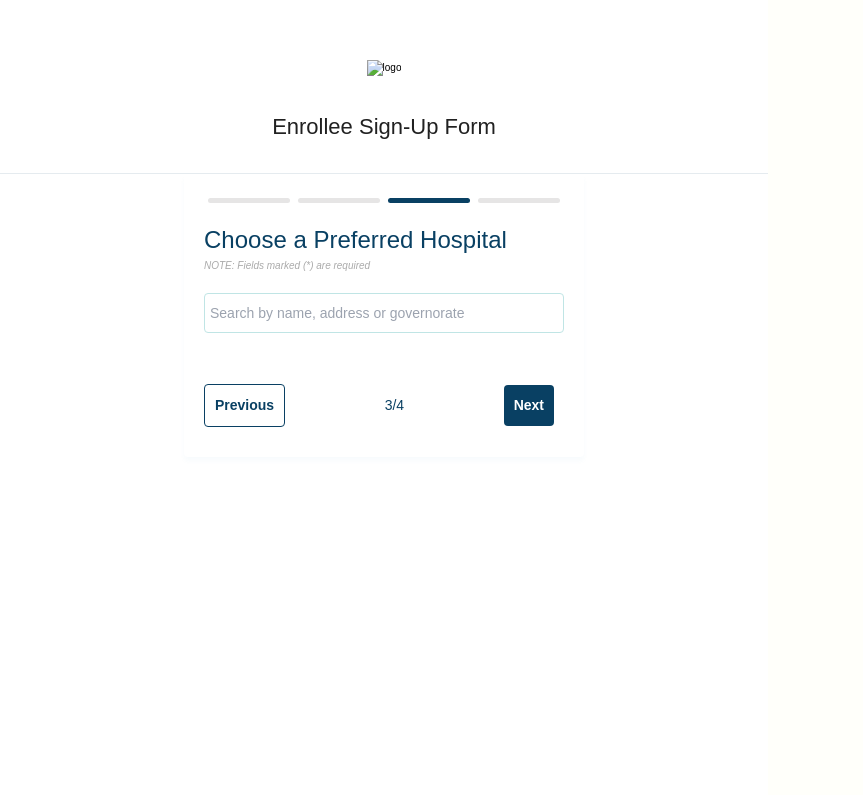 click at bounding box center (384, 313) 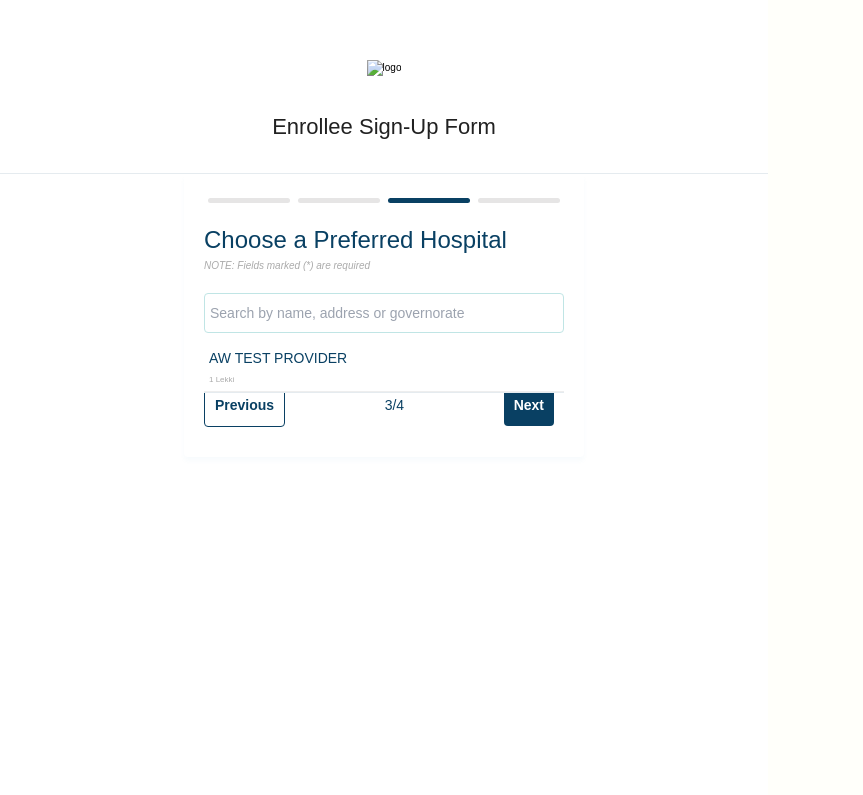 click on "Enrollee Sign-Up Form Choose a Preferred Hospital NOTE: Fields marked (*) are required AW TEST PROVIDER 1 Lekki Previous 3  / 4 Next" at bounding box center [384, 228] 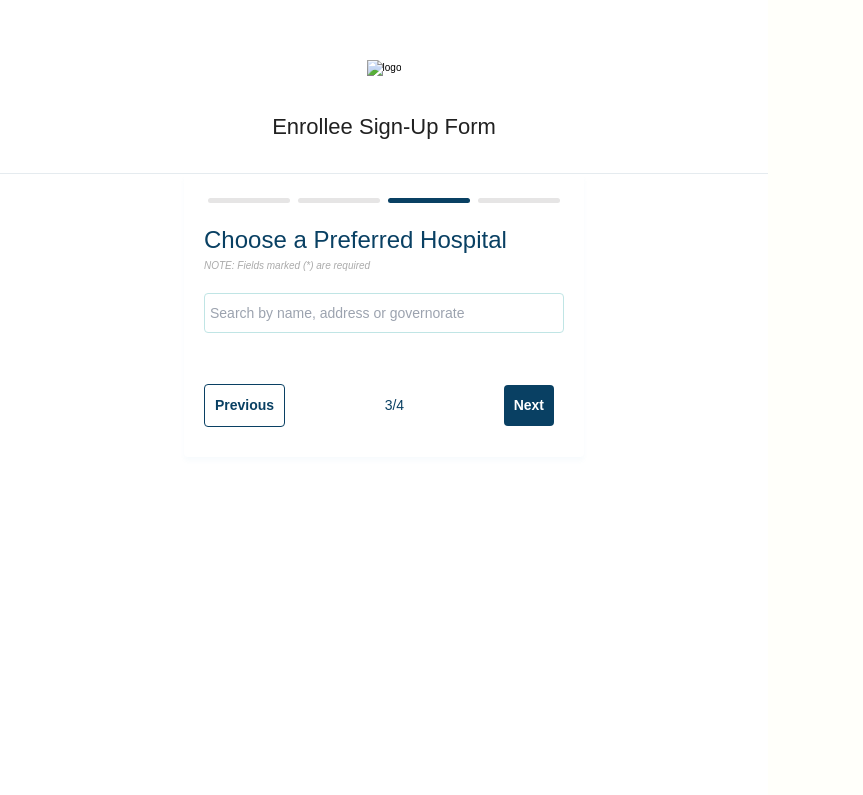 click on "Next" at bounding box center (529, 405) 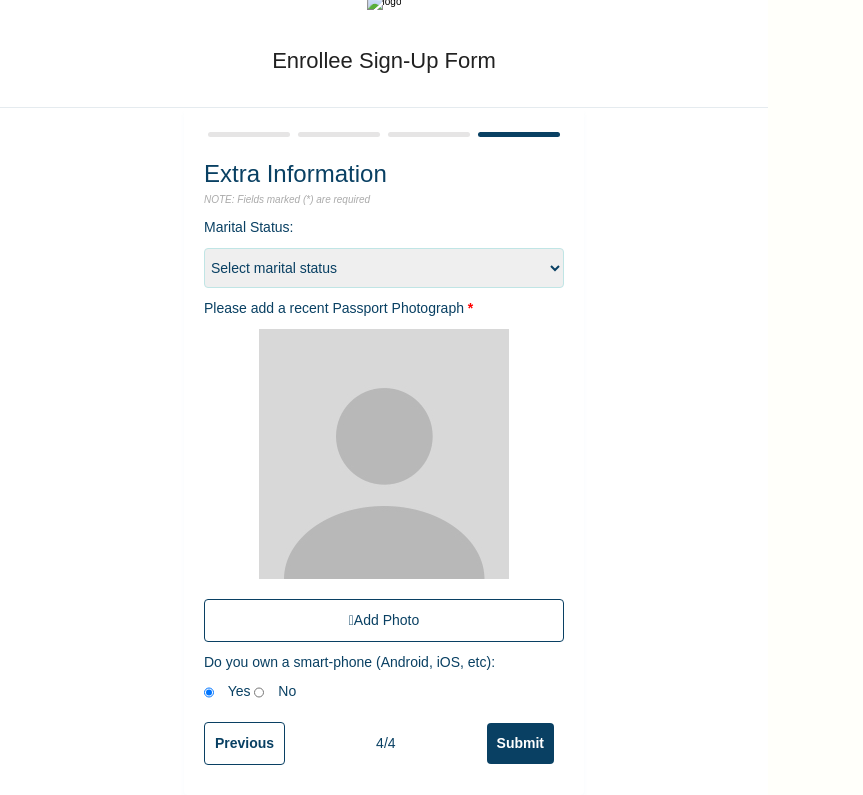 scroll, scrollTop: 68, scrollLeft: 0, axis: vertical 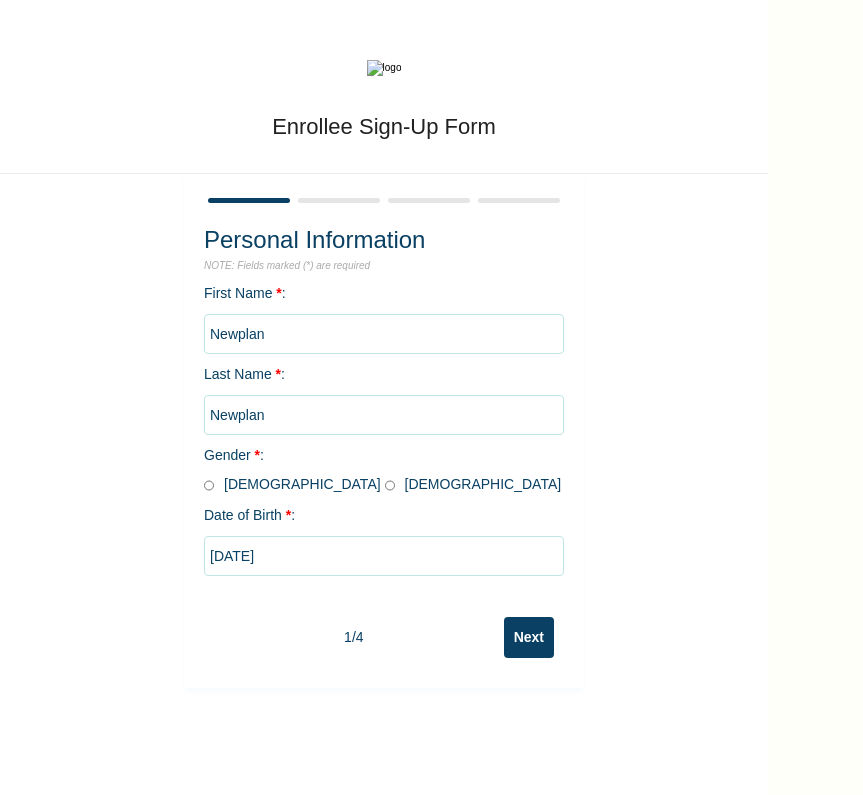 click on "Next" at bounding box center [529, 637] 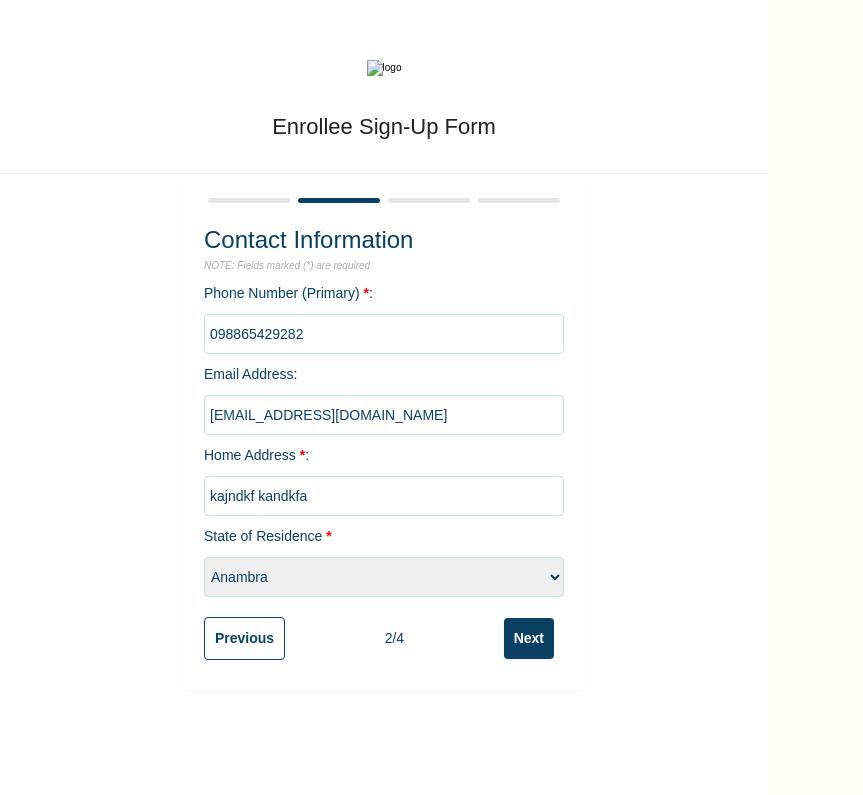 click on "Next" at bounding box center (529, 638) 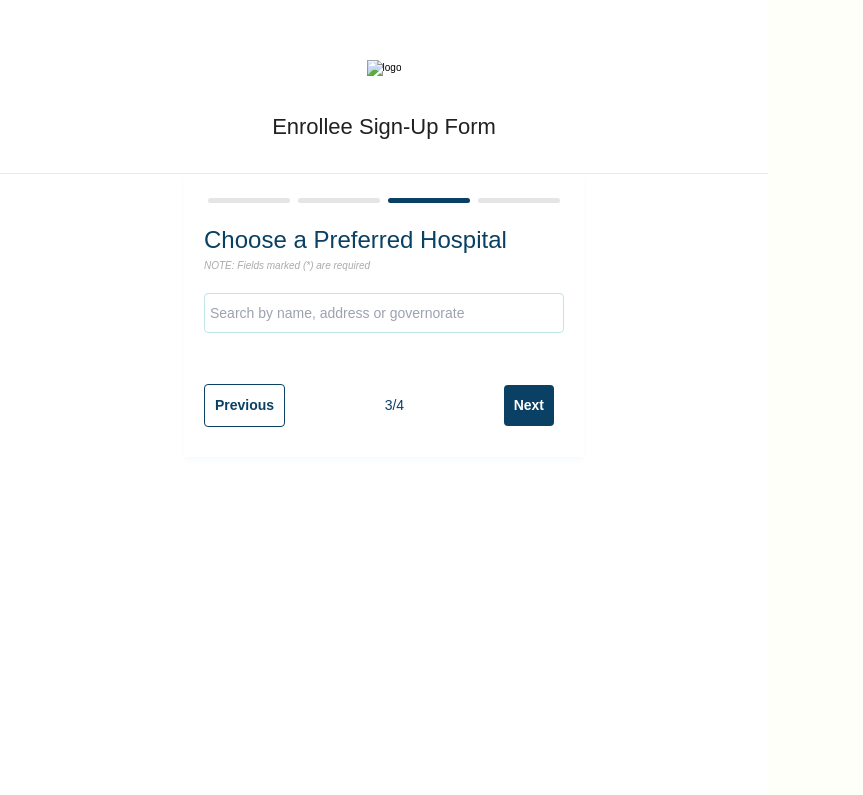 click on "Next" at bounding box center [529, 405] 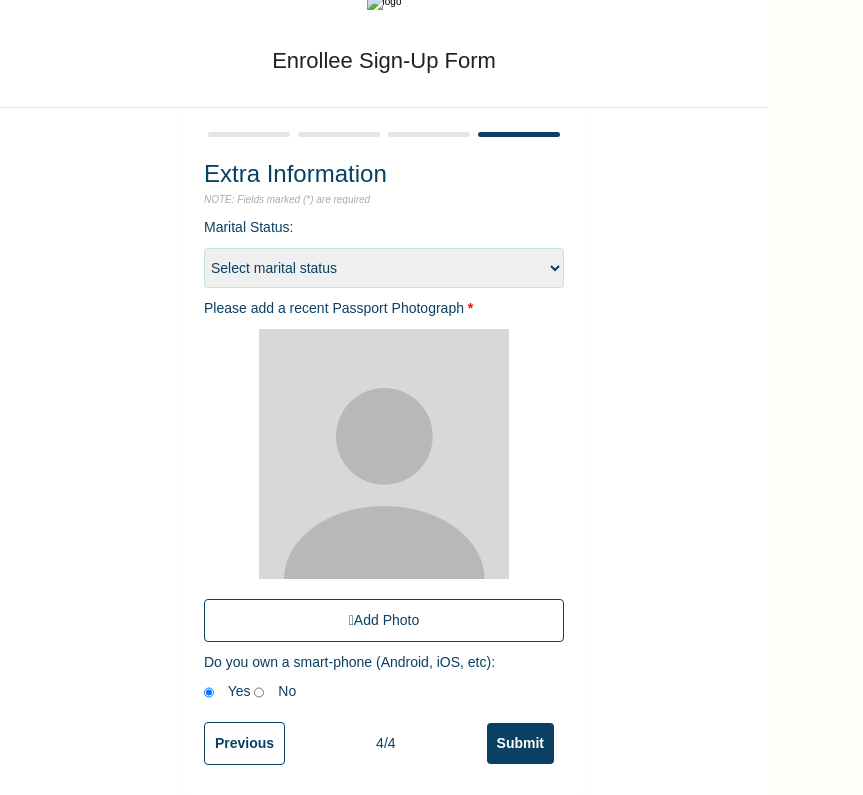 scroll, scrollTop: 68, scrollLeft: 0, axis: vertical 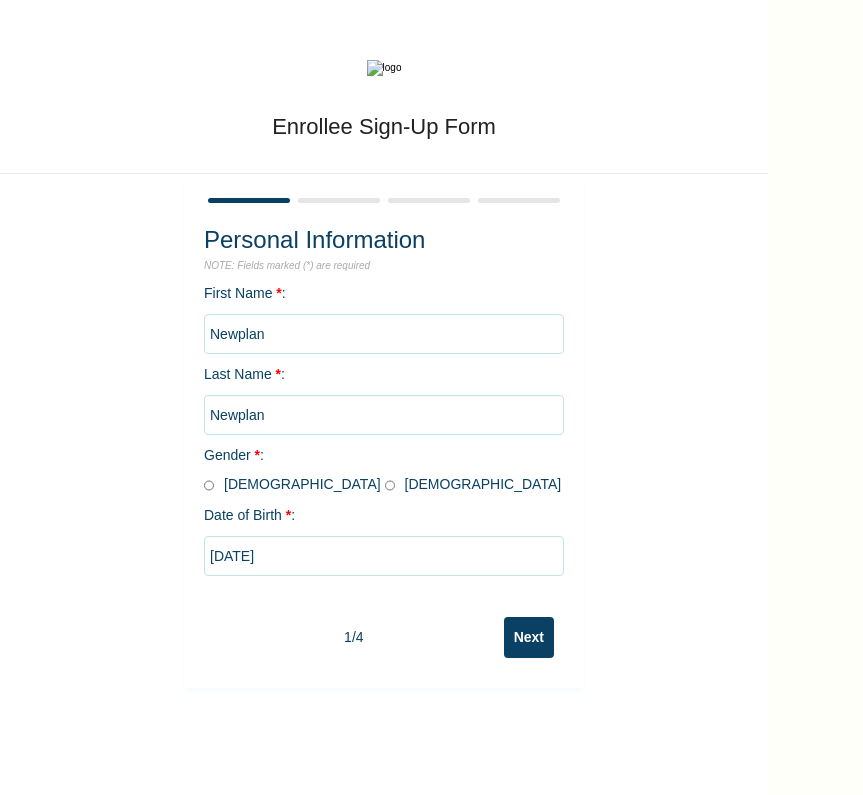 click on "Next" at bounding box center (529, 637) 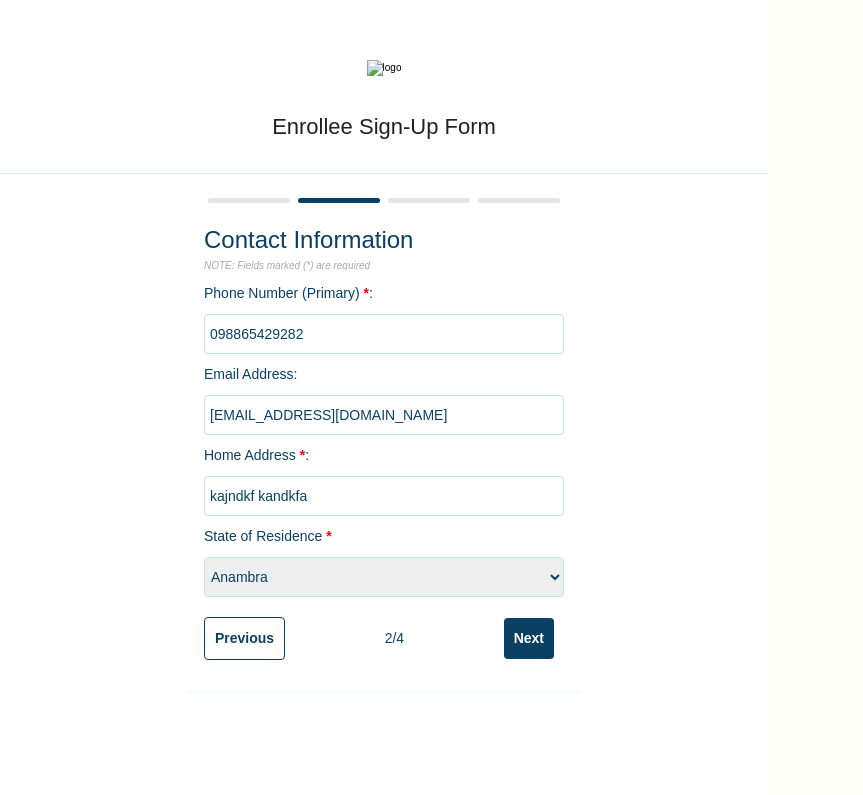 click on "Next" at bounding box center (529, 638) 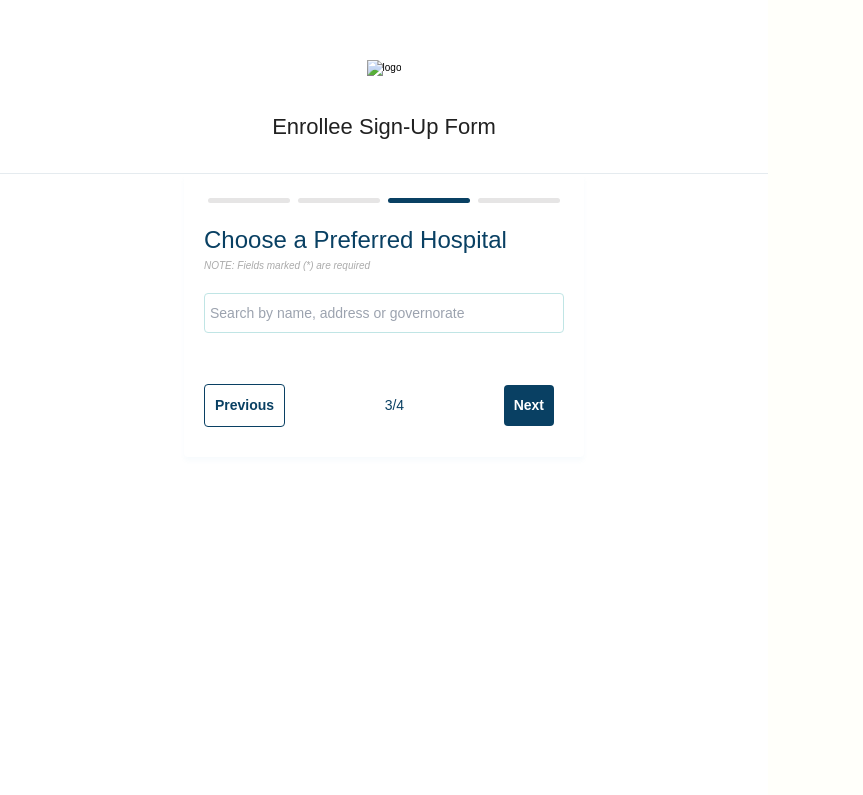click on "Next" at bounding box center [529, 405] 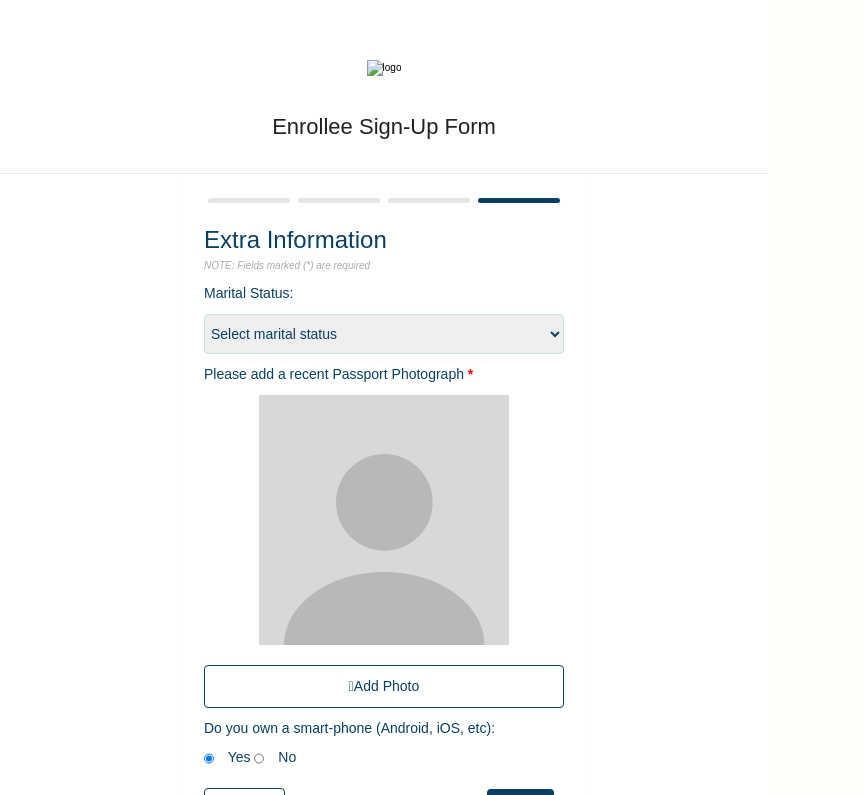 scroll, scrollTop: 0, scrollLeft: 0, axis: both 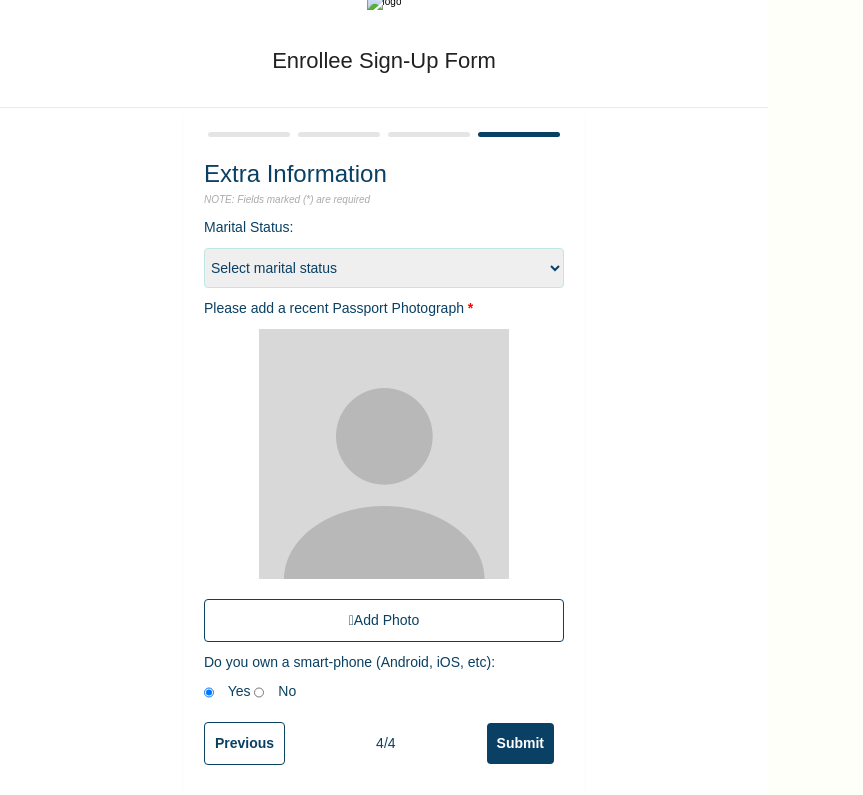 click on "Submit" at bounding box center [520, 743] 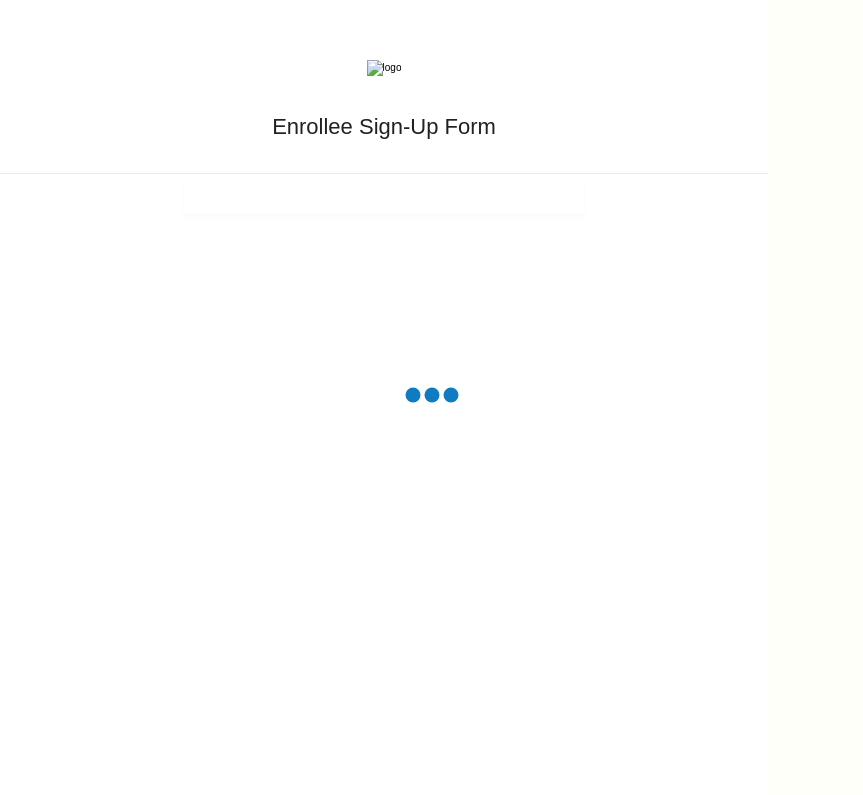 scroll, scrollTop: 0, scrollLeft: 0, axis: both 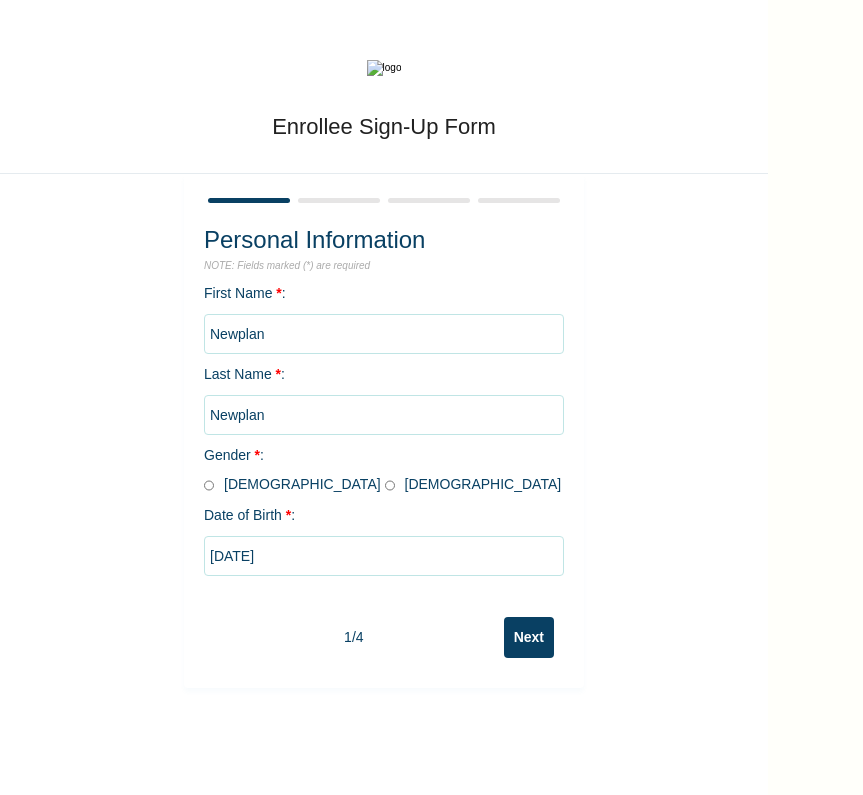 click on "Next" at bounding box center (529, 637) 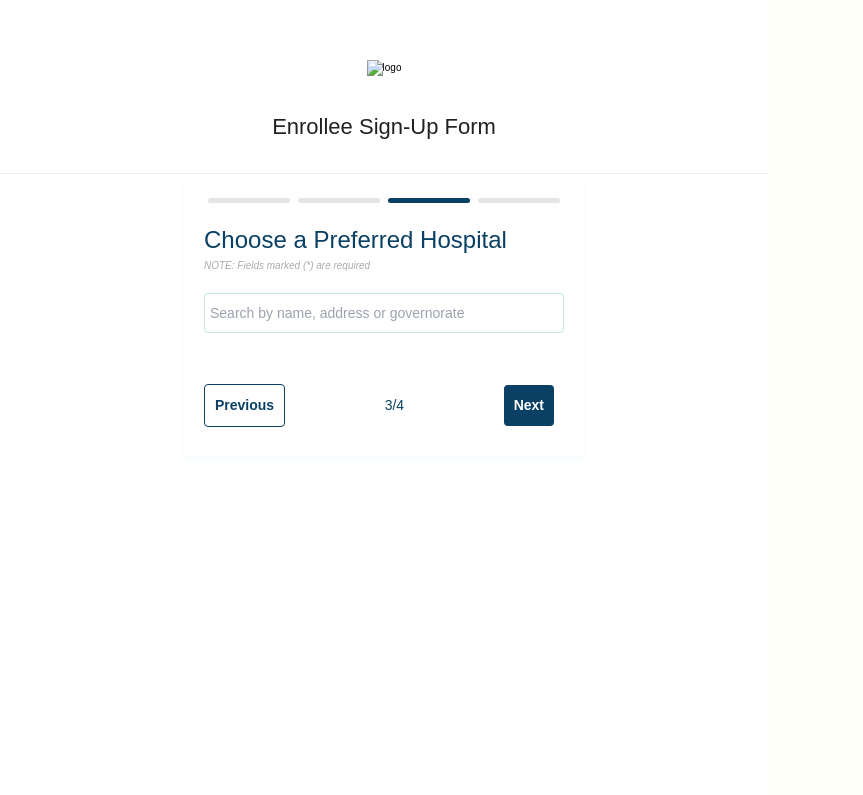 click on "Next" at bounding box center (529, 405) 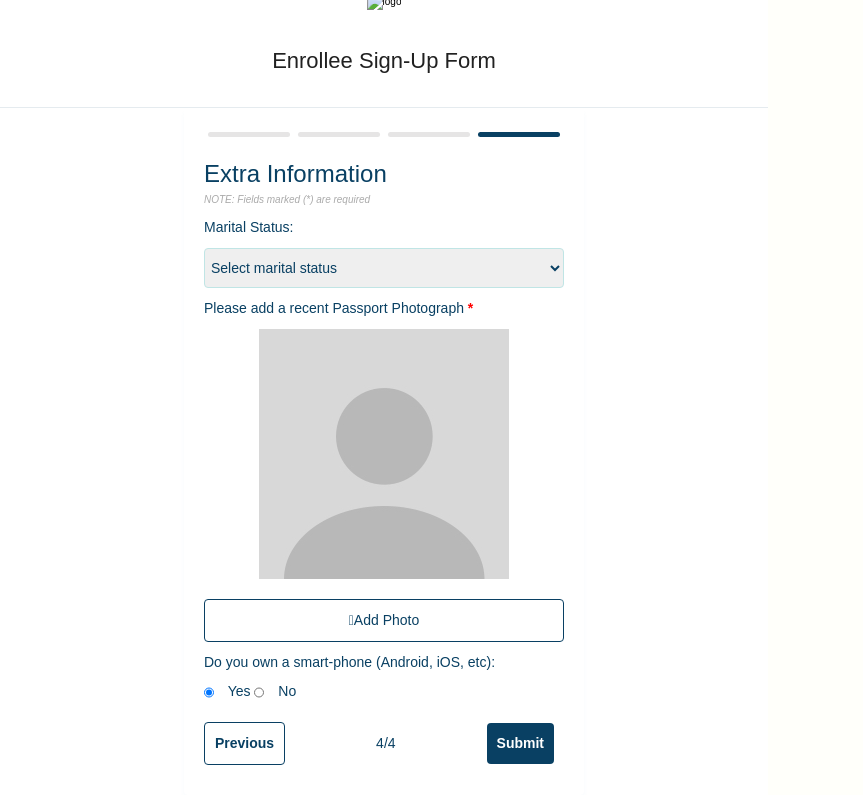 scroll, scrollTop: 68, scrollLeft: 0, axis: vertical 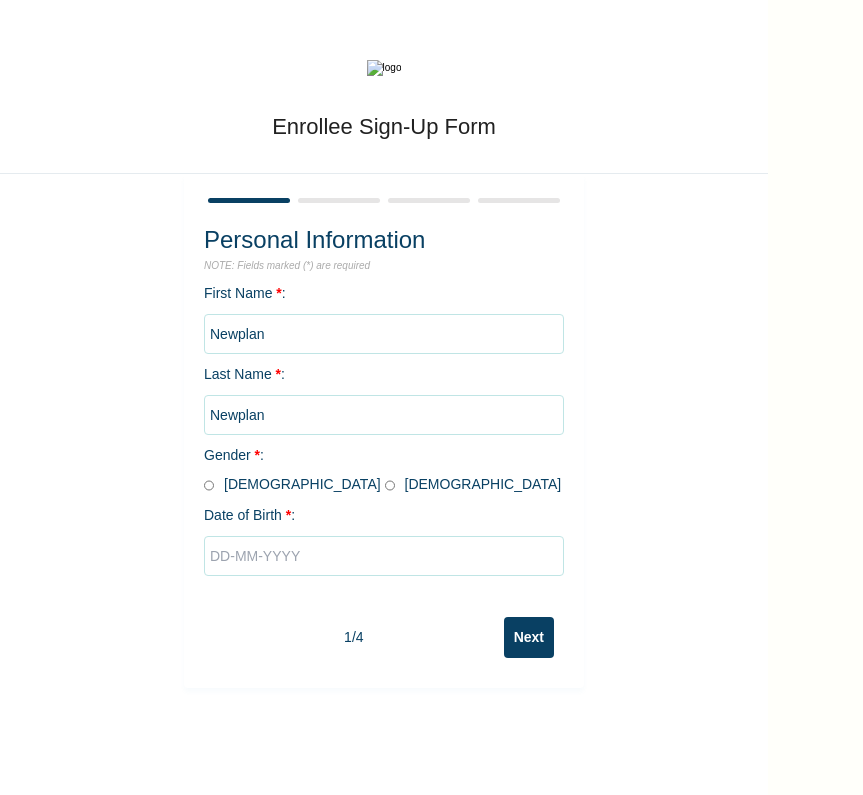 click at bounding box center [384, 556] 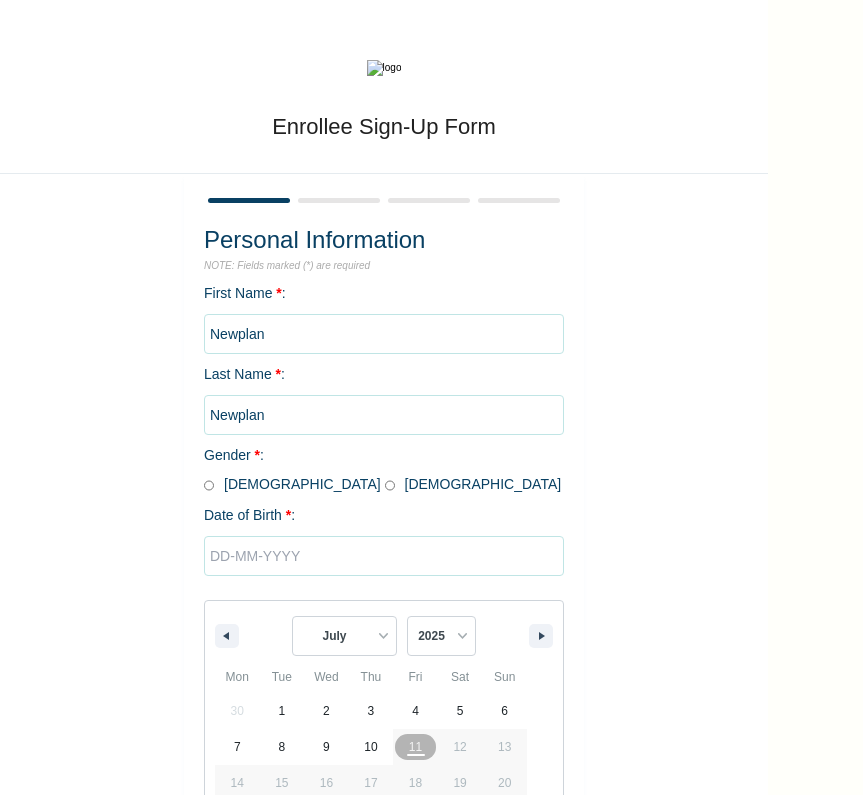 scroll, scrollTop: 98, scrollLeft: 0, axis: vertical 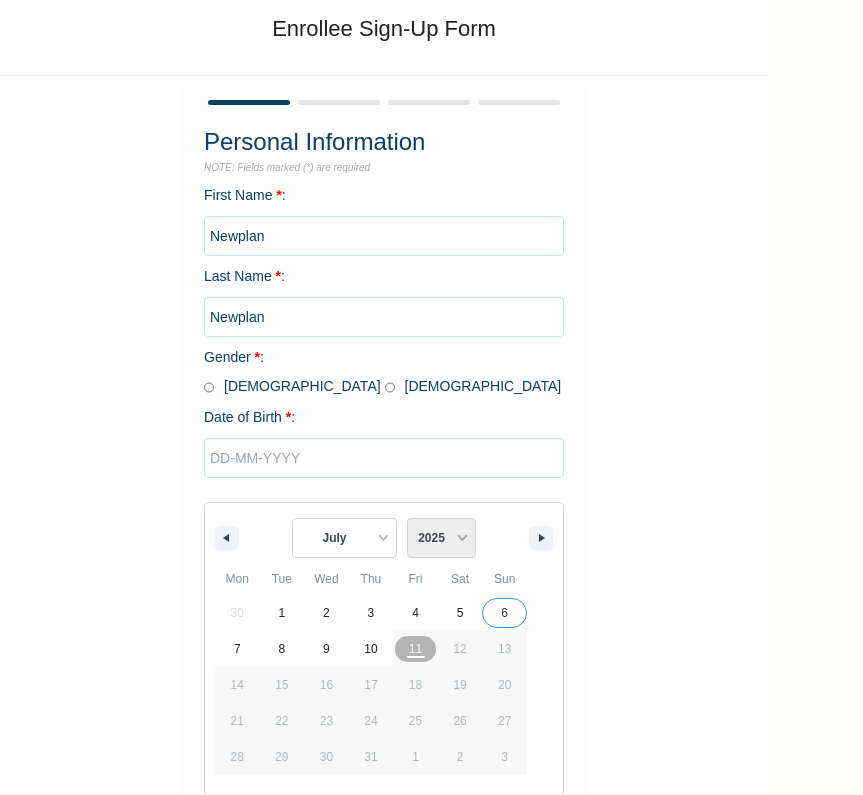 click on "2025 2024 2023 2022 2021 2020 2019 2018 2017 2016 2015 2014 2013 2012 2011 2010 2009 2008 2007 2006 2005 2004 2003 2002 2001 2000 1999 1998 1997 1996 1995 1994 1993 1992 1991 1990 1989 1988 1987 1986 1985 1984 1983 1982 1981 1980 1979 1978 1977 1976 1975 1974 1973 1972 1971 1970 1969 1968 1967 1966 1965 1964 1963 1962 1961 1960 1959 1958 1957 1956 1955 1954 1953 1952 1951 1950 1949 1948 1947 1946 1945 1944 1943 1942 1941 1940 1939 1938 1937 1936 1935 1934 1933 1932 1931 1930 1929 1928 1927 1926 1925 1924 1923 1922 1921 1920 1919 1918 1917 1916 1915 1914 1913 1912 1911 1910 1909 1908 1907 1906 1905" at bounding box center [441, 538] 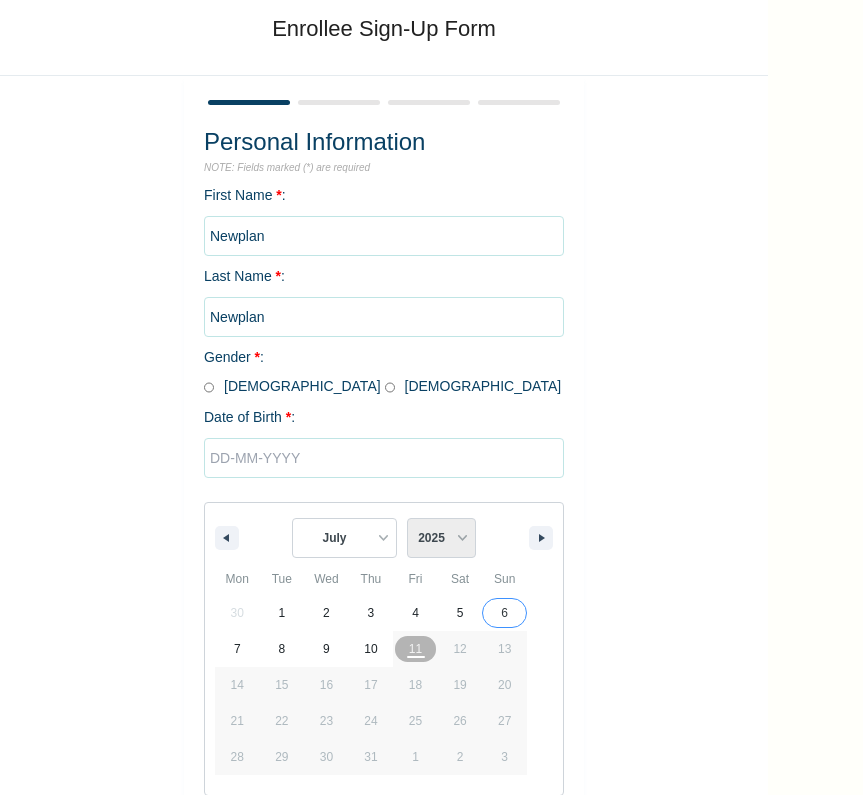 select on "2010" 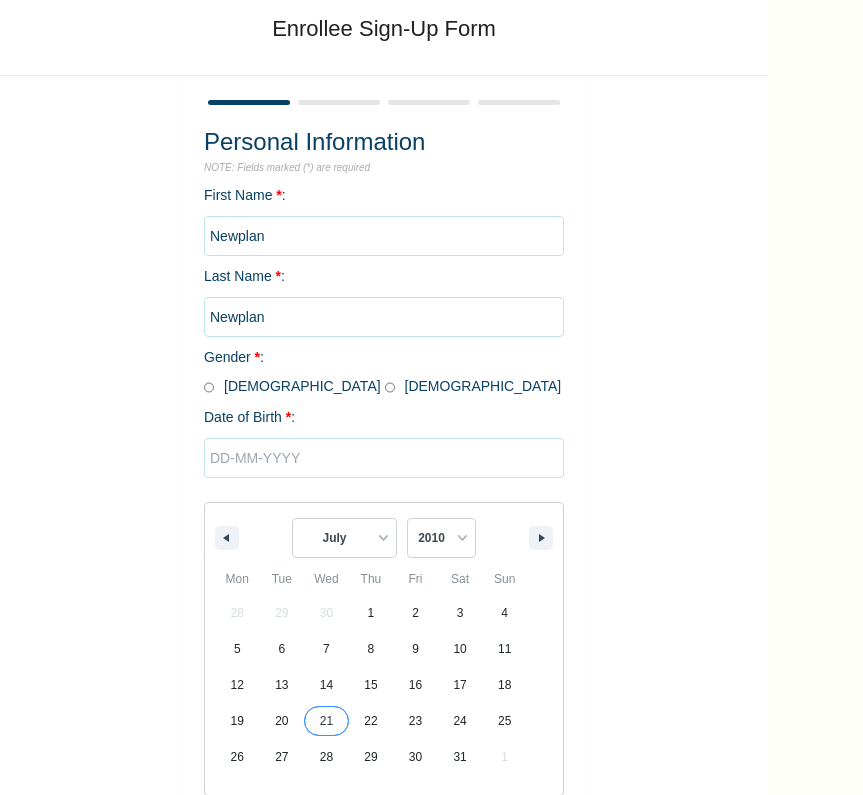 type on "07/21/2010" 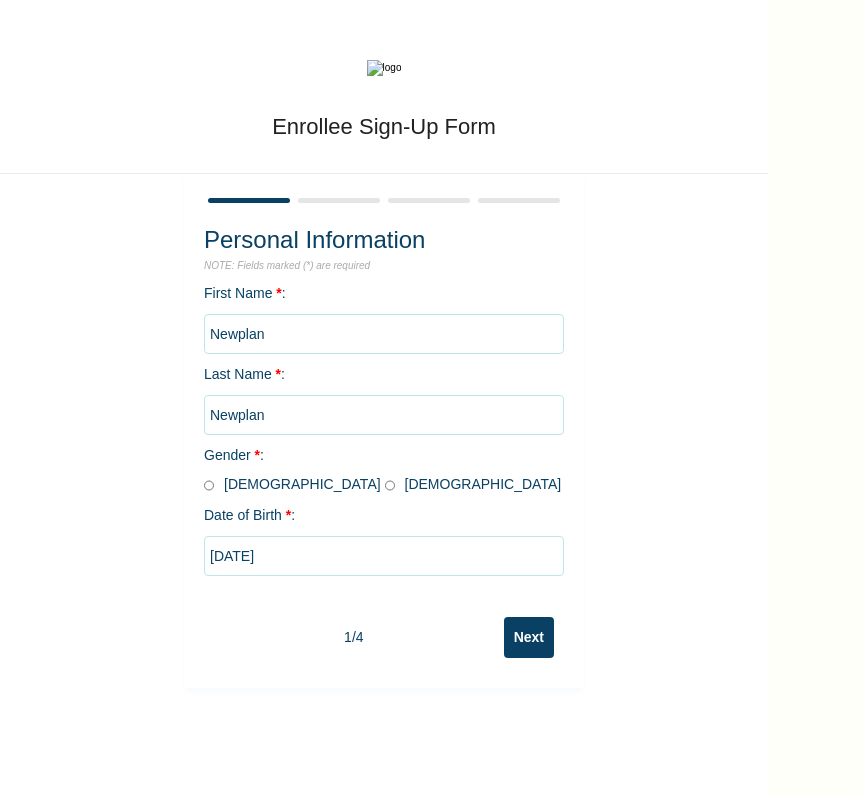 scroll, scrollTop: 0, scrollLeft: 0, axis: both 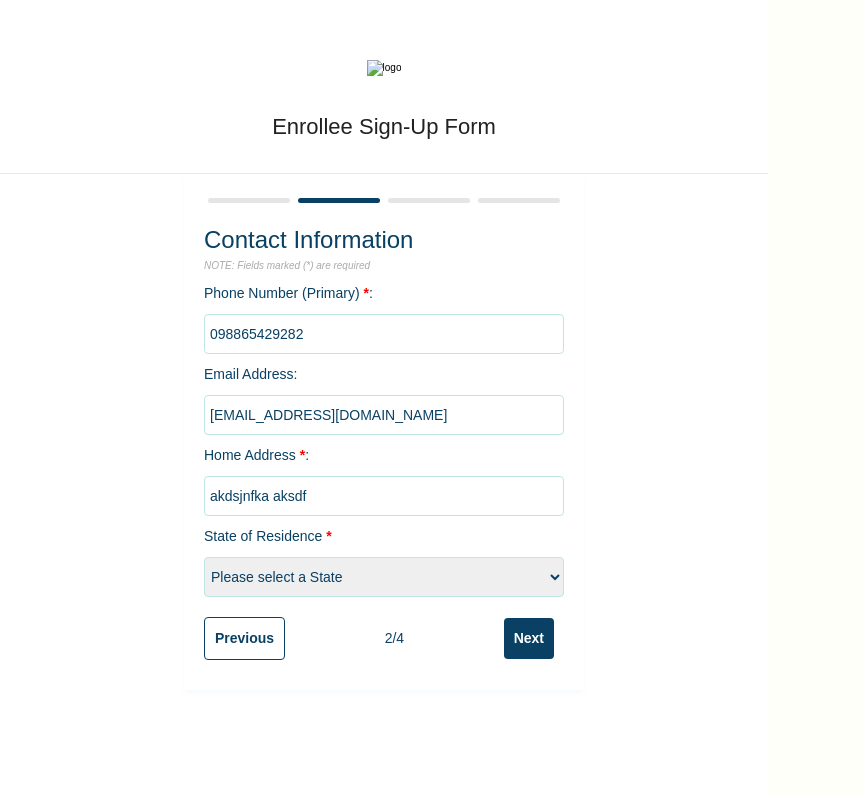 type on "akdsjnfka aksdf" 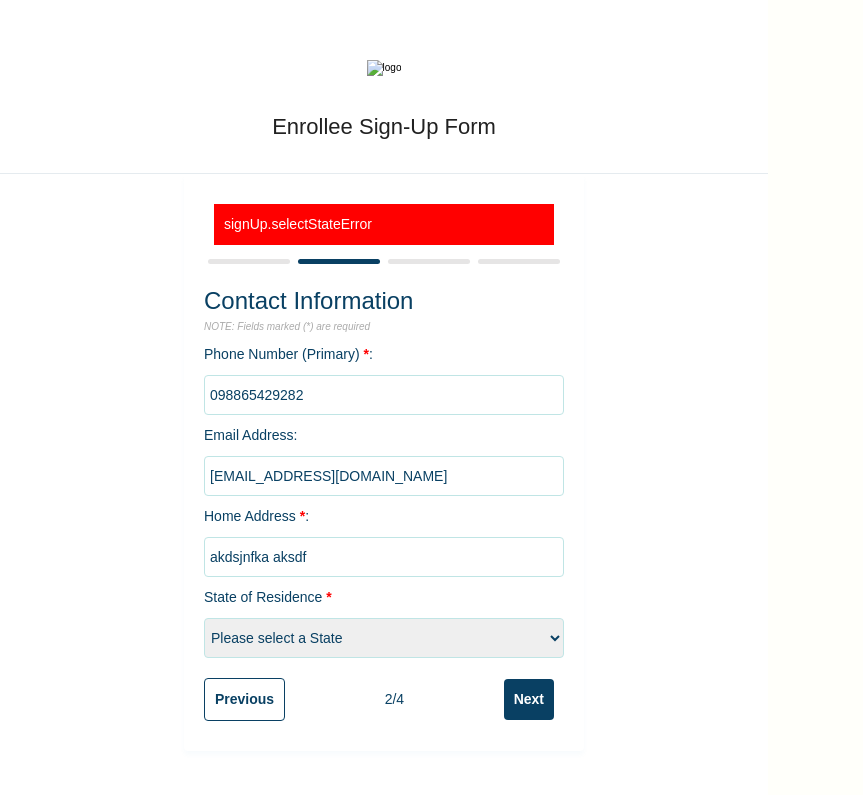 click on "Please select a State Abia Anambra Benue Kebbi Lagos Yobe" at bounding box center (384, 638) 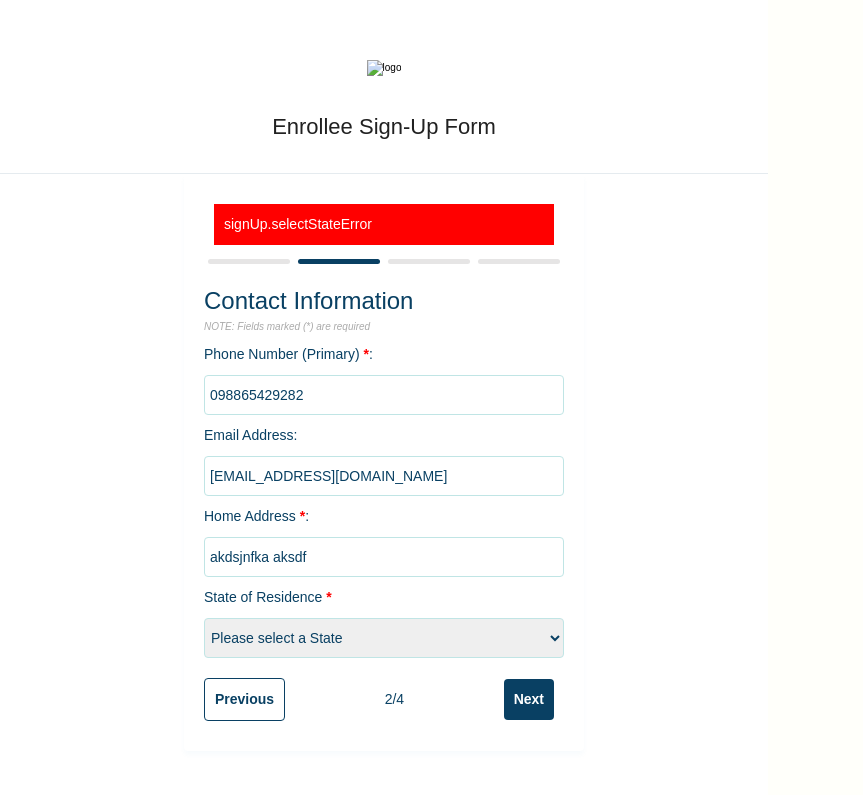 select on "4" 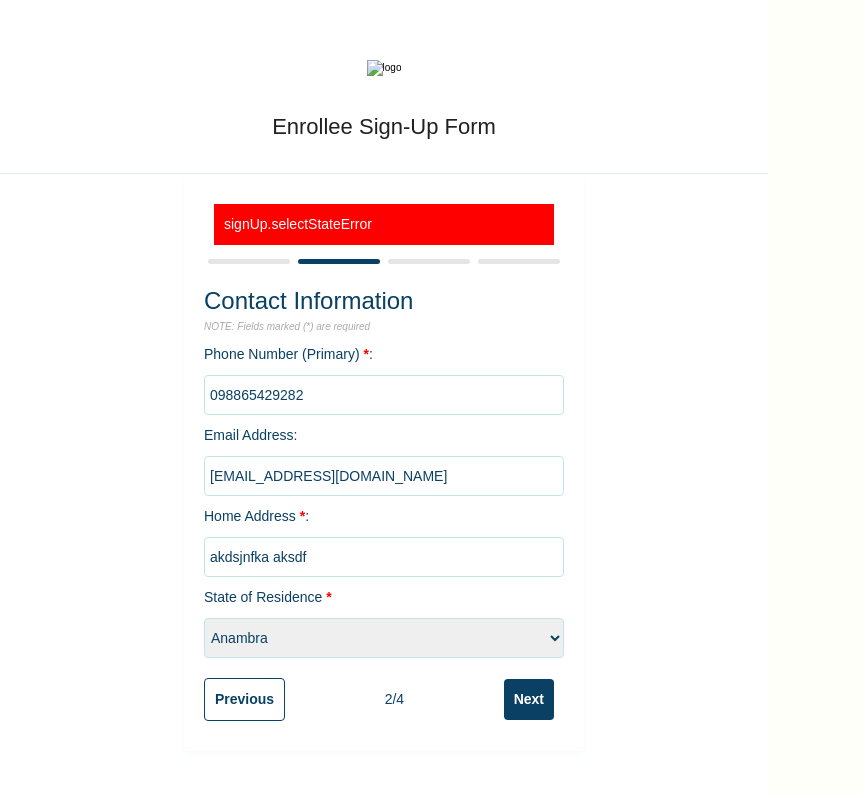 click on "Next" at bounding box center [529, 699] 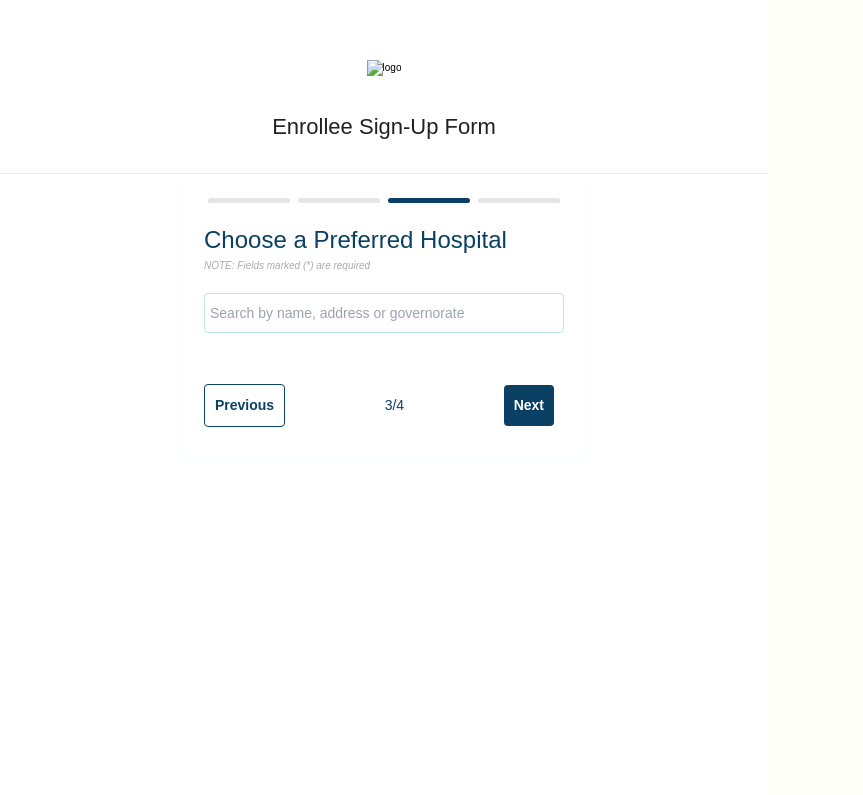 click on "Next" at bounding box center [529, 405] 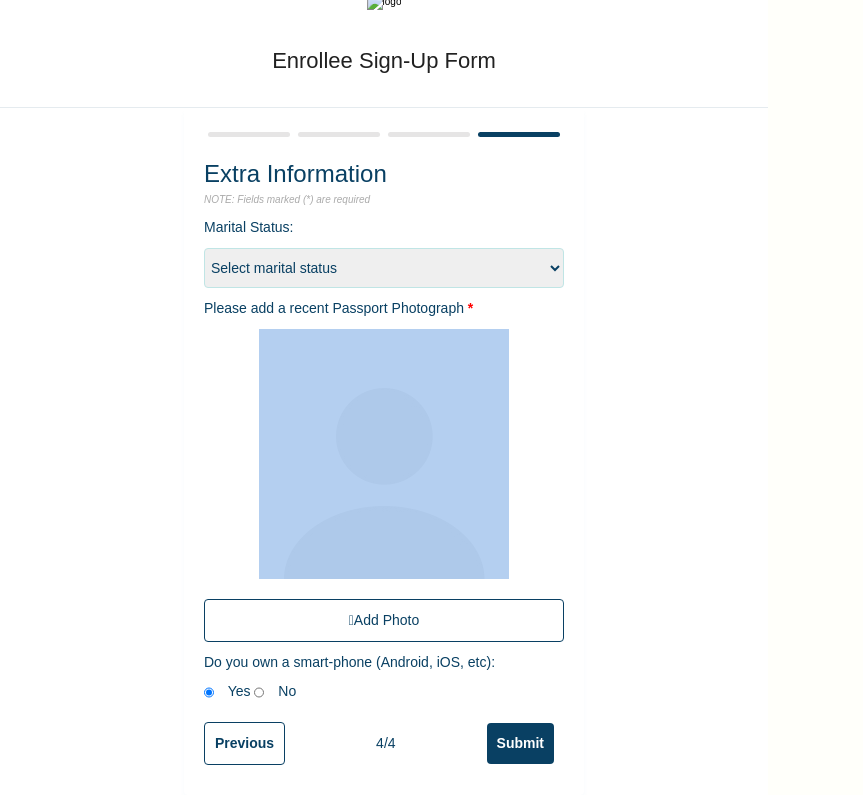scroll, scrollTop: 68, scrollLeft: 0, axis: vertical 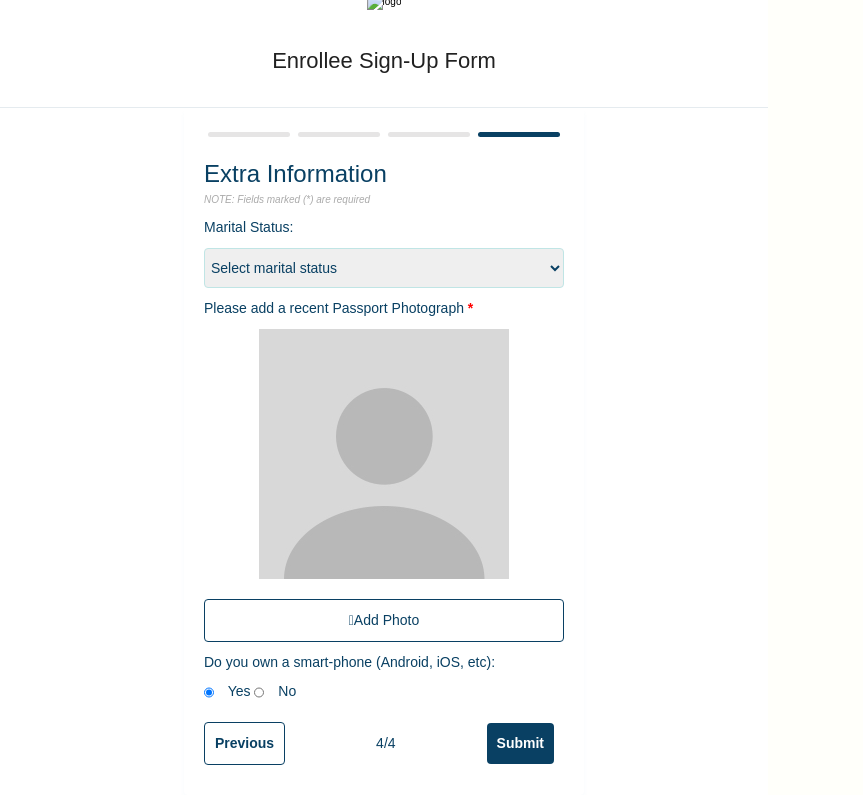 click on "Submit" at bounding box center [520, 743] 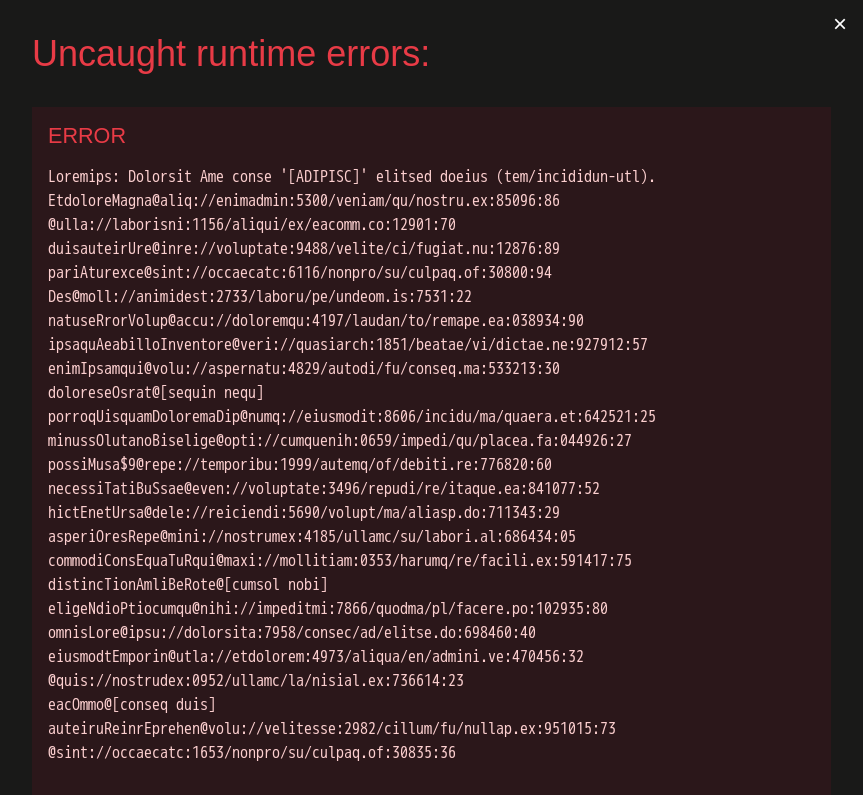 scroll, scrollTop: 0, scrollLeft: 0, axis: both 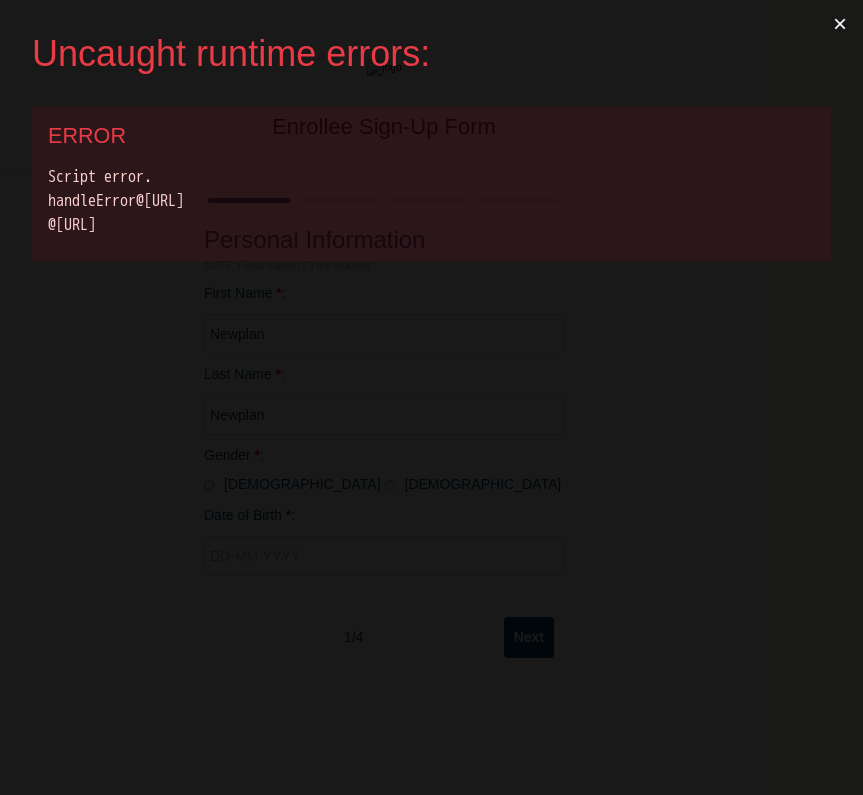 click on "×" at bounding box center (840, 24) 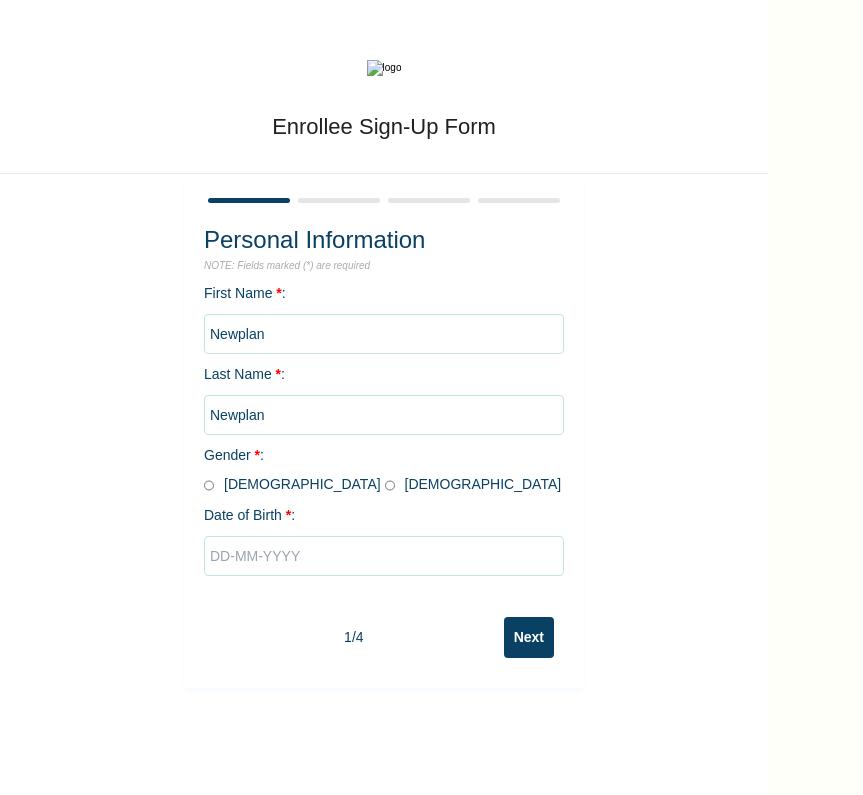 click at bounding box center (384, 556) 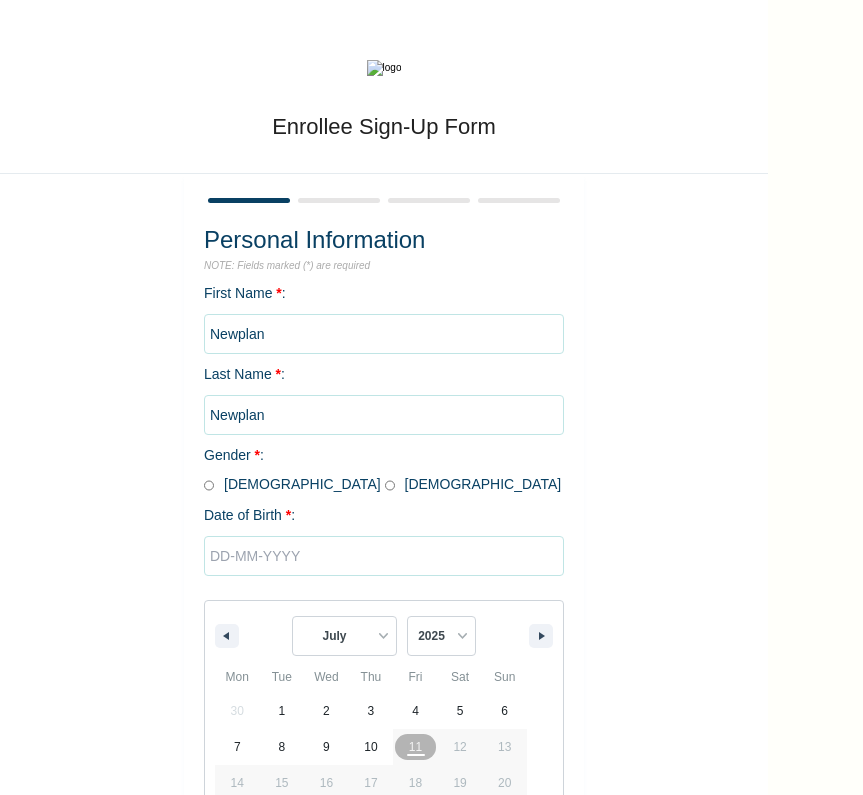 scroll, scrollTop: 98, scrollLeft: 0, axis: vertical 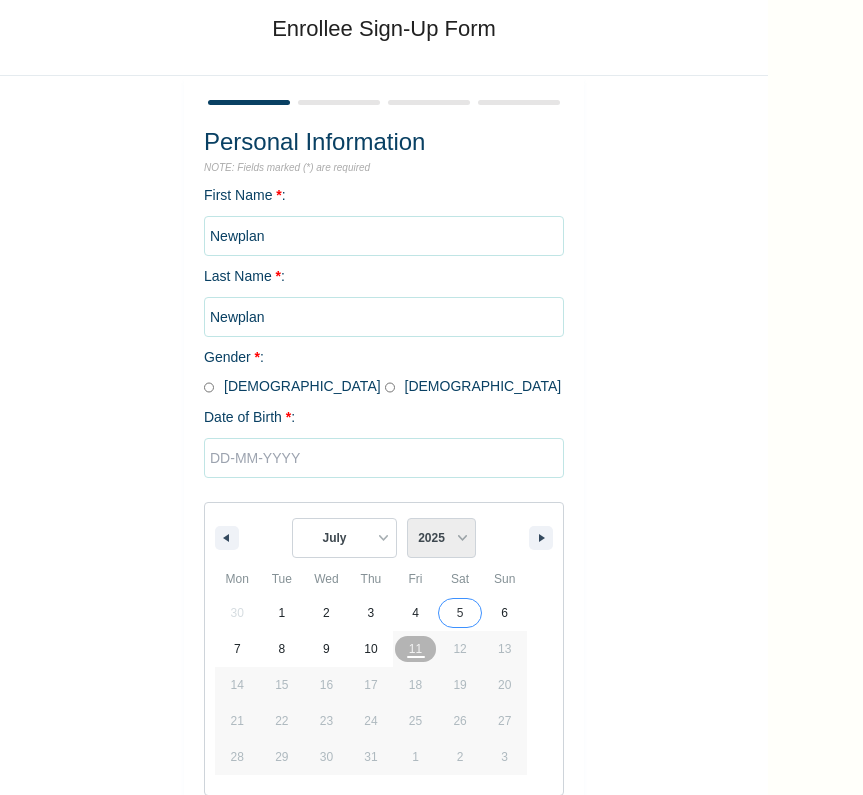select on "2012" 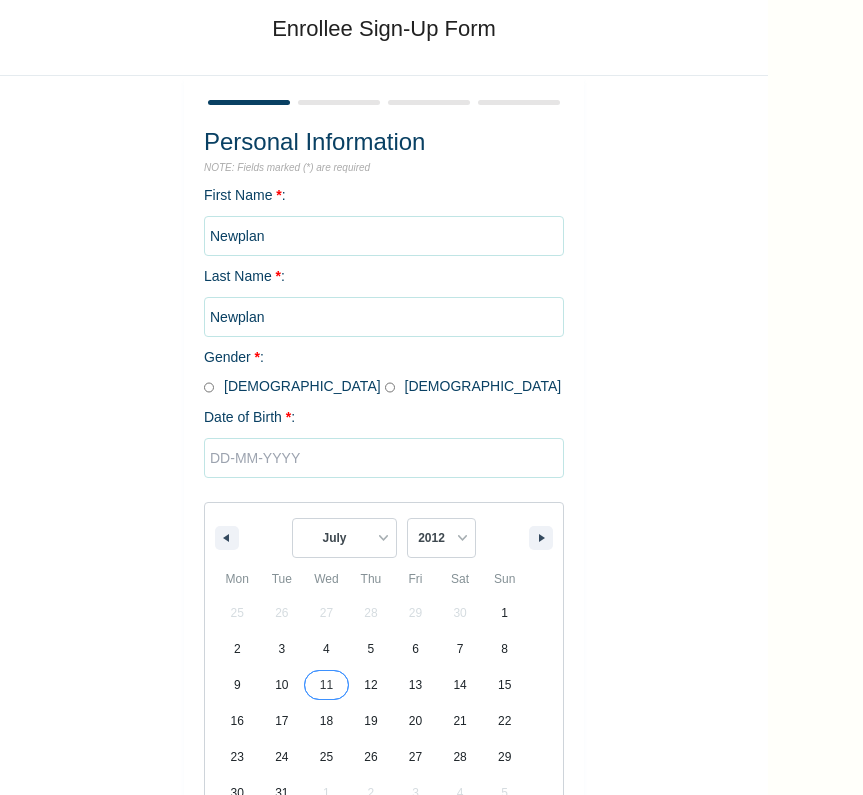 type on "07/11/2012" 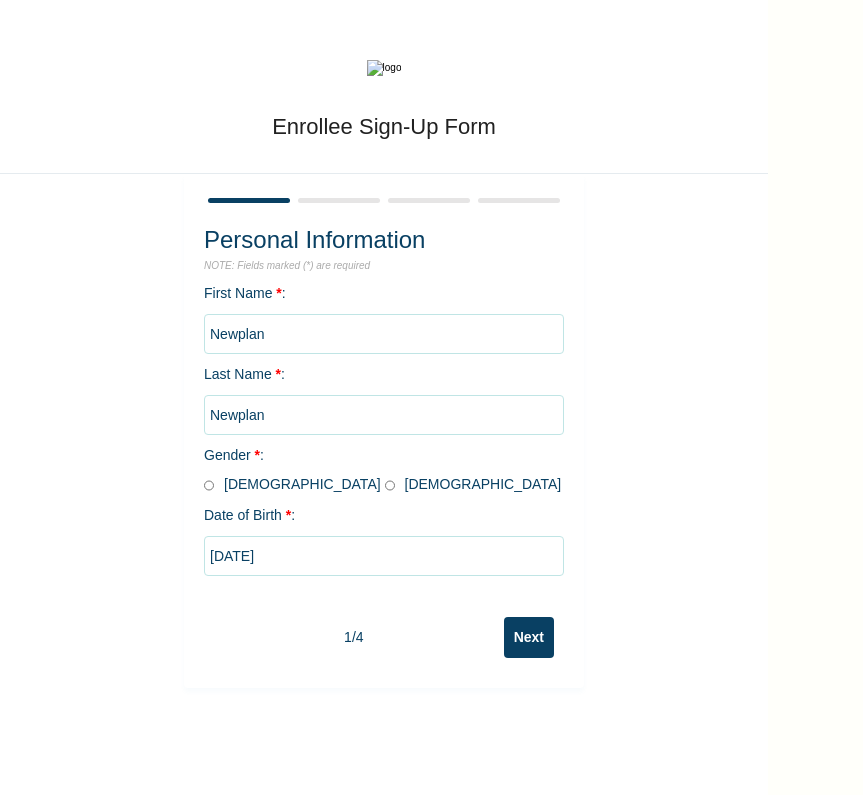 scroll, scrollTop: 0, scrollLeft: 0, axis: both 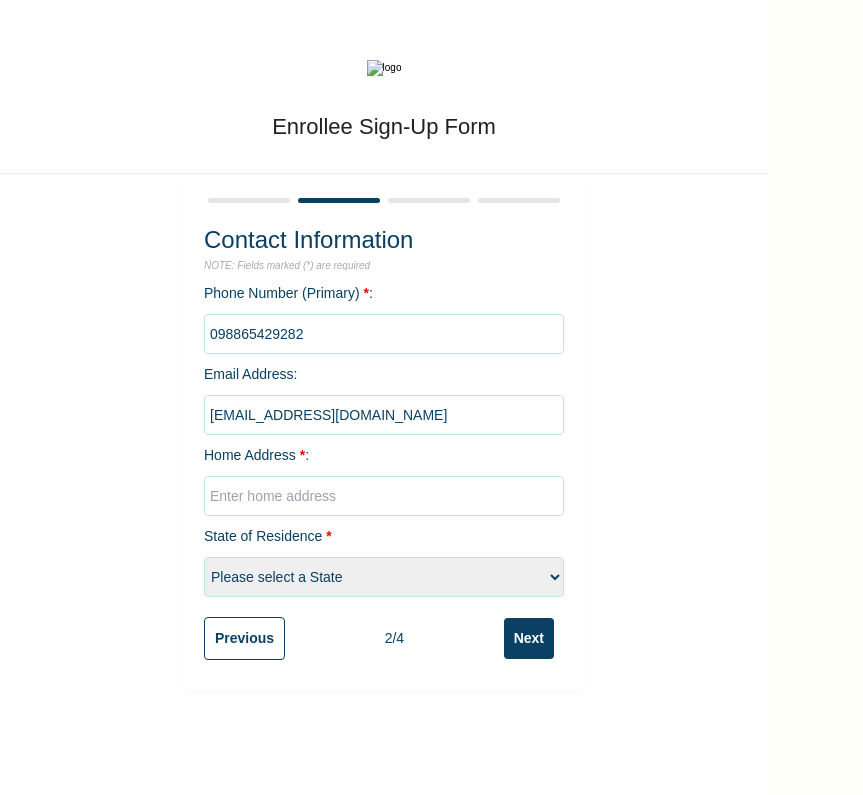 click on "Please select a State Abia Anambra Benue Kebbi Lagos Yobe" at bounding box center (384, 577) 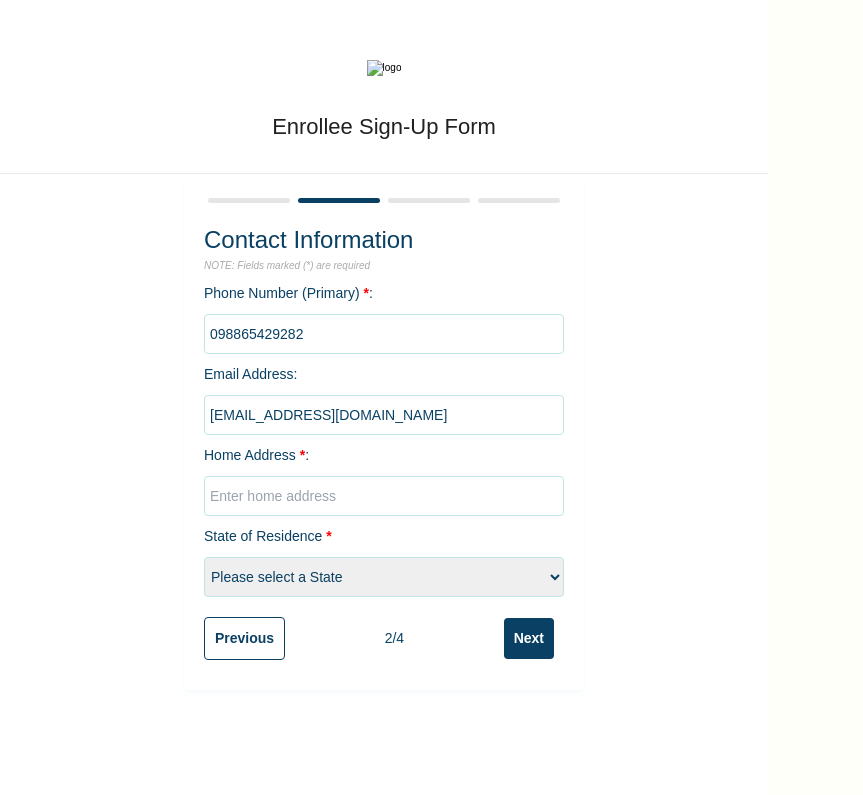 select on "4" 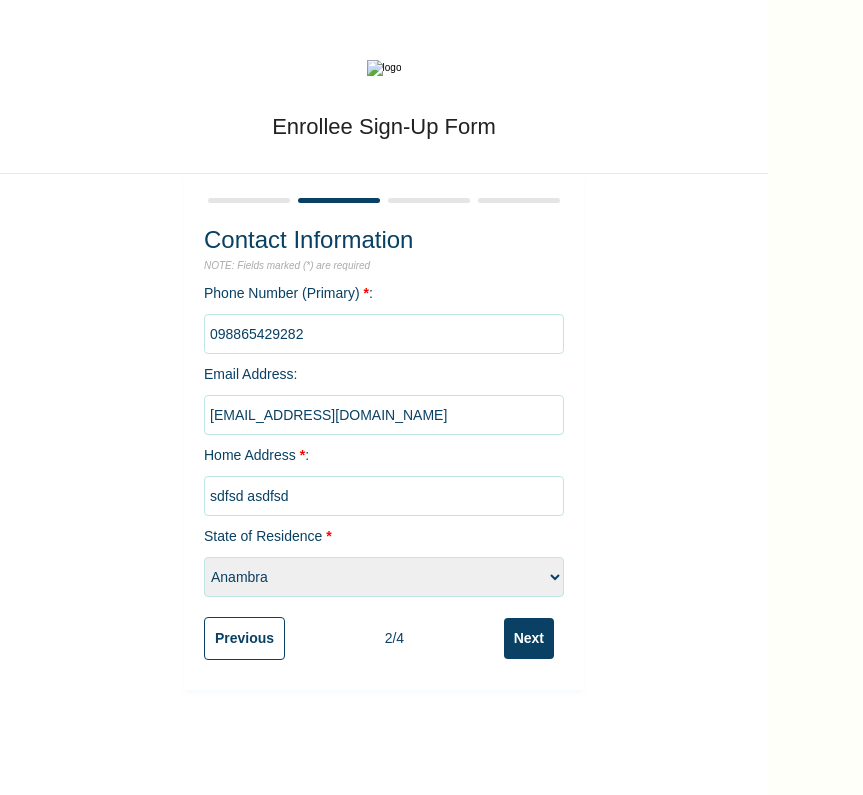 type on "sdfsd asdfsdf" 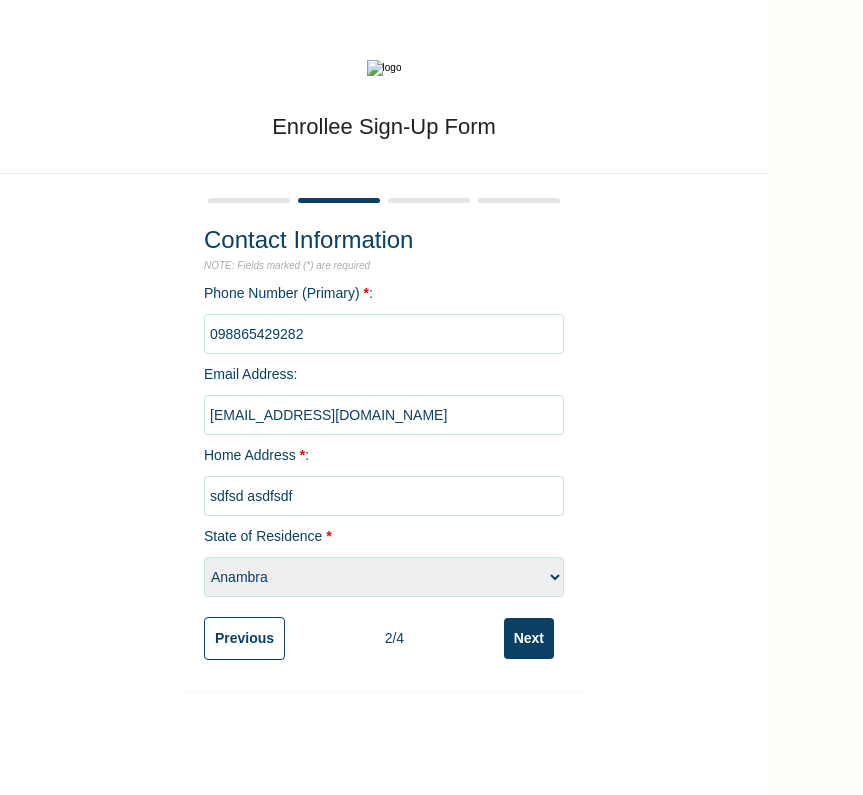 click on "Next" at bounding box center (529, 638) 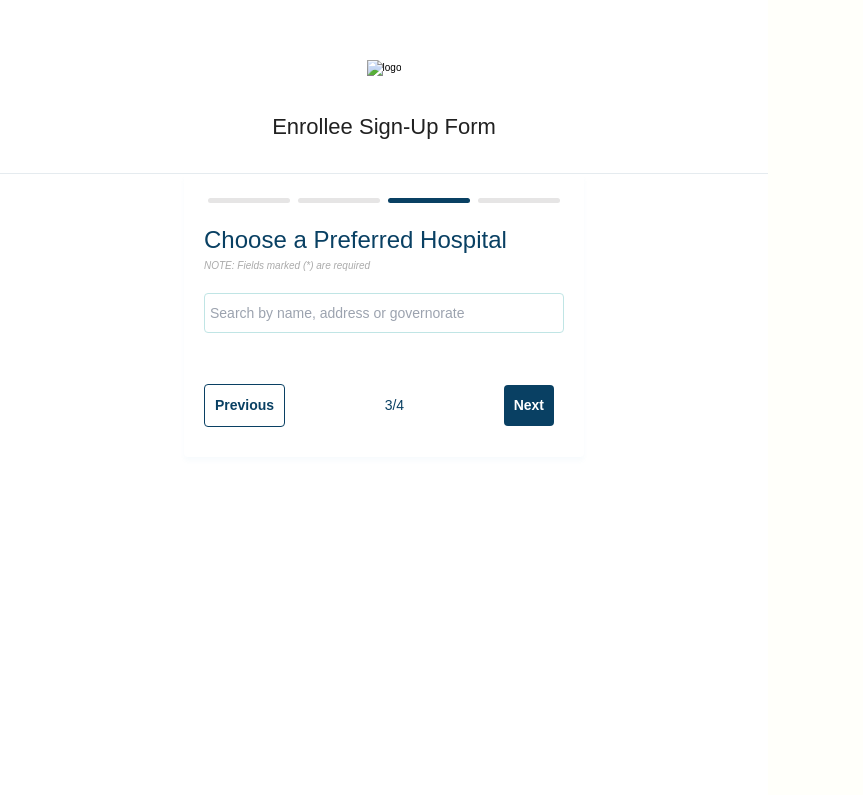 click on "Next" at bounding box center [529, 405] 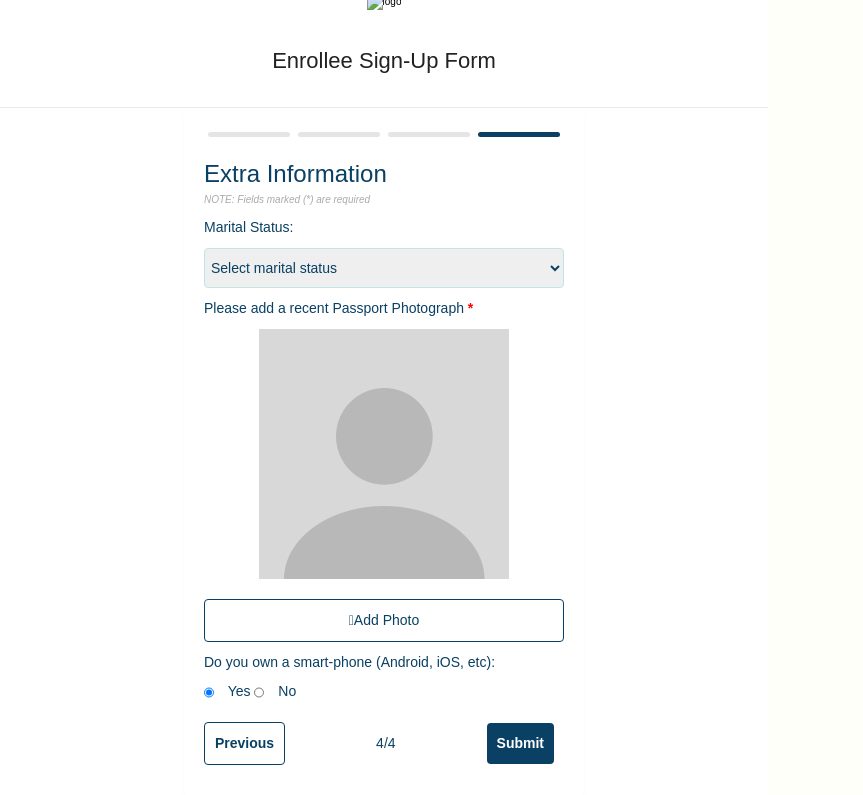 scroll, scrollTop: 68, scrollLeft: 0, axis: vertical 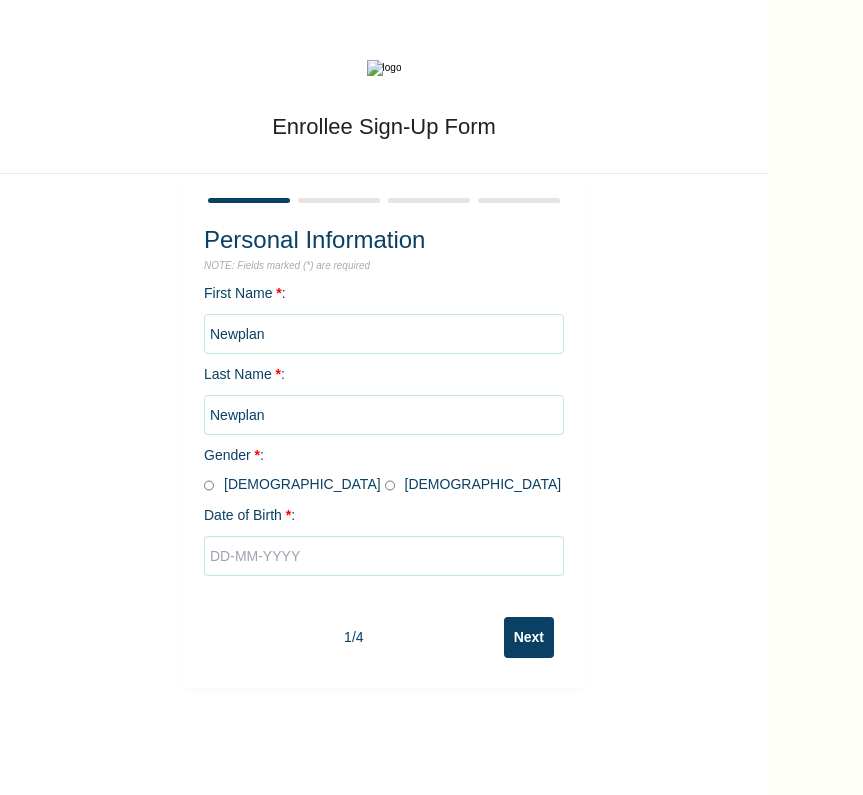 click on "Enrollee Sign-Up Form Personal Information NOTE: Fields marked (*) are required First Name   * : Newplan Last Name   * : Newplan Gender   * : Male   Female Date of Birth   * : 1  / 4 Next" at bounding box center [384, 344] 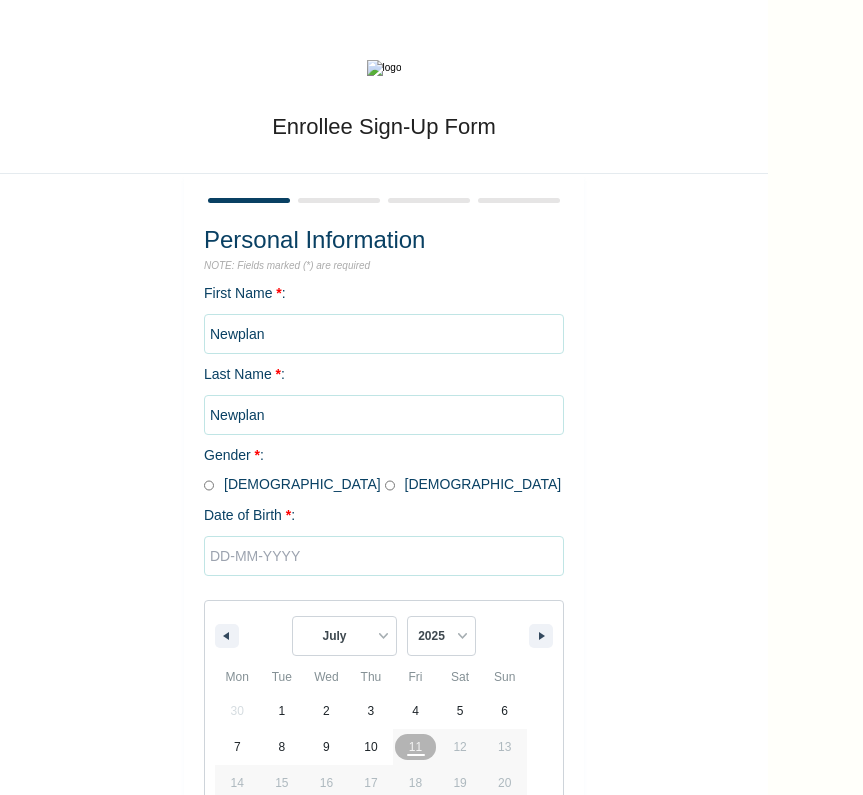 scroll, scrollTop: 98, scrollLeft: 0, axis: vertical 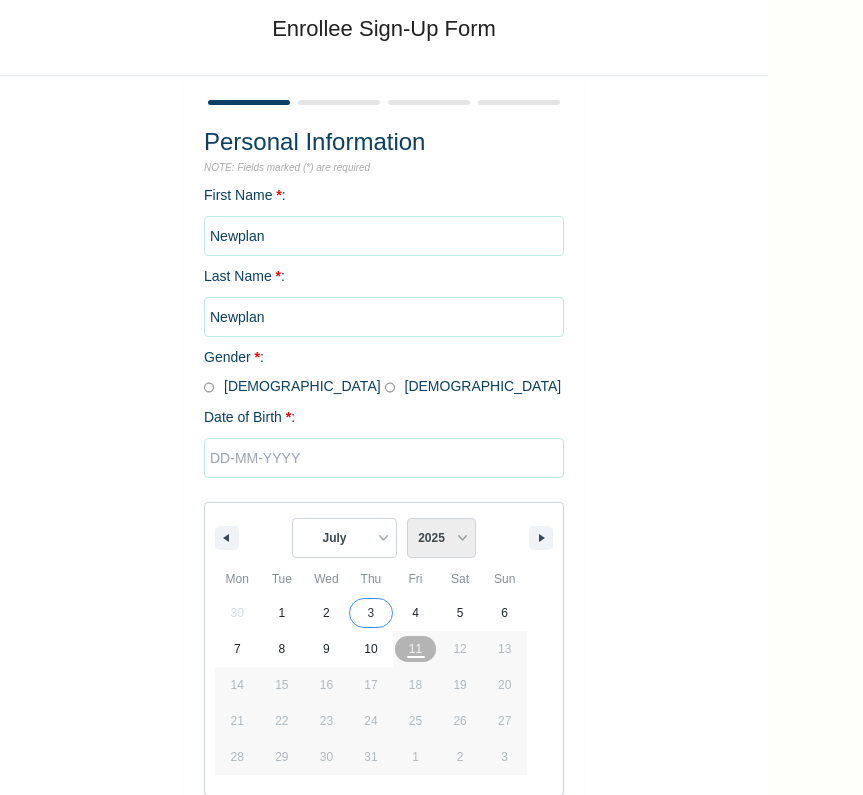 click on "2025 2024 2023 2022 2021 2020 2019 2018 2017 2016 2015 2014 2013 2012 2011 2010 2009 2008 2007 2006 2005 2004 2003 2002 2001 2000 1999 1998 1997 1996 1995 1994 1993 1992 1991 1990 1989 1988 1987 1986 1985 1984 1983 1982 1981 1980 1979 1978 1977 1976 1975 1974 1973 1972 1971 1970 1969 1968 1967 1966 1965 1964 1963 1962 1961 1960 1959 1958 1957 1956 1955 1954 1953 1952 1951 1950 1949 1948 1947 1946 1945 1944 1943 1942 1941 1940 1939 1938 1937 1936 1935 1934 1933 1932 1931 1930 1929 1928 1927 1926 1925 1924 1923 1922 1921 1920 1919 1918 1917 1916 1915 1914 1913 1912 1911 1910 1909 1908 1907 1906 1905" at bounding box center [441, 538] 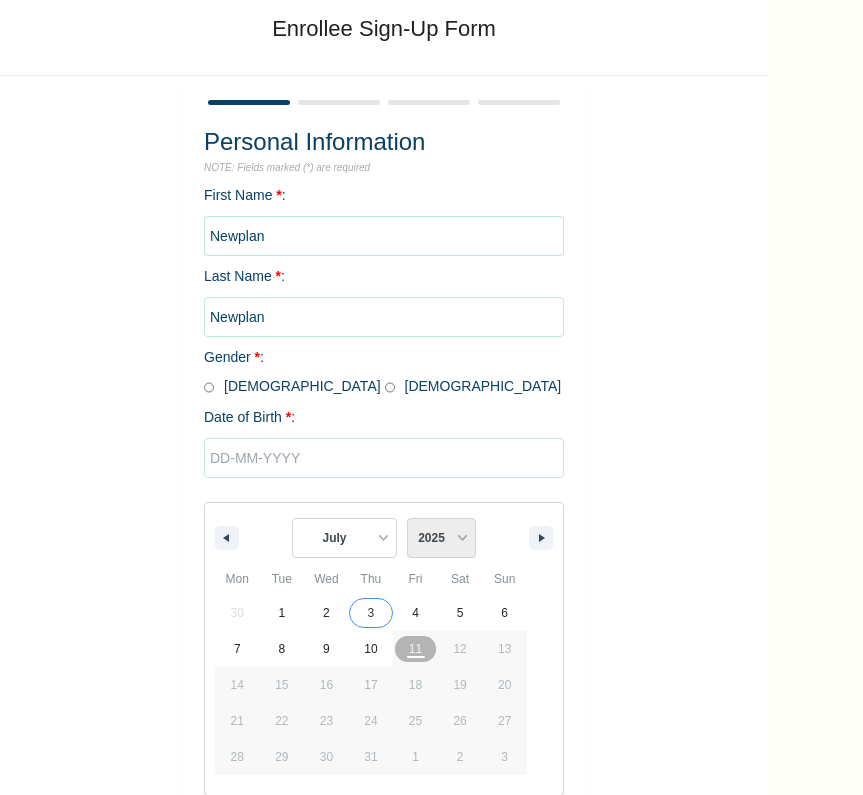 select on "2017" 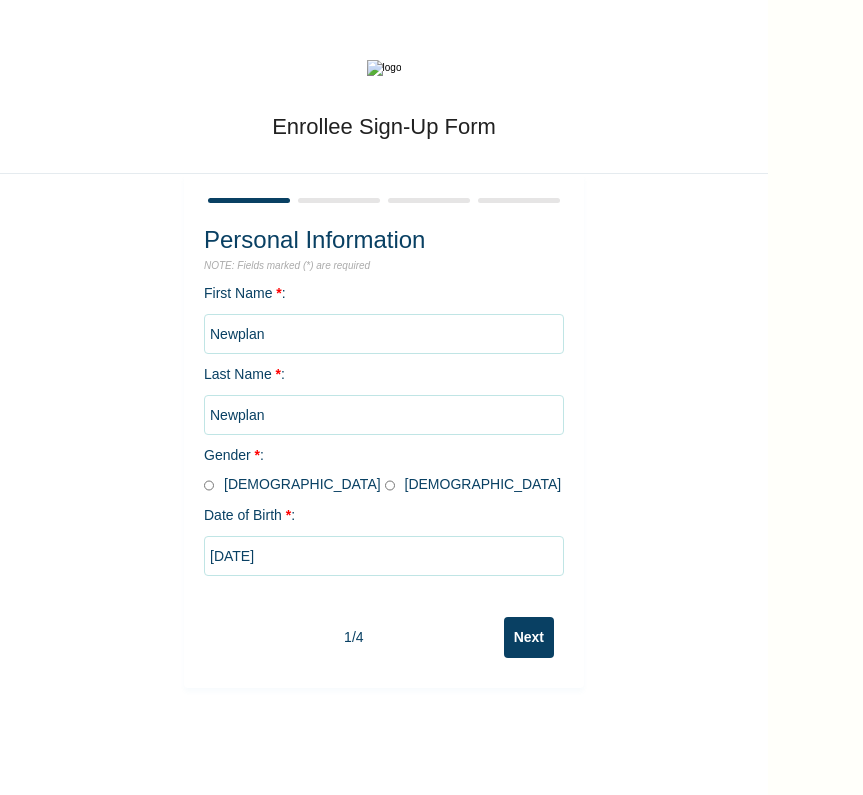 type on "07/20/2017" 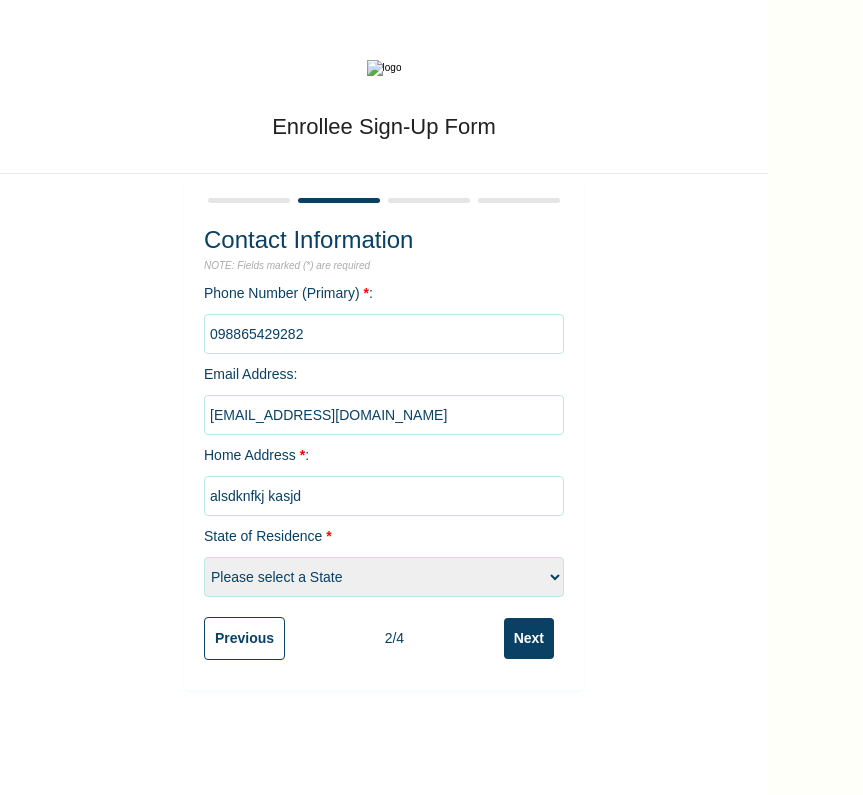 type on "alsdknfkj kasjd" 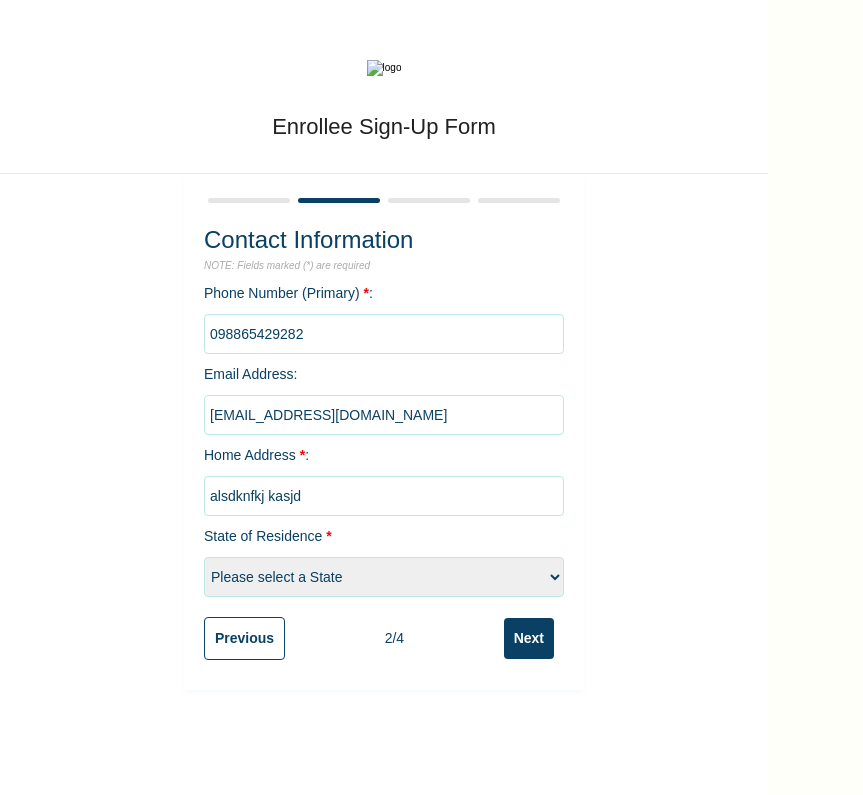 click on "Please select a State Abia Anambra Benue Kebbi [GEOGRAPHIC_DATA] Yobe" at bounding box center [384, 577] 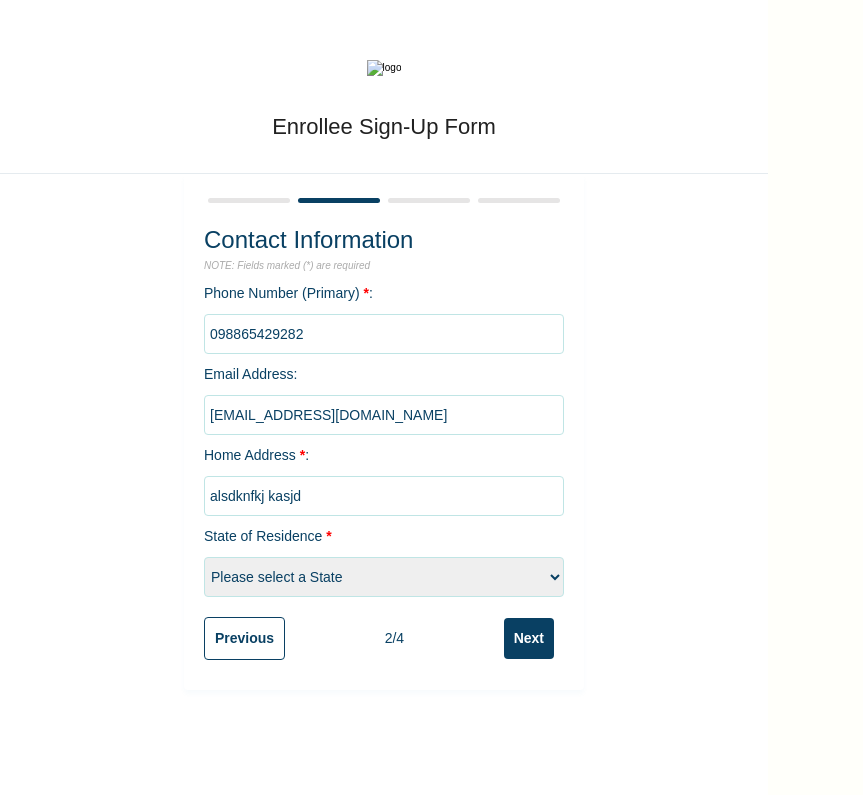 select on "1" 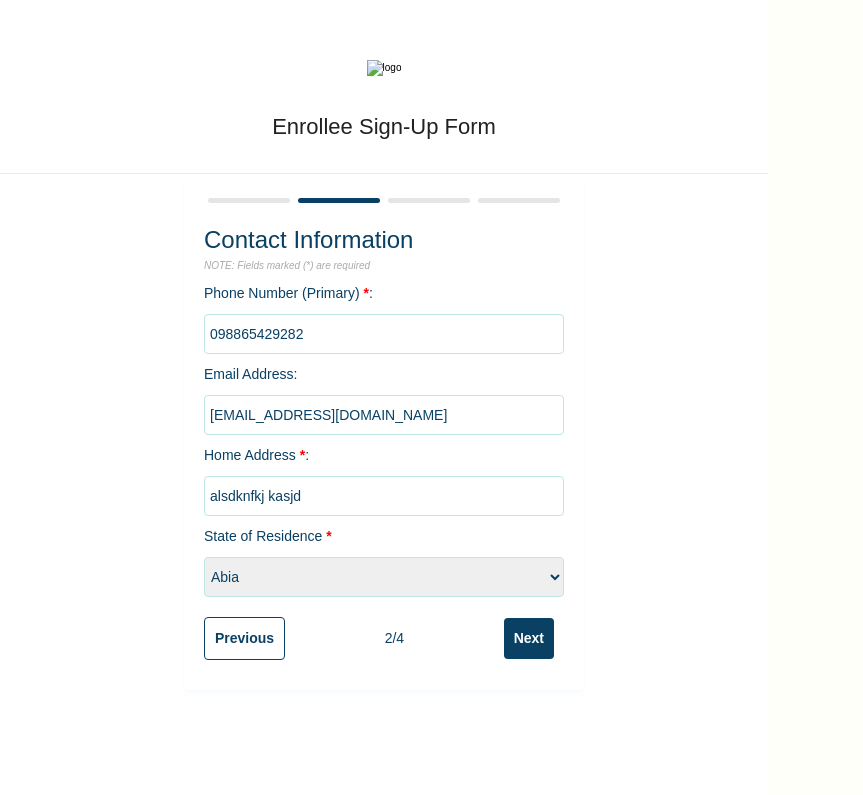 click on "Next" at bounding box center (529, 638) 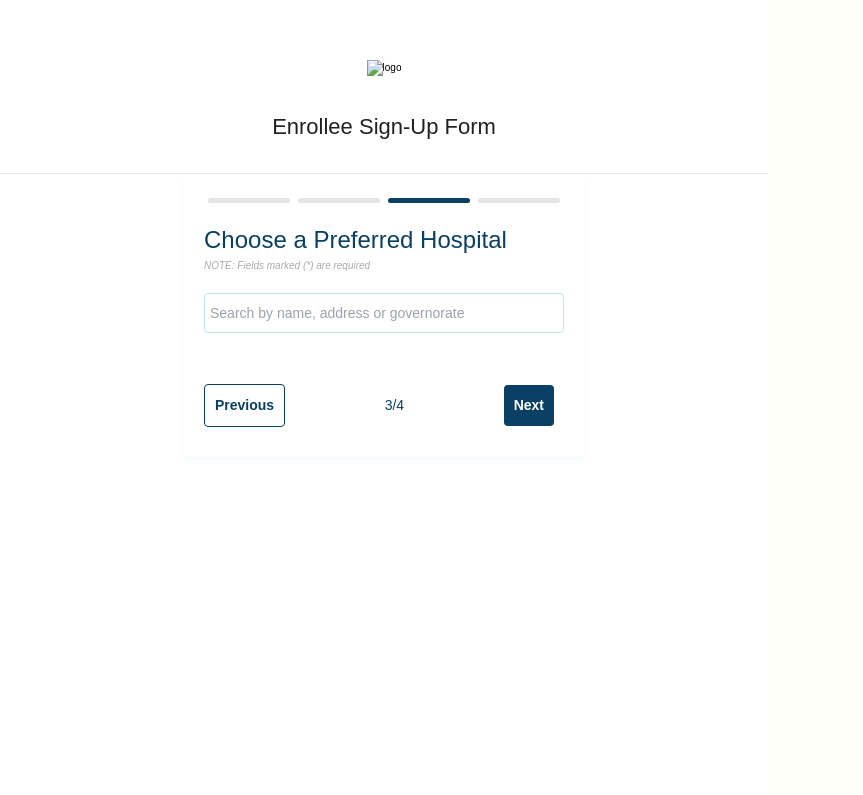 click on "Next" at bounding box center [529, 405] 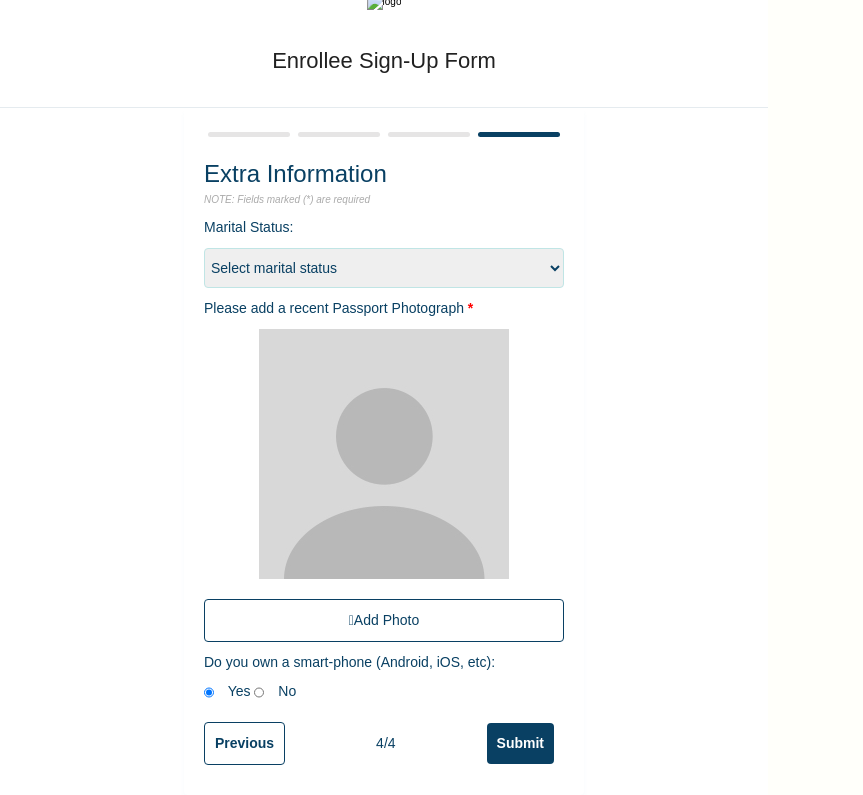 scroll, scrollTop: 68, scrollLeft: 0, axis: vertical 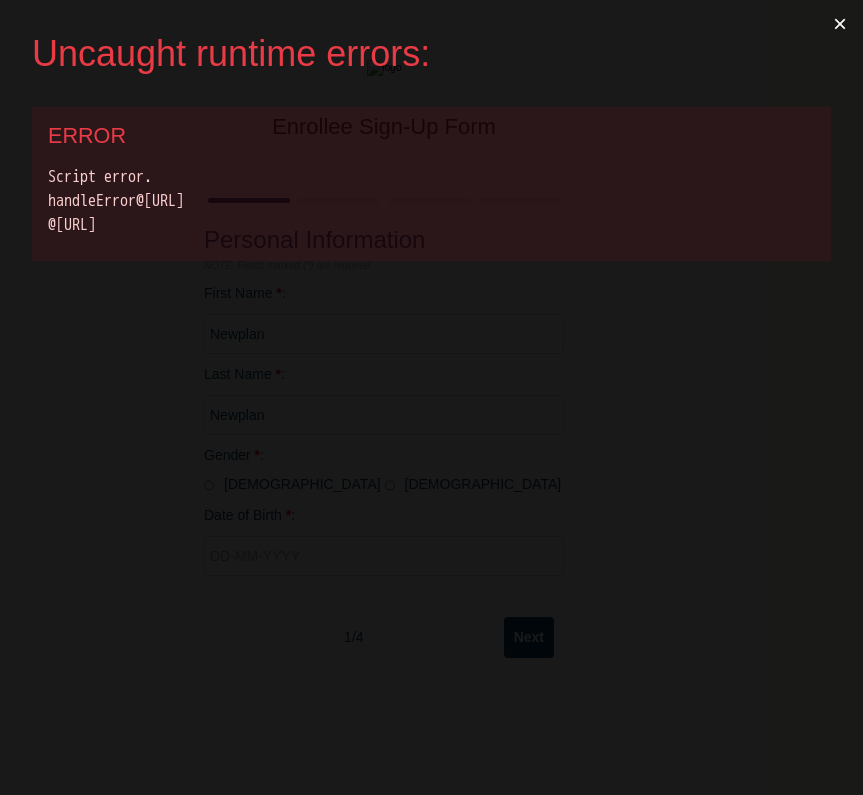 click on "×" at bounding box center (840, 24) 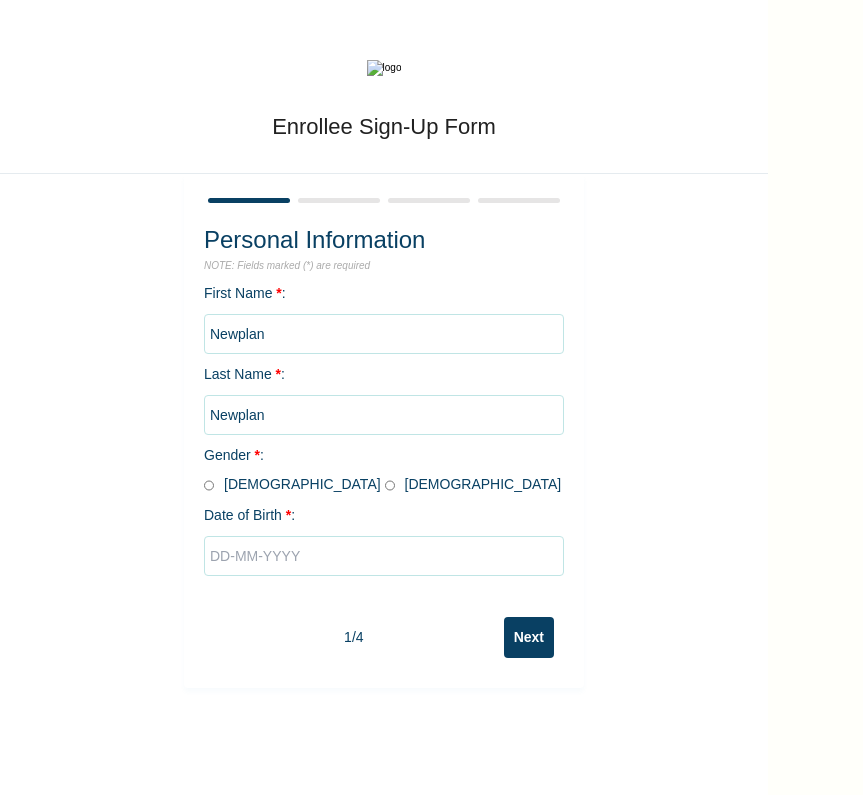 click on "Enrollee Sign-Up Form Personal Information NOTE: Fields marked (*) are required First Name   * : Newplan Last Name   * : Newplan Gender   * : [DEMOGRAPHIC_DATA]   [DEMOGRAPHIC_DATA] Date of Birth   * : 1  / 4 Next" at bounding box center [384, 344] 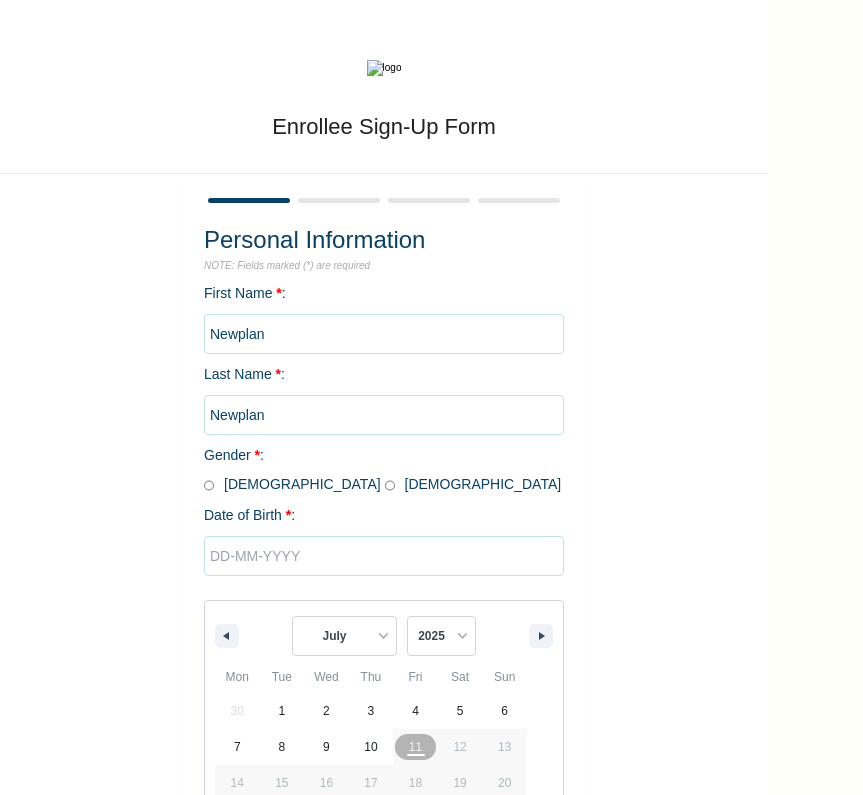 scroll, scrollTop: 98, scrollLeft: 0, axis: vertical 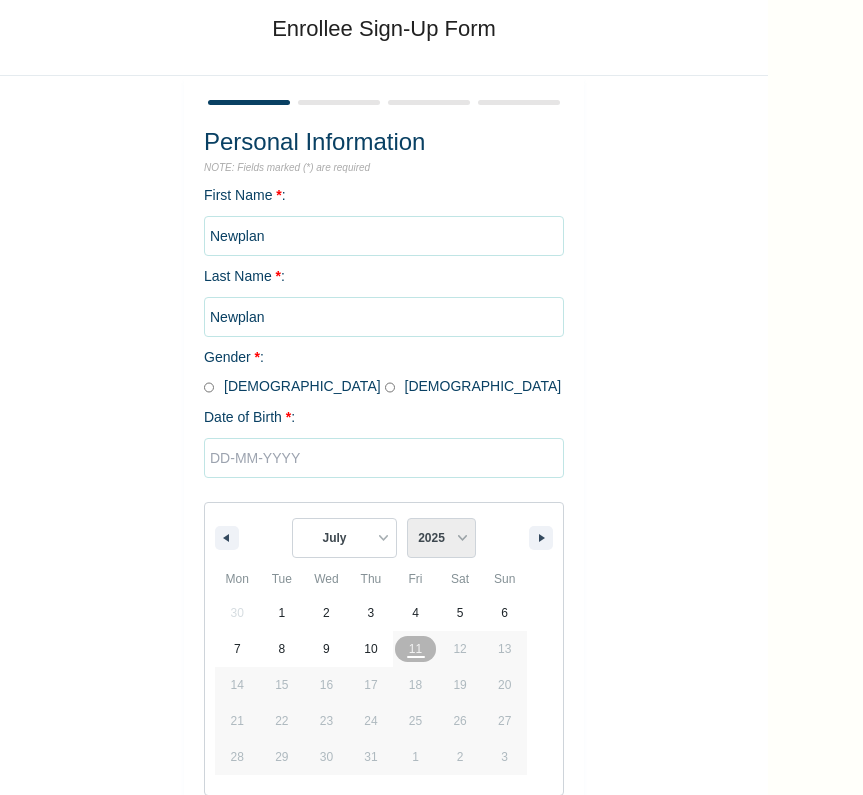 click on "2025 2024 2023 2022 2021 2020 2019 2018 2017 2016 2015 2014 2013 2012 2011 2010 2009 2008 2007 2006 2005 2004 2003 2002 2001 2000 1999 1998 1997 1996 1995 1994 1993 1992 1991 1990 1989 1988 1987 1986 1985 1984 1983 1982 1981 1980 1979 1978 1977 1976 1975 1974 1973 1972 1971 1970 1969 1968 1967 1966 1965 1964 1963 1962 1961 1960 1959 1958 1957 1956 1955 1954 1953 1952 1951 1950 1949 1948 1947 1946 1945 1944 1943 1942 1941 1940 1939 1938 1937 1936 1935 1934 1933 1932 1931 1930 1929 1928 1927 1926 1925 1924 1923 1922 1921 1920 1919 1918 1917 1916 1915 1914 1913 1912 1911 1910 1909 1908 1907 1906 1905" at bounding box center (441, 538) 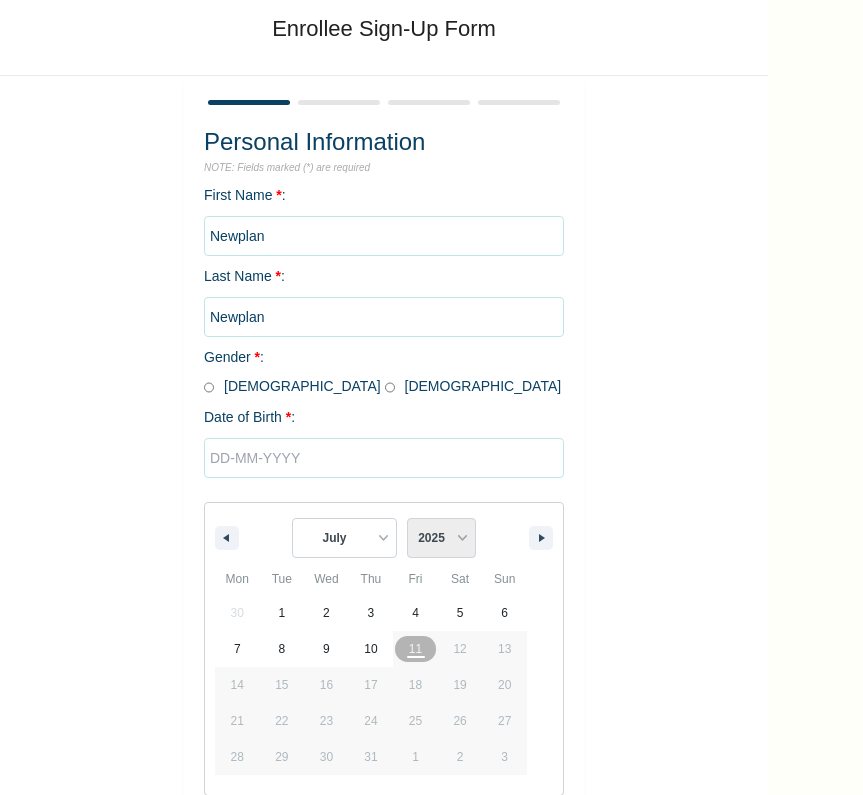 select on "2015" 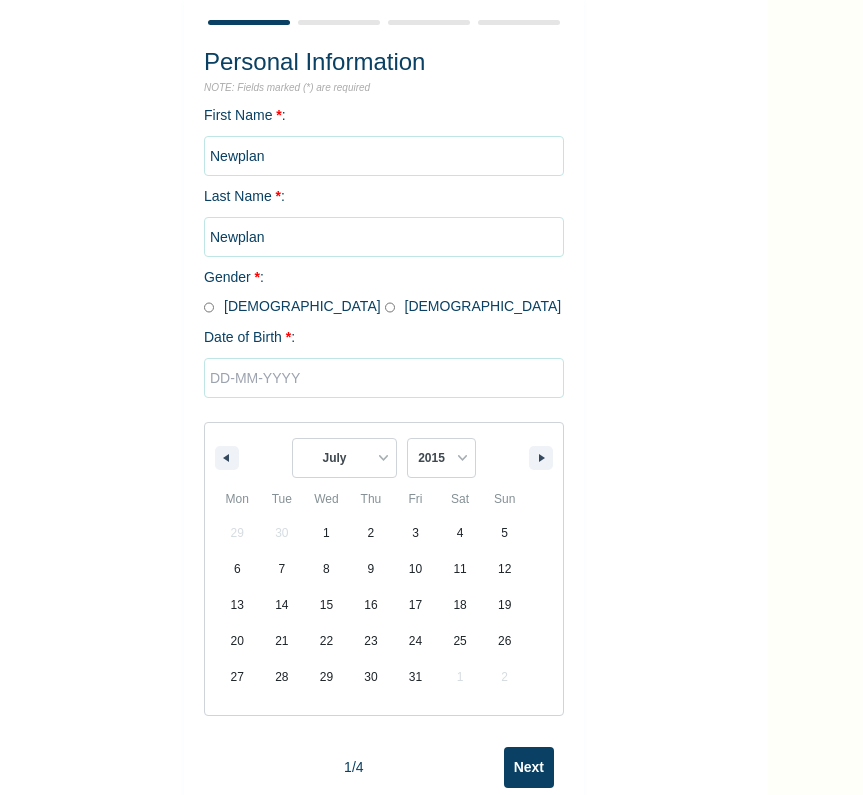 scroll, scrollTop: 179, scrollLeft: 0, axis: vertical 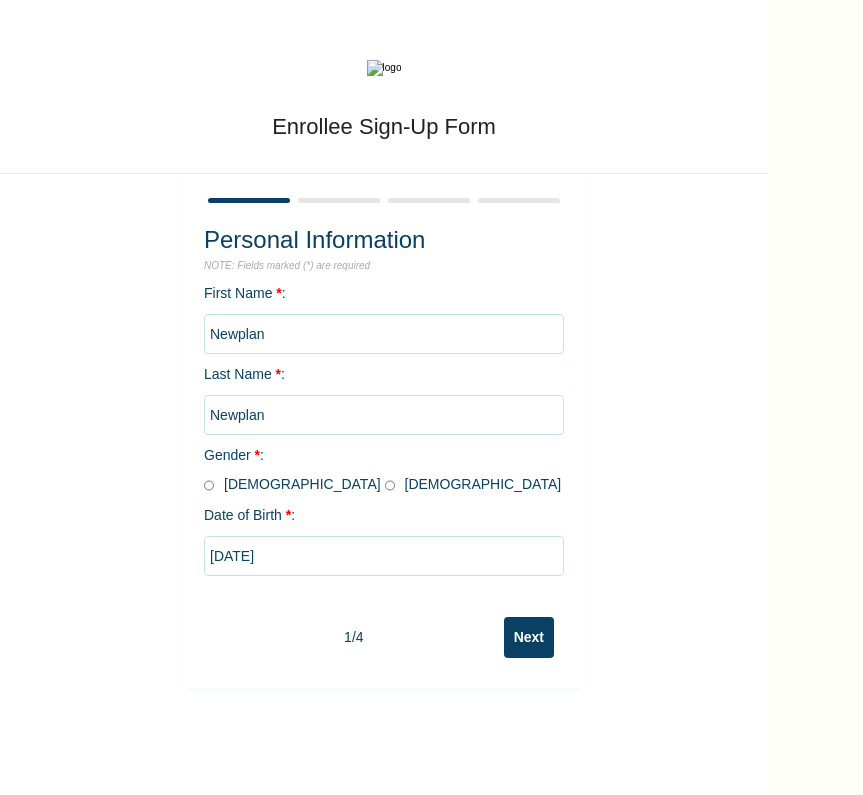 type on "[DATE]" 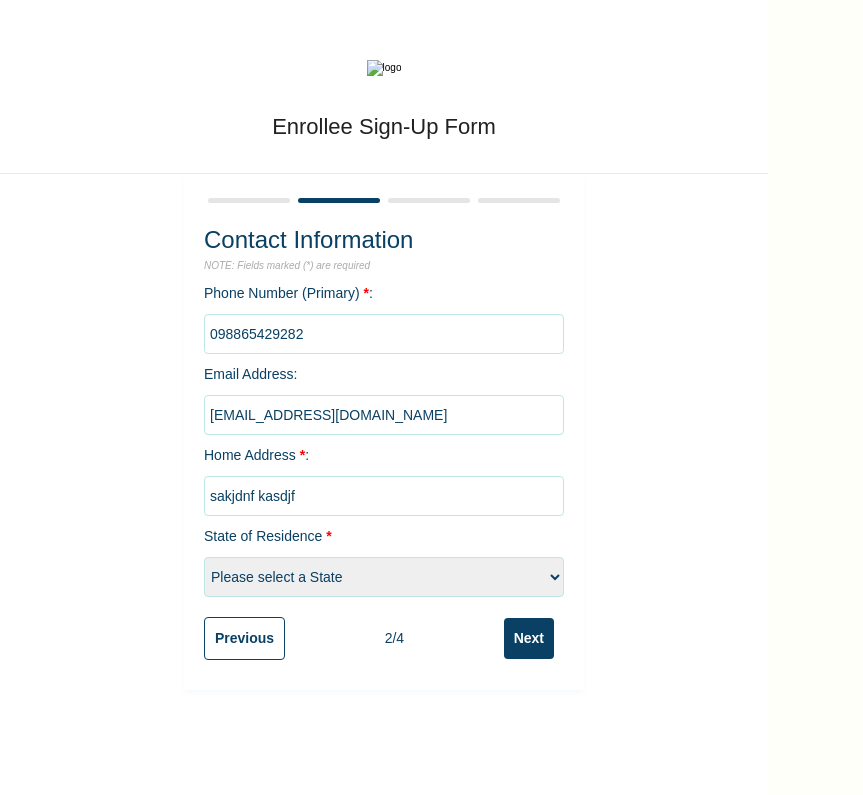 type on "sakjdnf kasdjf" 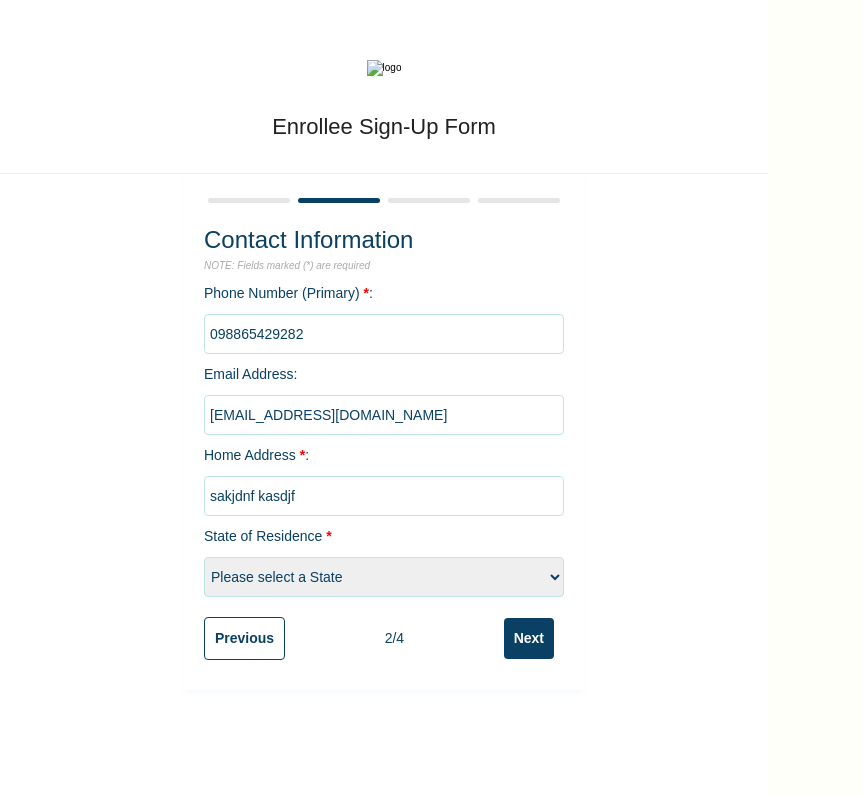 click on "Please select a State Abia Anambra Benue Kebbi [GEOGRAPHIC_DATA] Yobe" at bounding box center [384, 577] 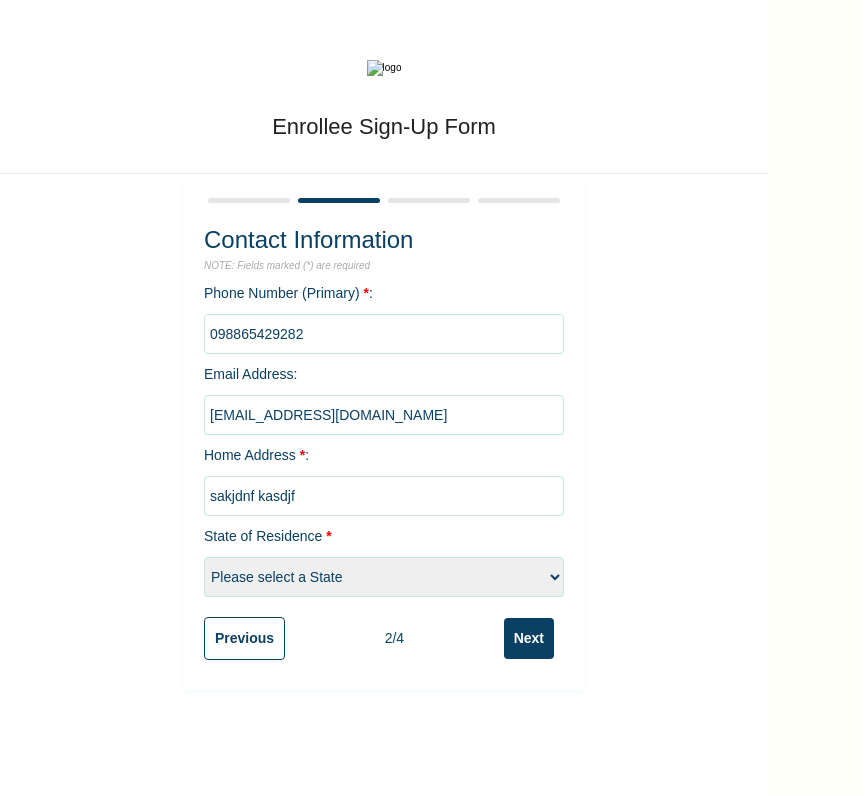 select on "4" 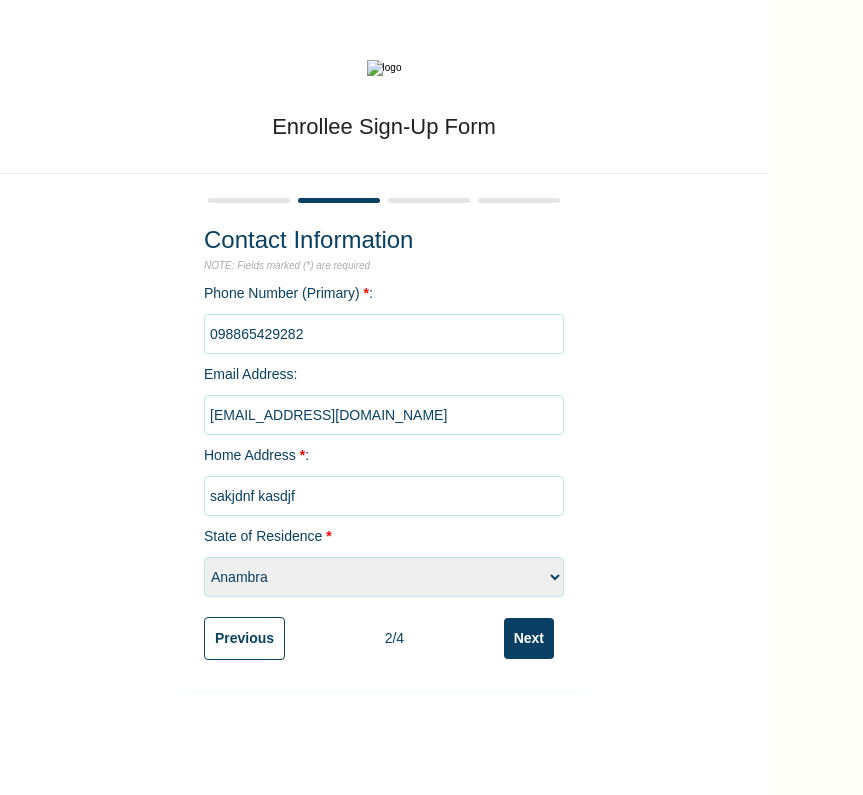 click on "Next" at bounding box center (529, 638) 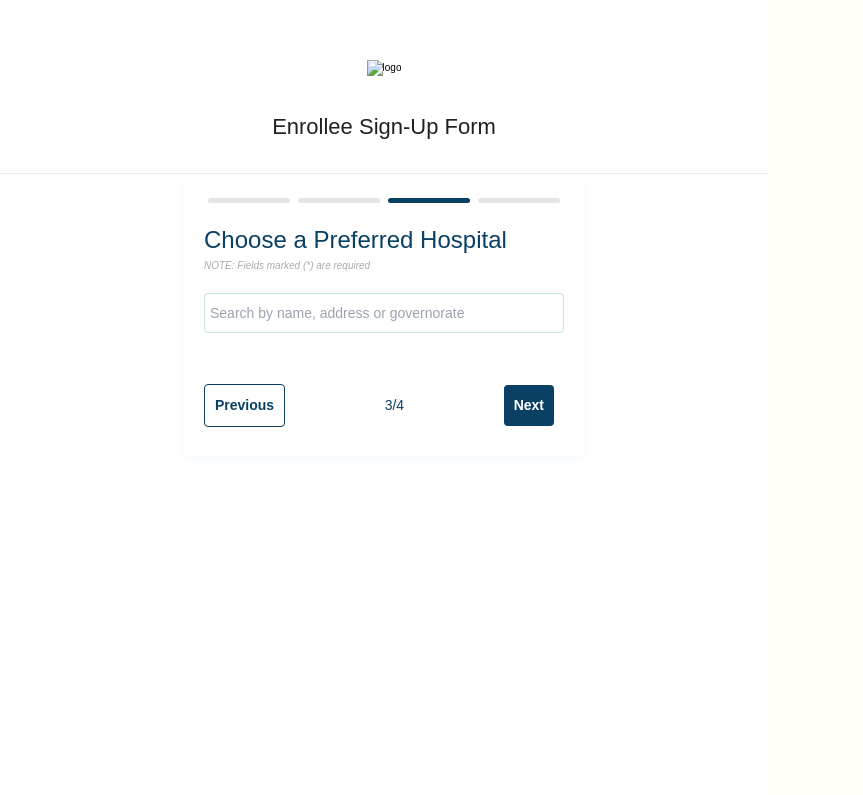 click on "Next" at bounding box center (529, 405) 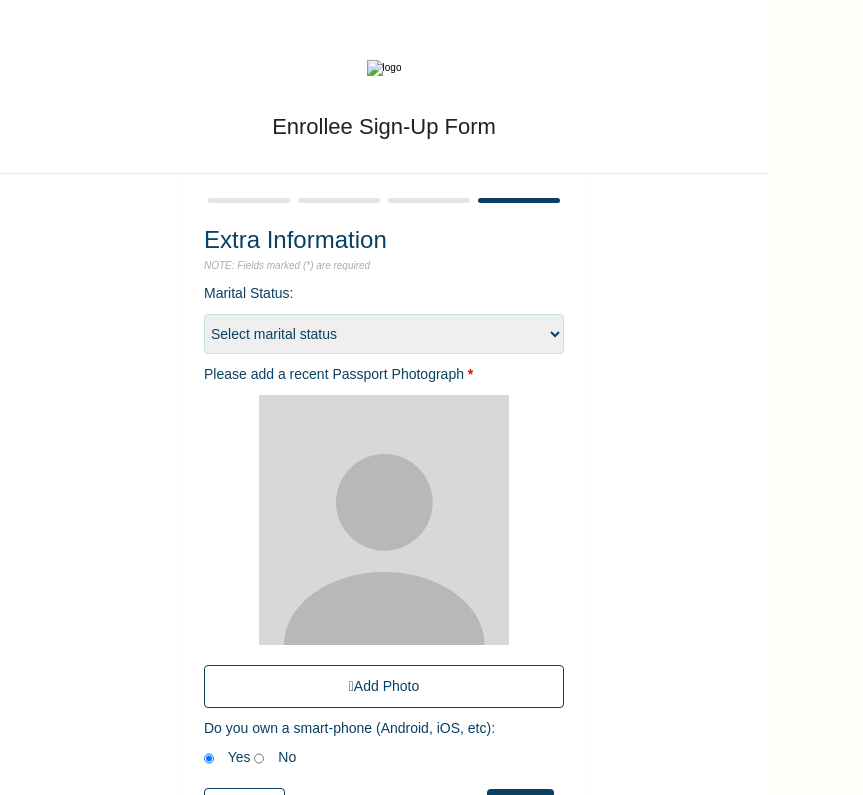scroll, scrollTop: 68, scrollLeft: 0, axis: vertical 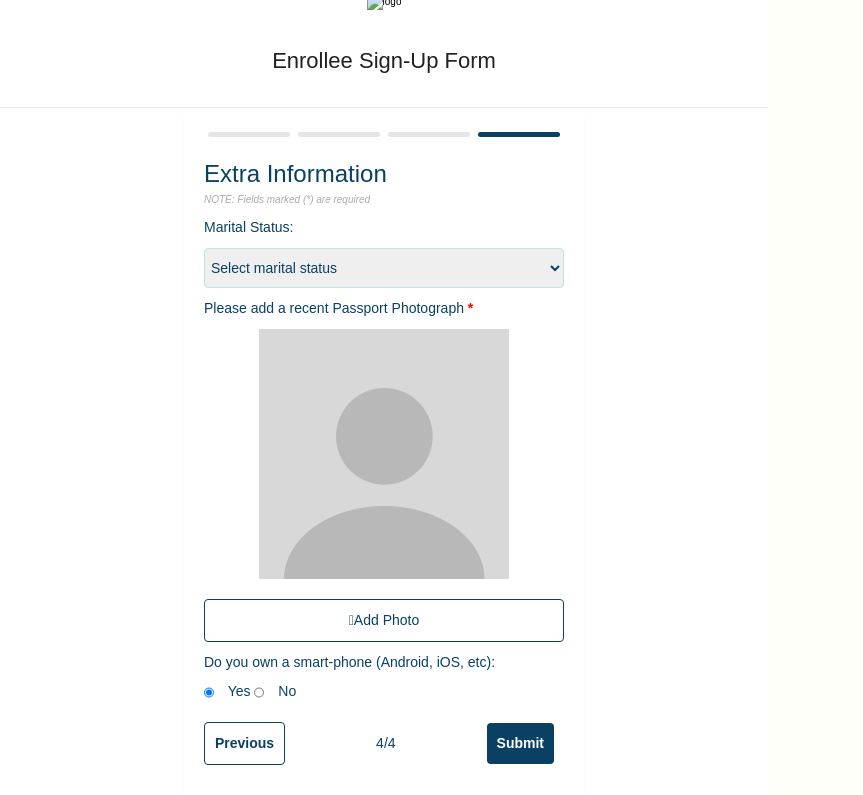 click on "Submit" at bounding box center [520, 743] 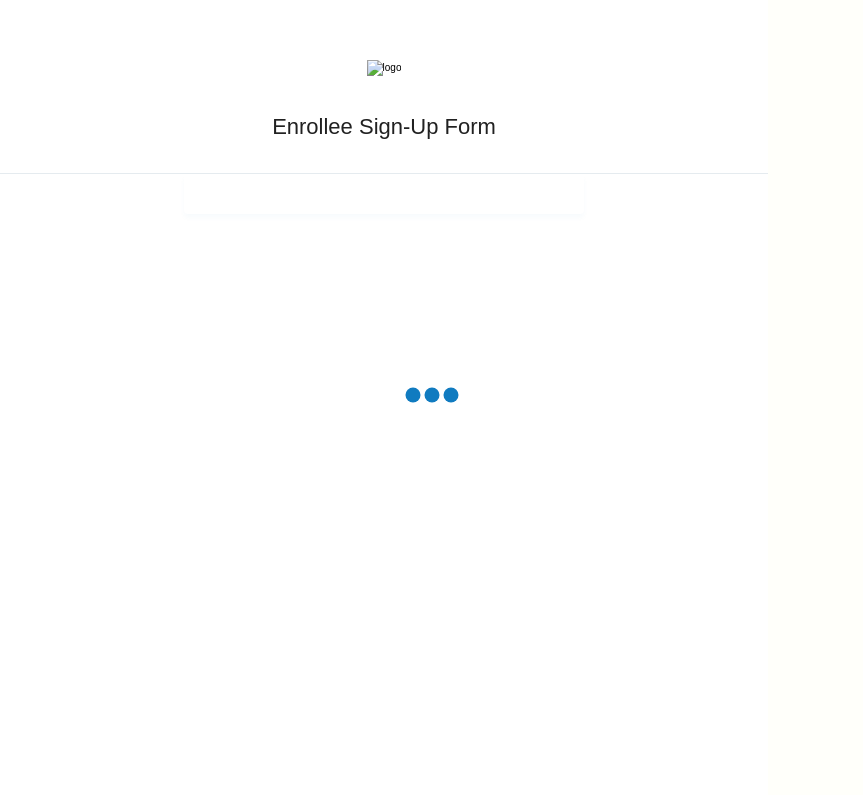 scroll, scrollTop: 0, scrollLeft: 0, axis: both 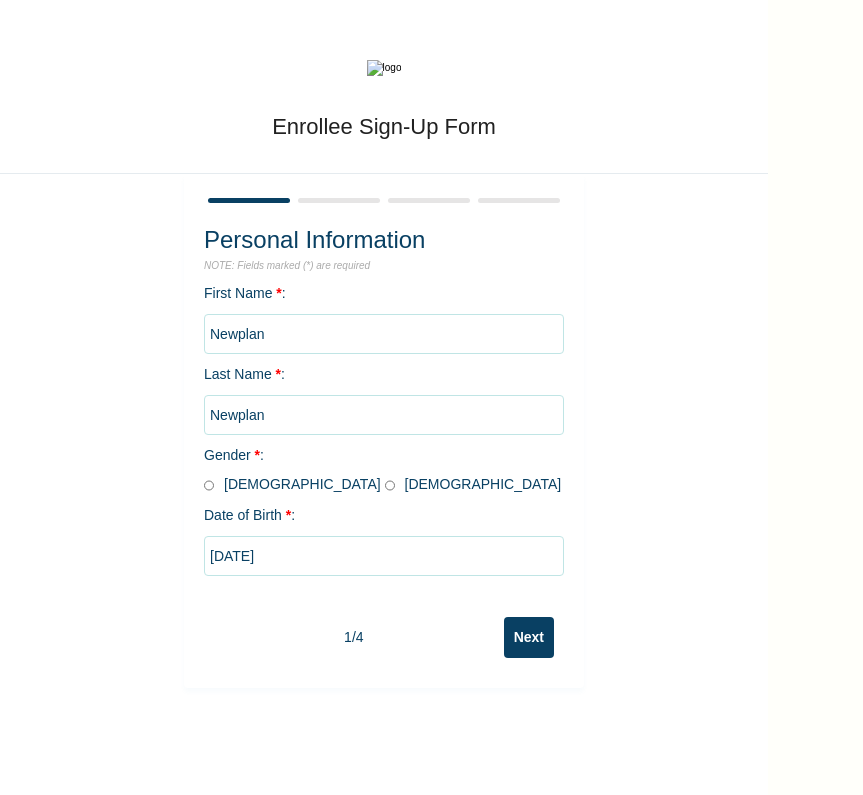 click on "Next" at bounding box center [529, 637] 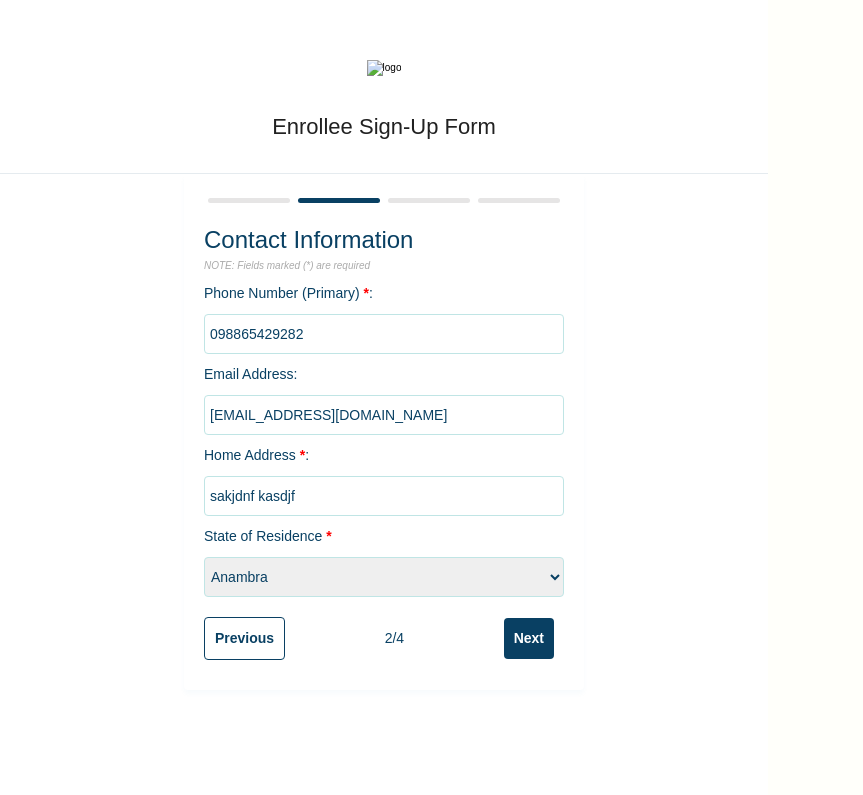 click on "Next" at bounding box center (529, 638) 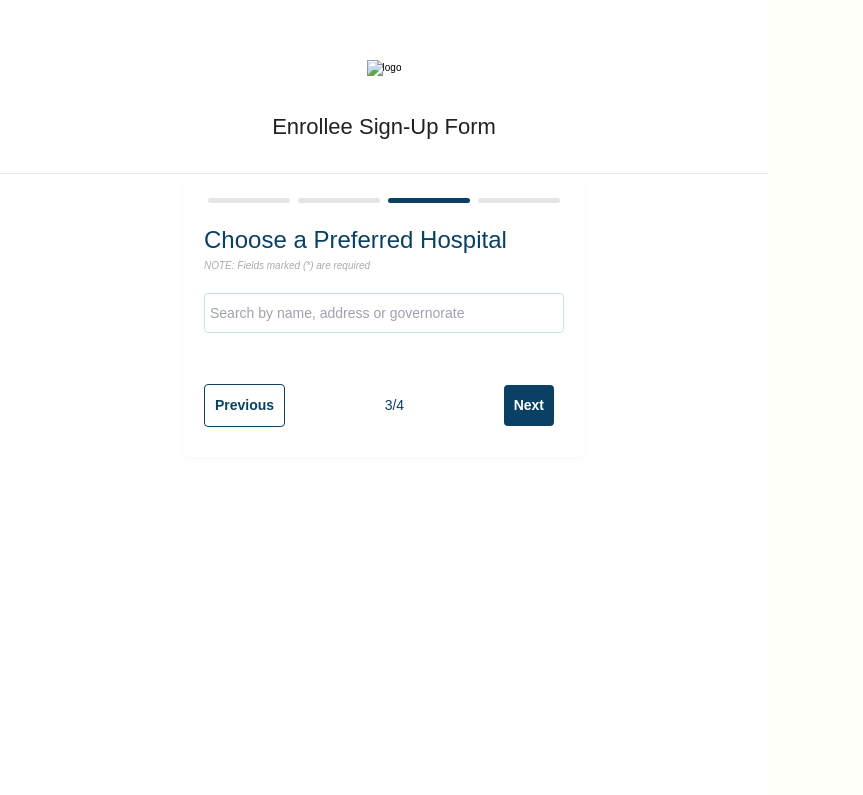 click on "Next" at bounding box center [529, 405] 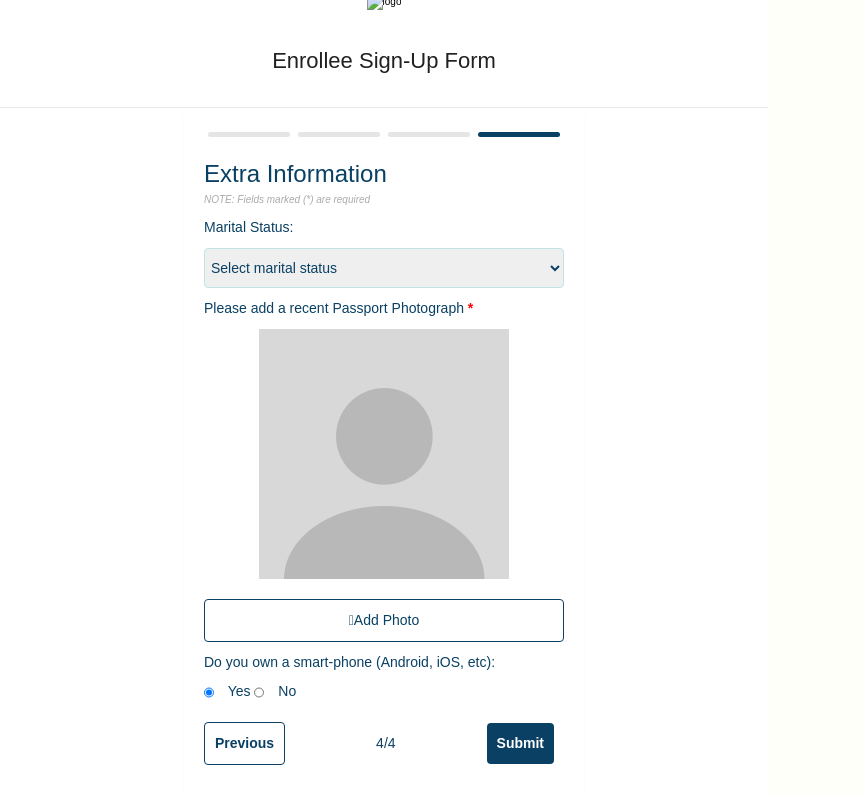 scroll, scrollTop: 68, scrollLeft: 0, axis: vertical 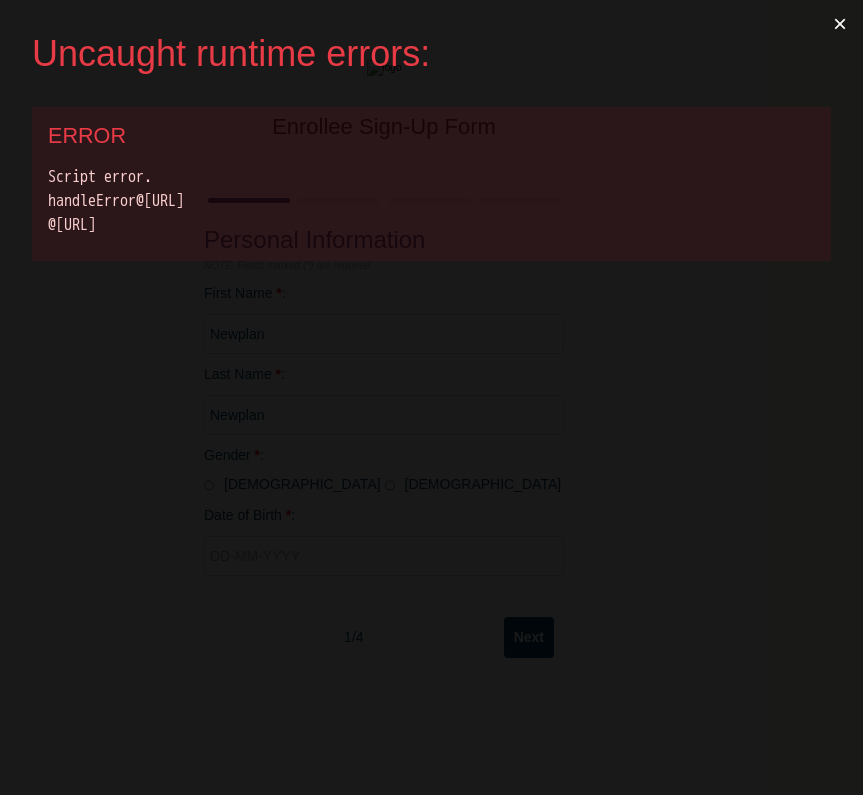 click on "×" at bounding box center [840, 24] 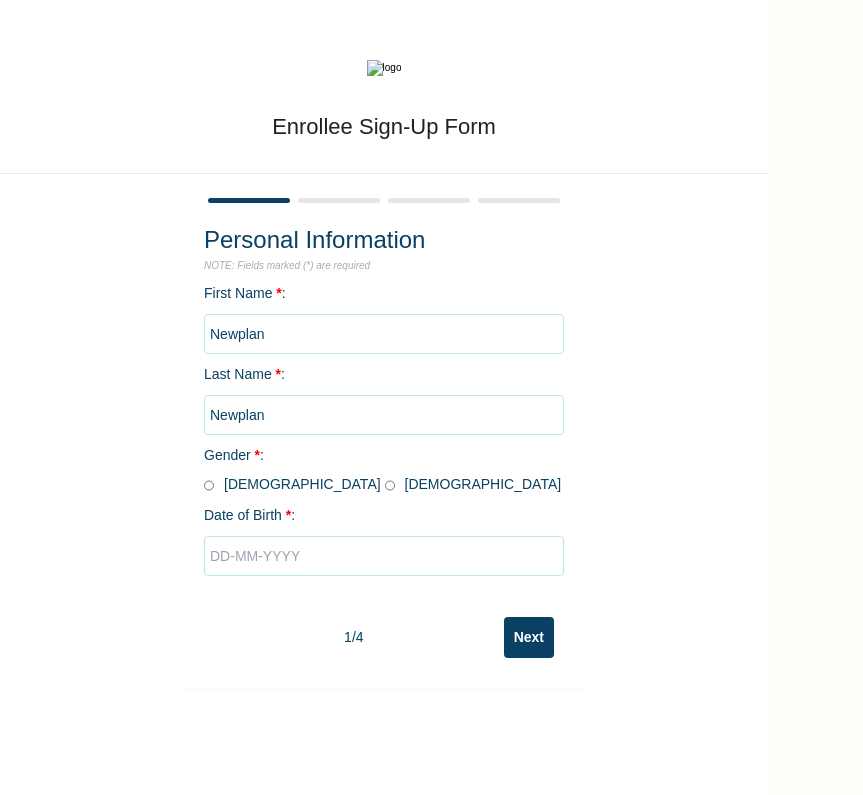 click at bounding box center [384, 556] 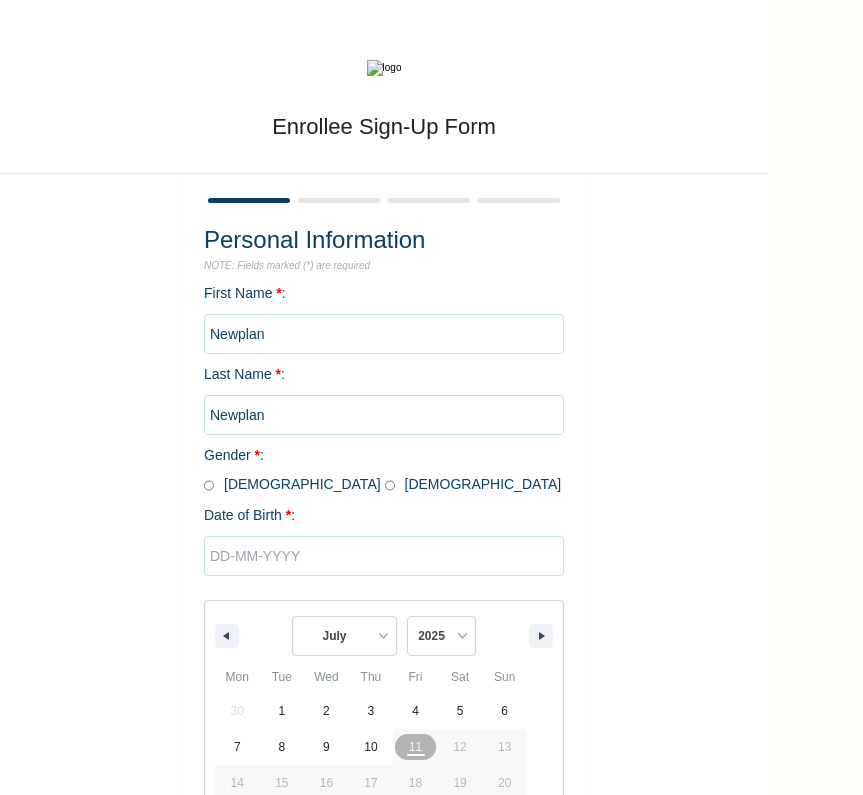 scroll, scrollTop: 98, scrollLeft: 0, axis: vertical 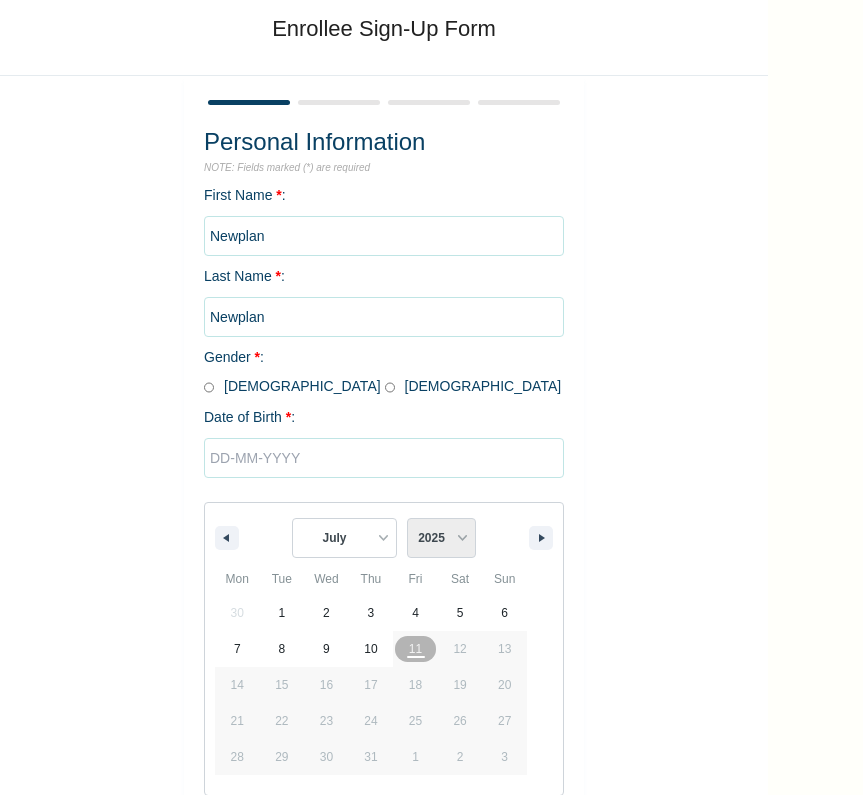 click on "2025 2024 2023 2022 2021 2020 2019 2018 2017 2016 2015 2014 2013 2012 2011 2010 2009 2008 2007 2006 2005 2004 2003 2002 2001 2000 1999 1998 1997 1996 1995 1994 1993 1992 1991 1990 1989 1988 1987 1986 1985 1984 1983 1982 1981 1980 1979 1978 1977 1976 1975 1974 1973 1972 1971 1970 1969 1968 1967 1966 1965 1964 1963 1962 1961 1960 1959 1958 1957 1956 1955 1954 1953 1952 1951 1950 1949 1948 1947 1946 1945 1944 1943 1942 1941 1940 1939 1938 1937 1936 1935 1934 1933 1932 1931 1930 1929 1928 1927 1926 1925 1924 1923 1922 1921 1920 1919 1918 1917 1916 1915 1914 1913 1912 1911 1910 1909 1908 1907 1906 1905" at bounding box center (441, 538) 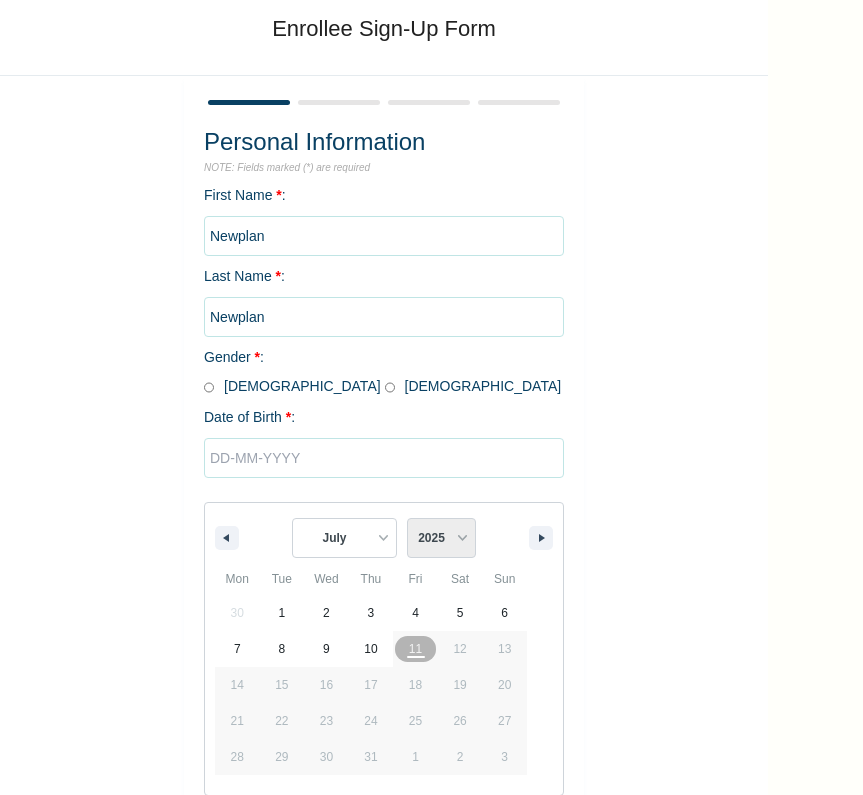 select on "2015" 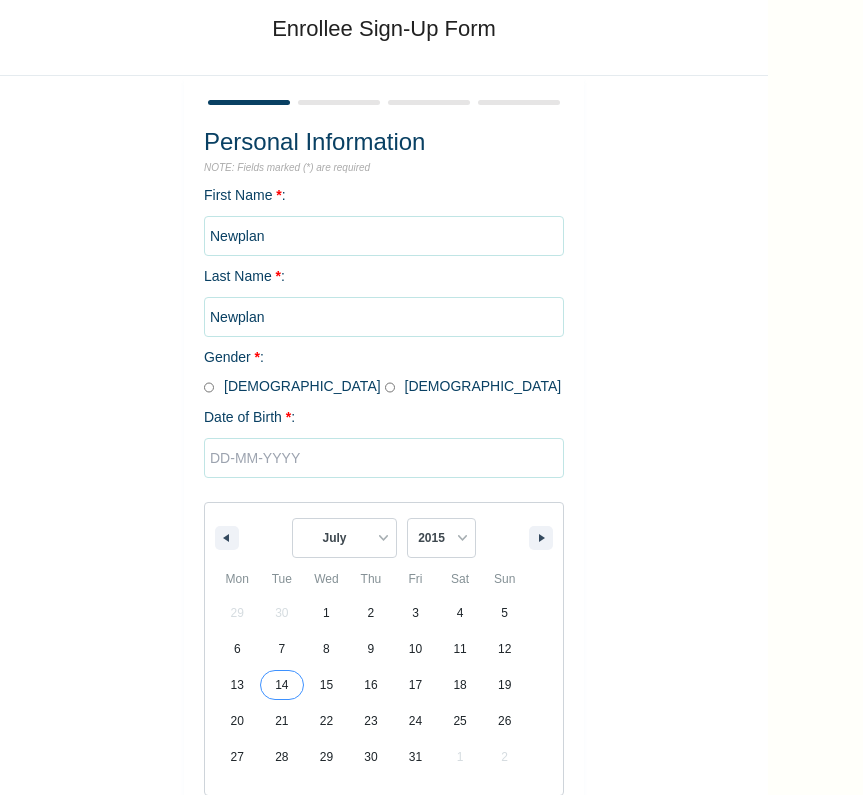 type on "[DATE]" 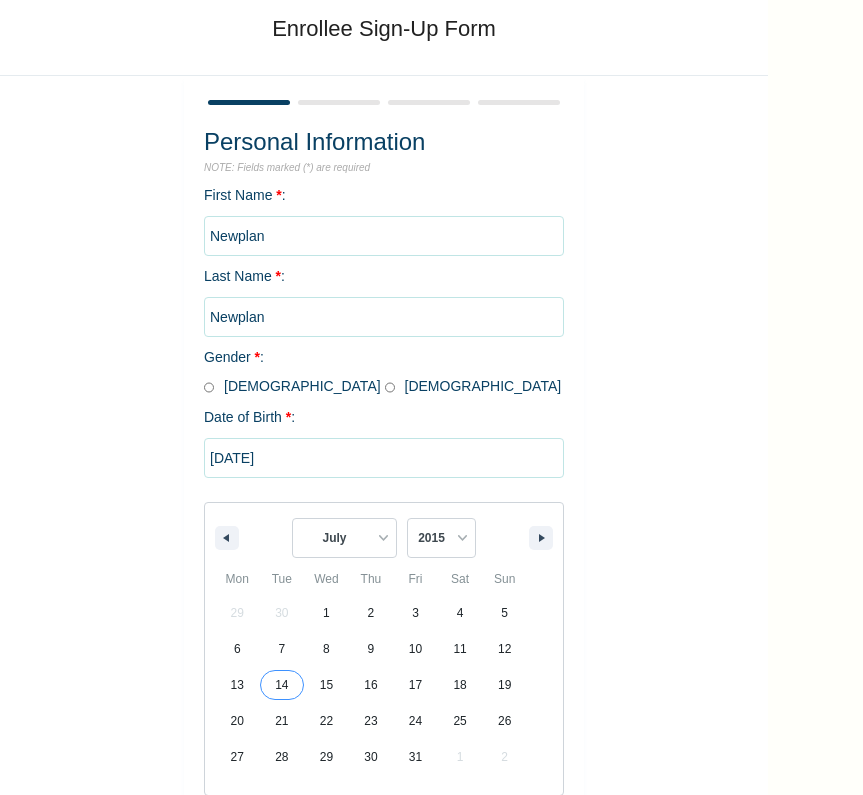 scroll, scrollTop: 0, scrollLeft: 0, axis: both 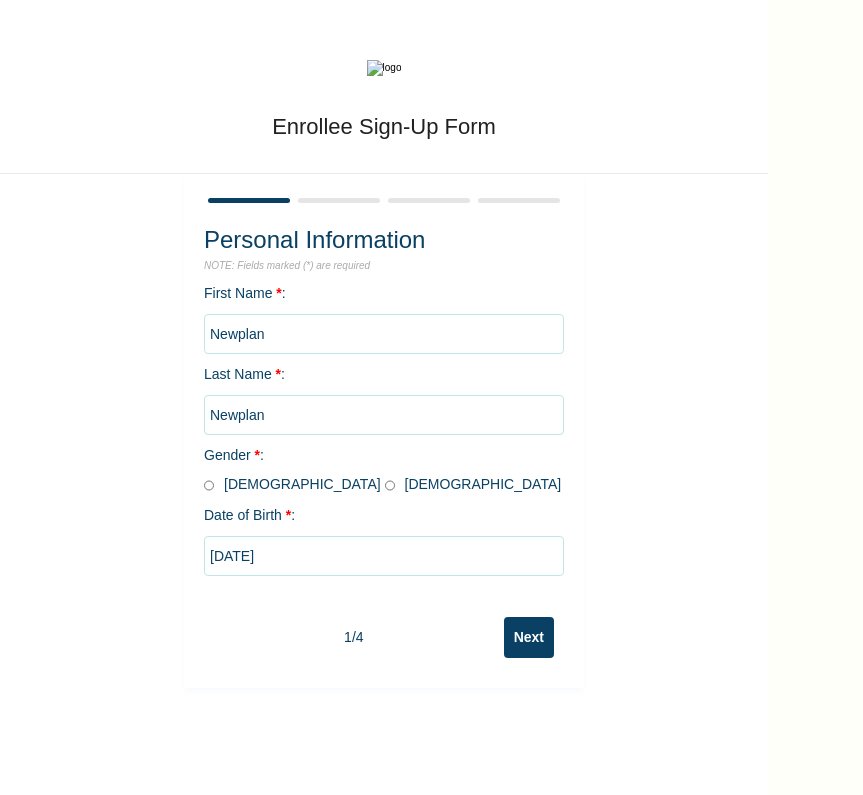 click on "Next" at bounding box center [529, 637] 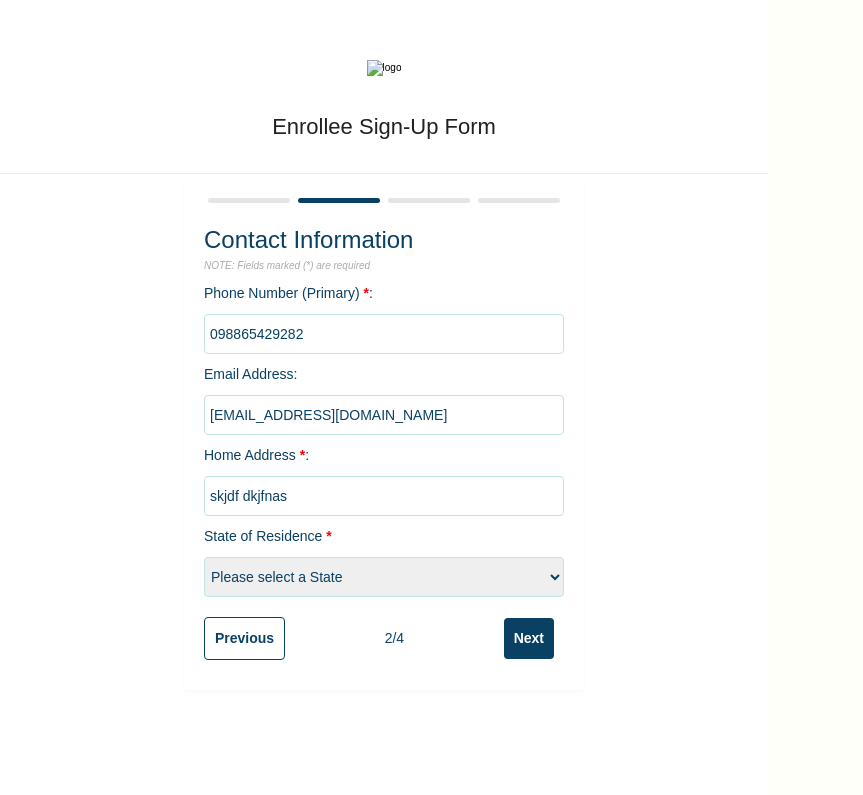 type on "skjdf dkjfnas" 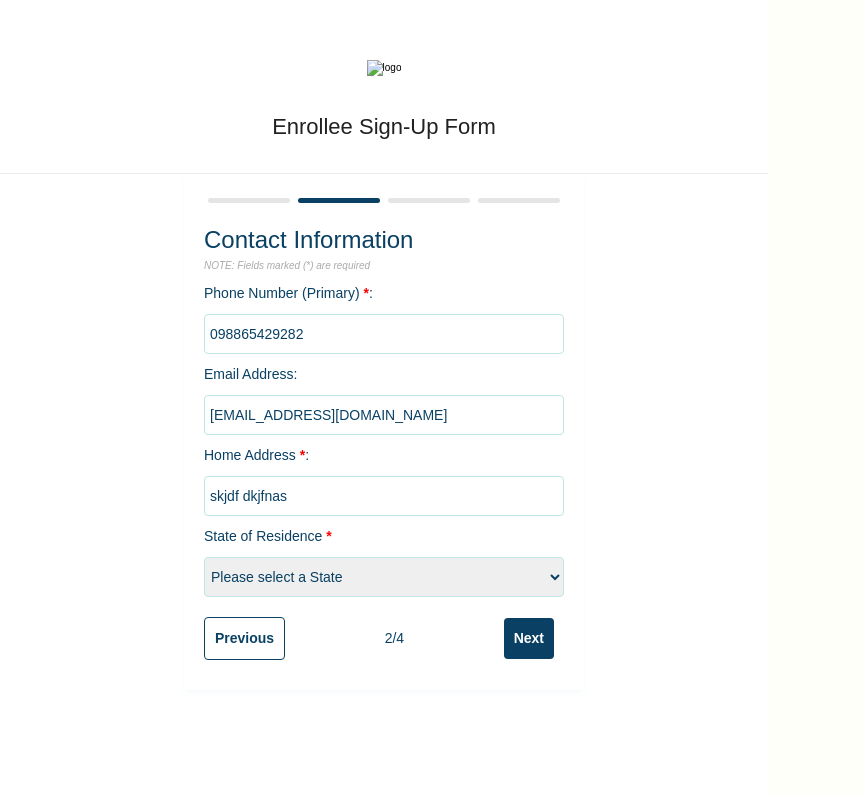 click on "Please select a State Abia Anambra Benue Kebbi [GEOGRAPHIC_DATA] Yobe" at bounding box center [384, 577] 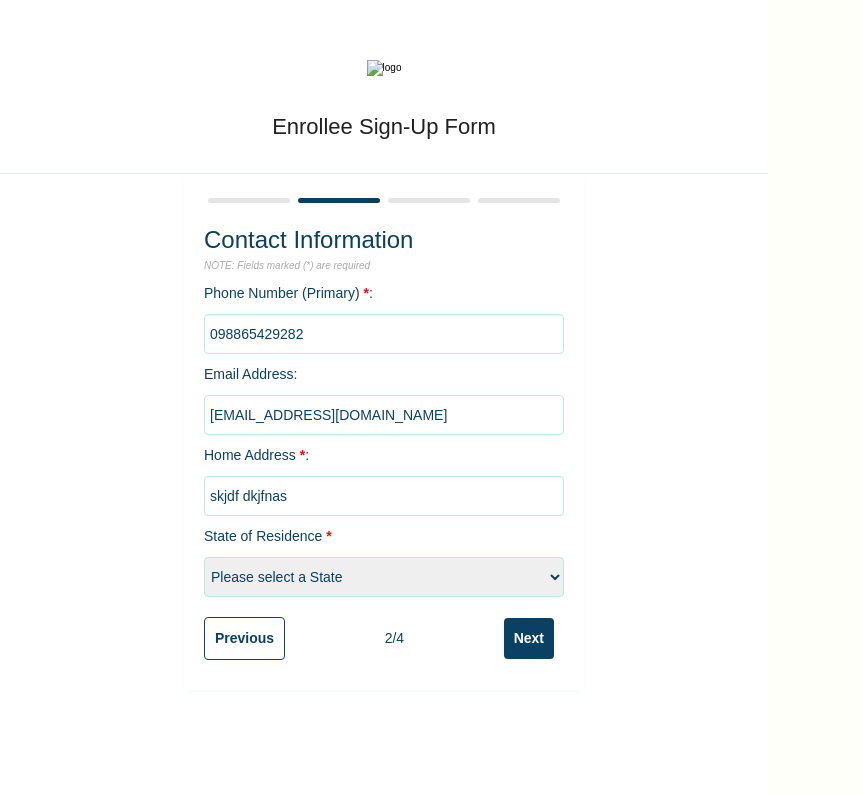 select on "1" 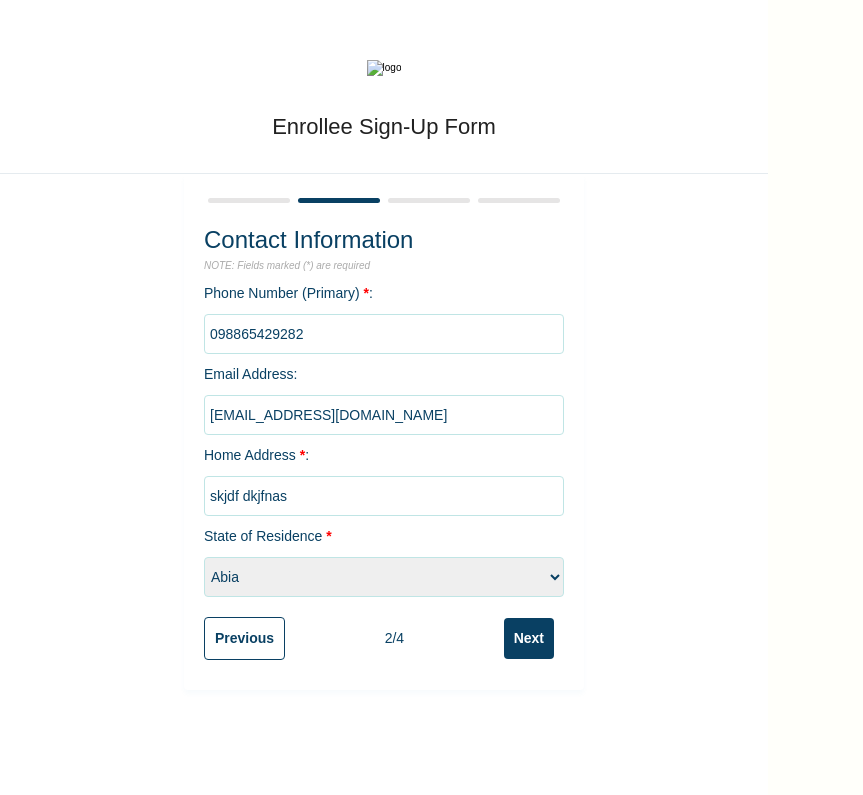 click on "Next" at bounding box center (529, 638) 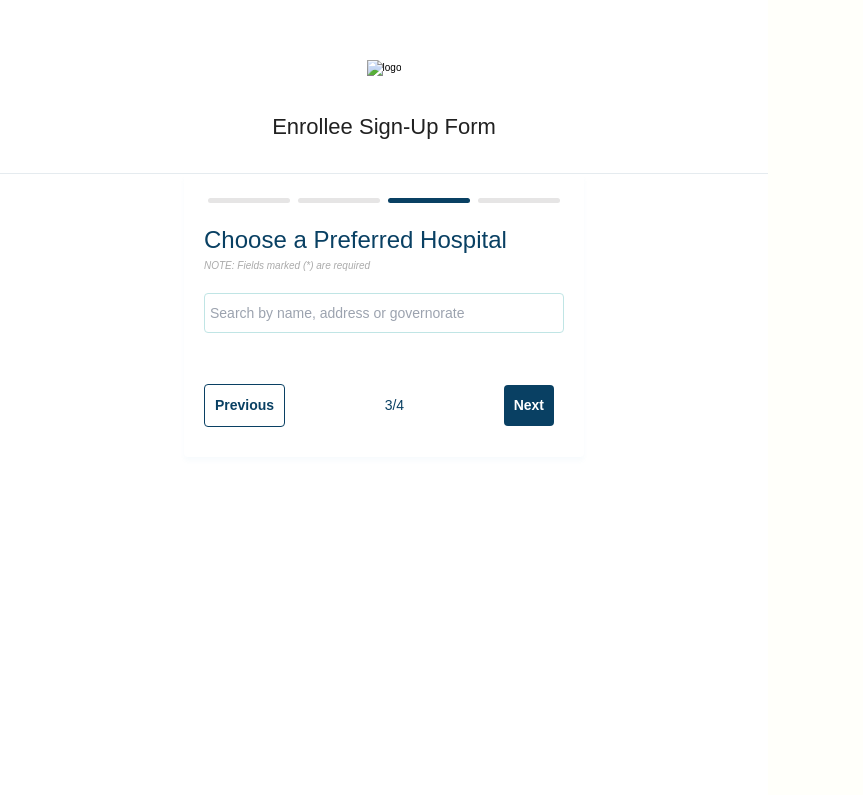 click on "Next" at bounding box center (529, 405) 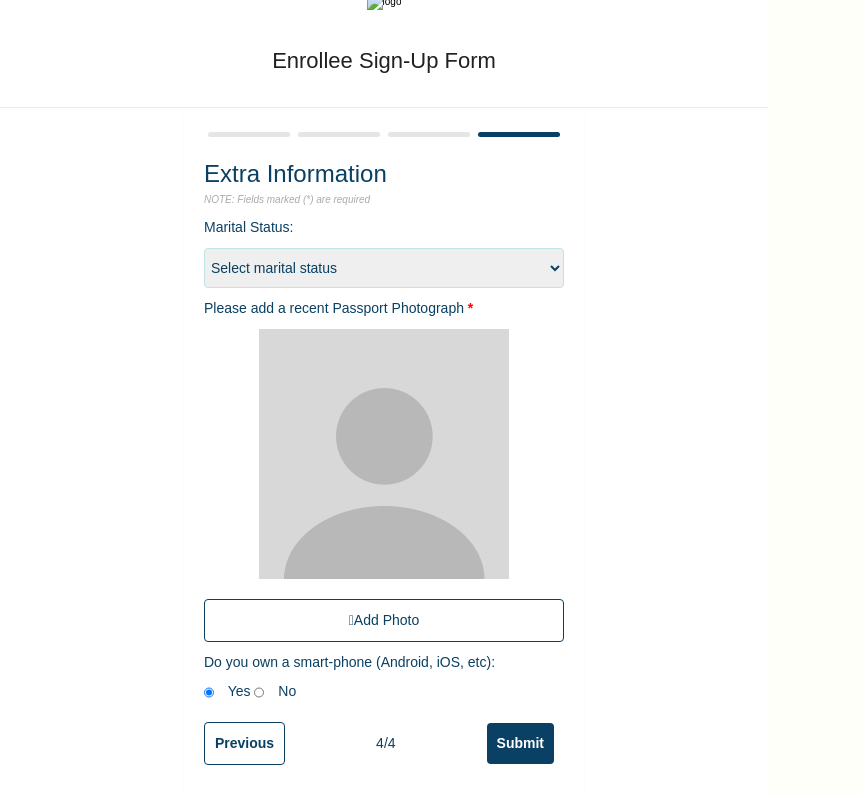 scroll, scrollTop: 68, scrollLeft: 0, axis: vertical 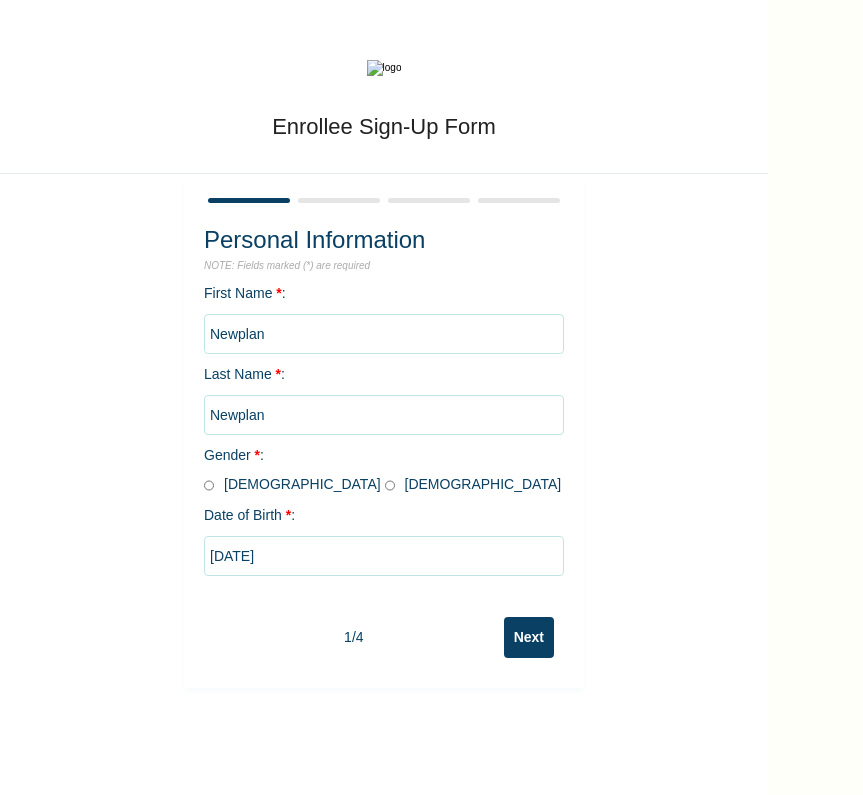 click at bounding box center [209, 485] 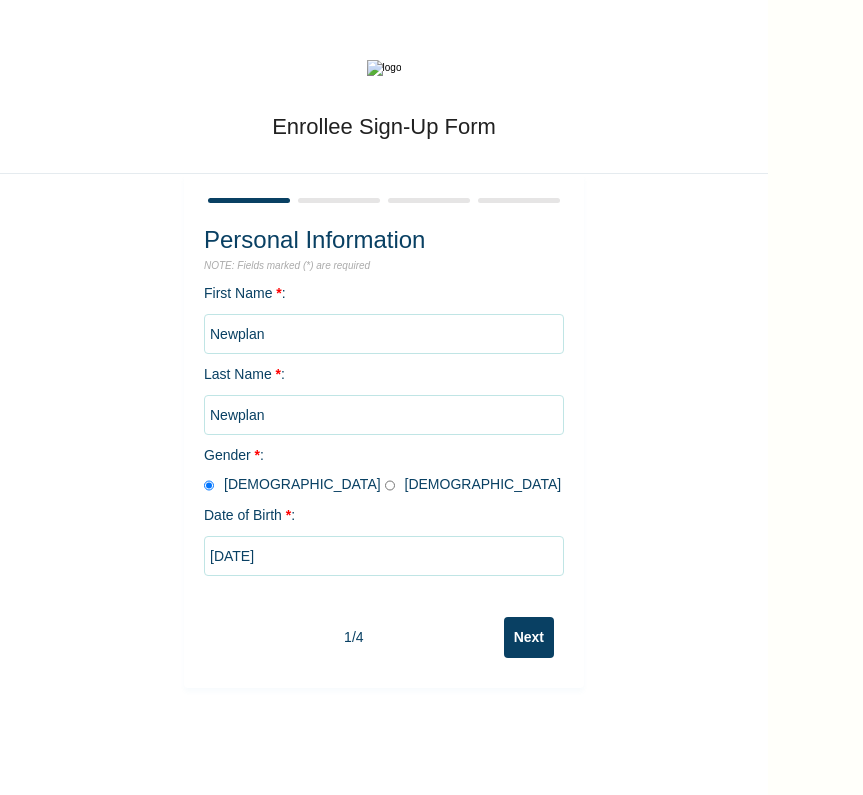 radio on "true" 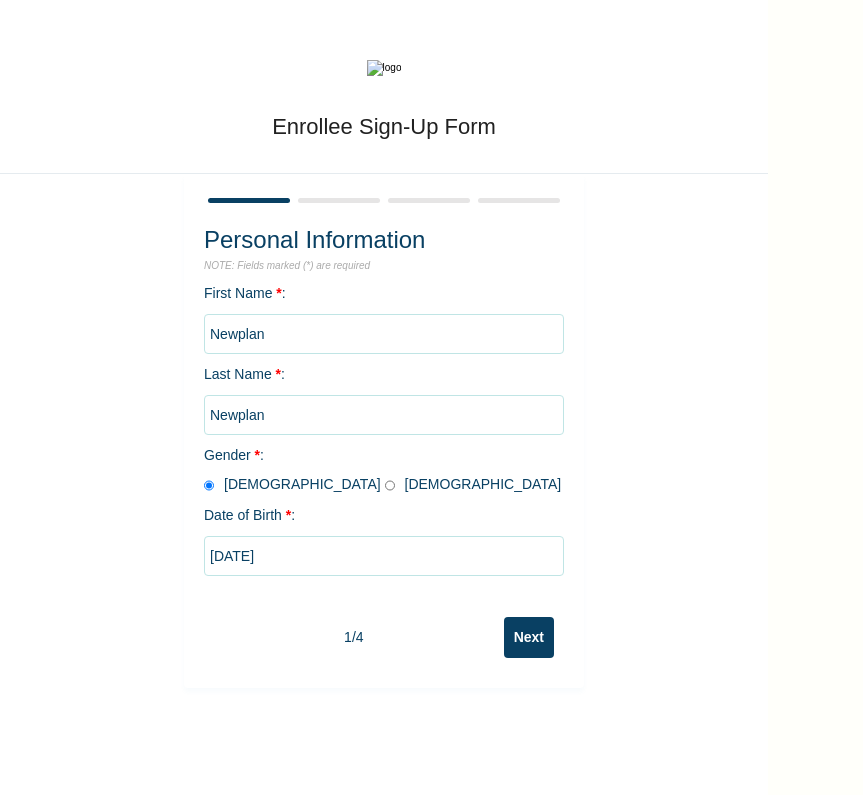 click on "Next" at bounding box center (529, 637) 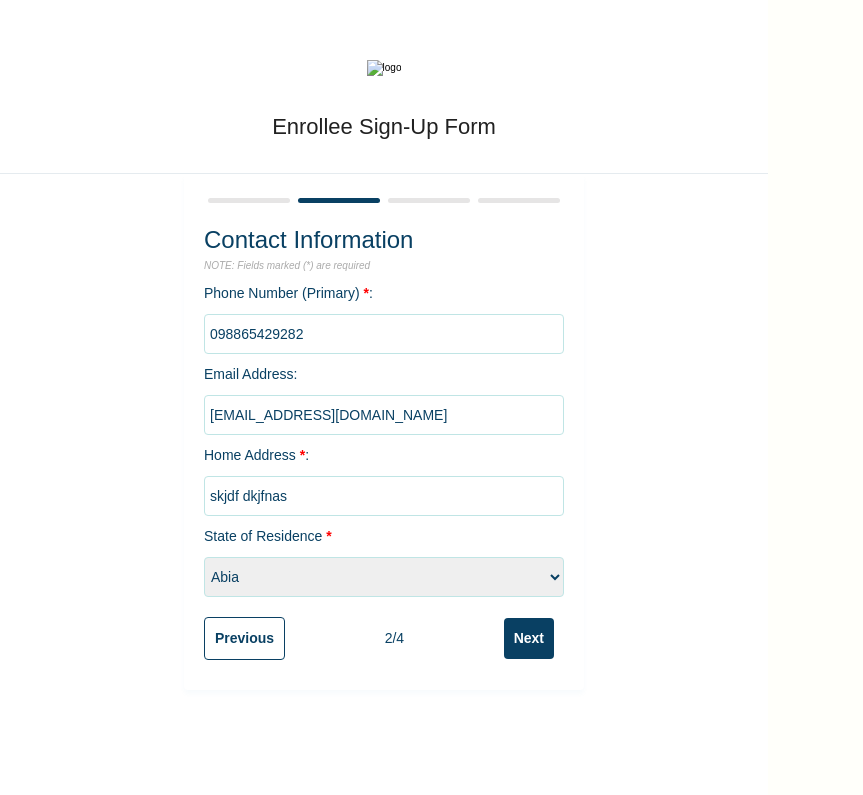 click on "Next" at bounding box center [529, 638] 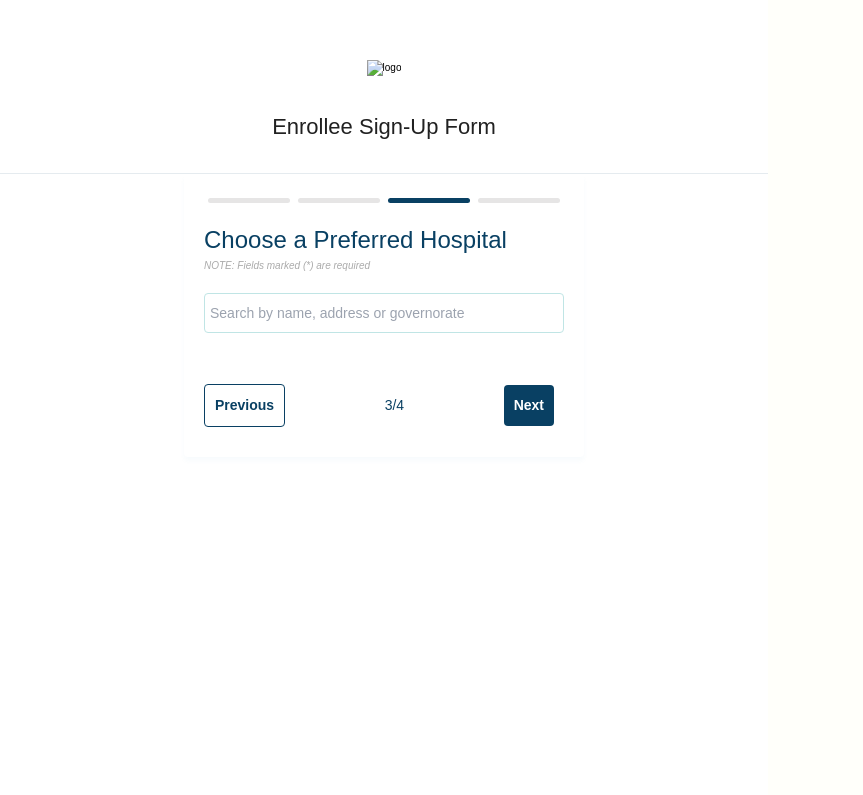 click at bounding box center (249, 200) 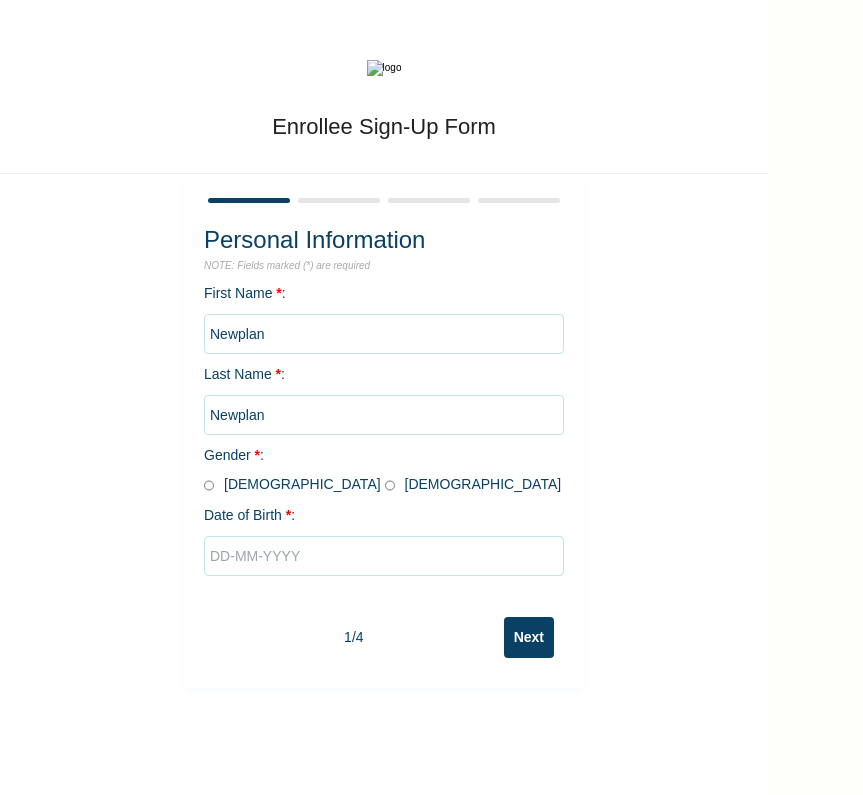 scroll, scrollTop: 0, scrollLeft: 0, axis: both 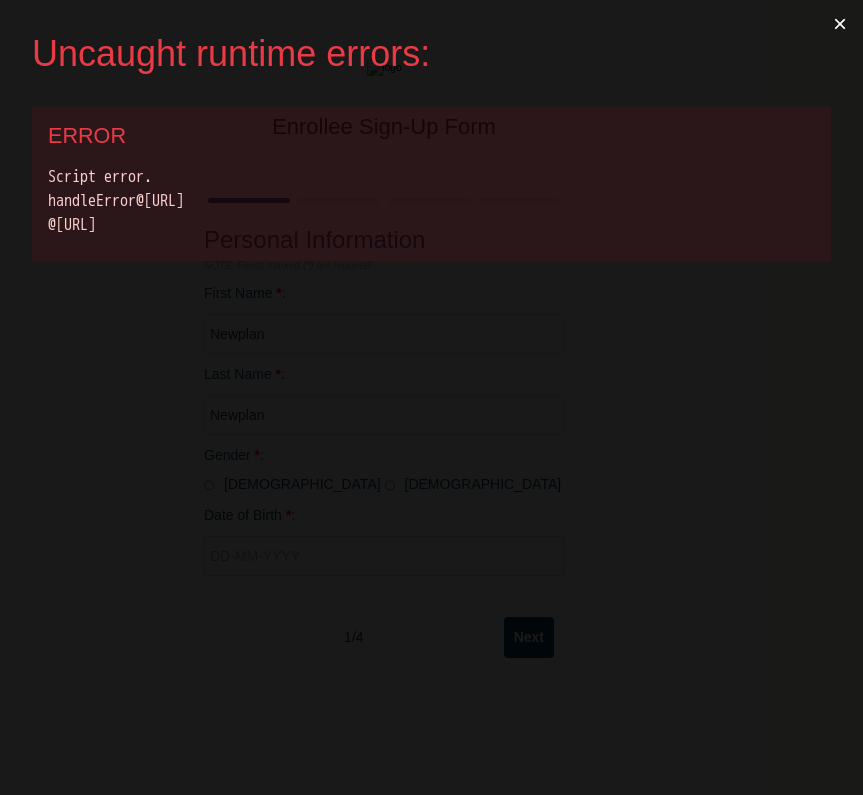 click on "×" at bounding box center (840, 24) 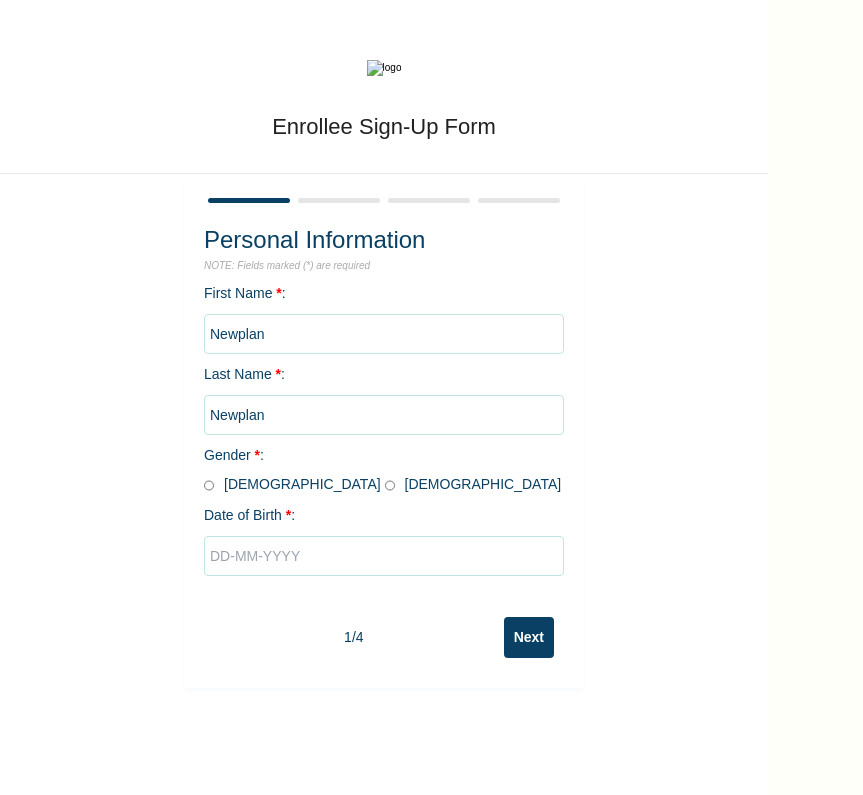 click at bounding box center (384, 556) 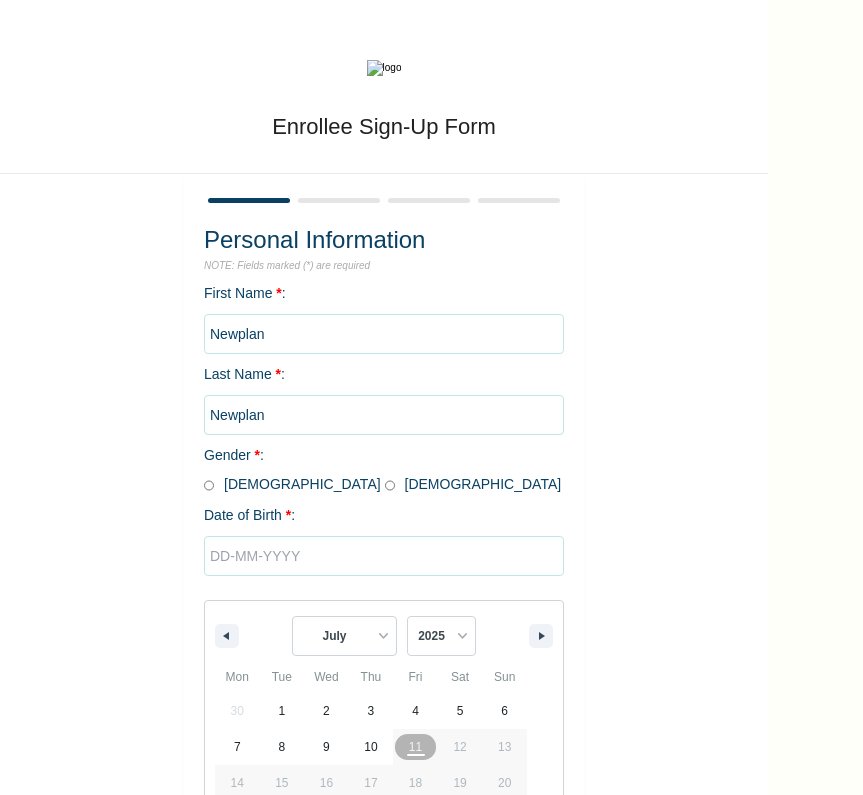scroll, scrollTop: 98, scrollLeft: 0, axis: vertical 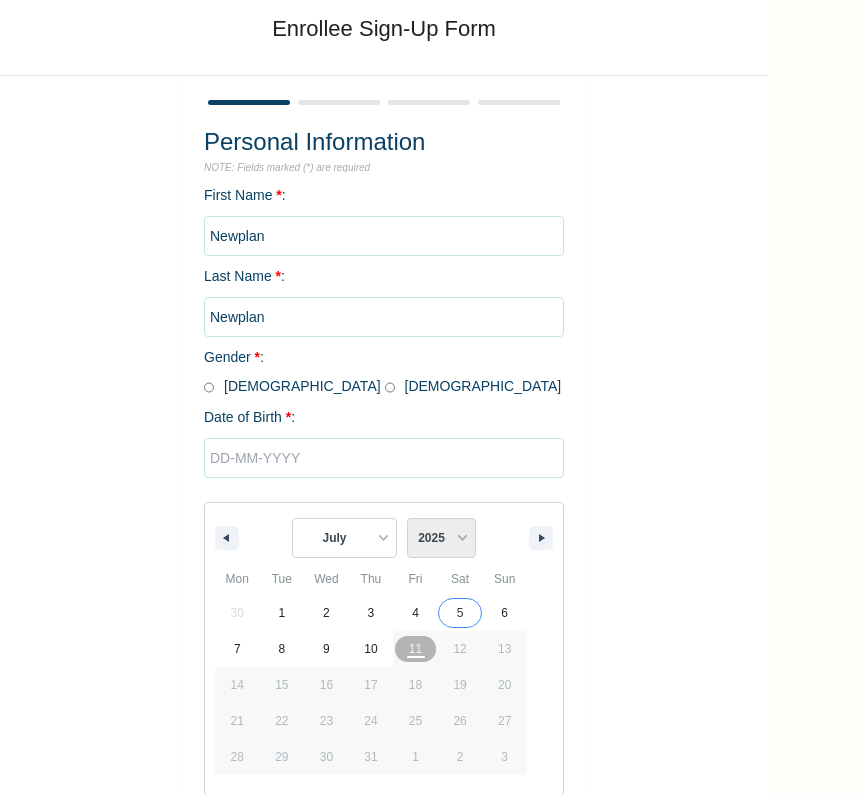 select on "2017" 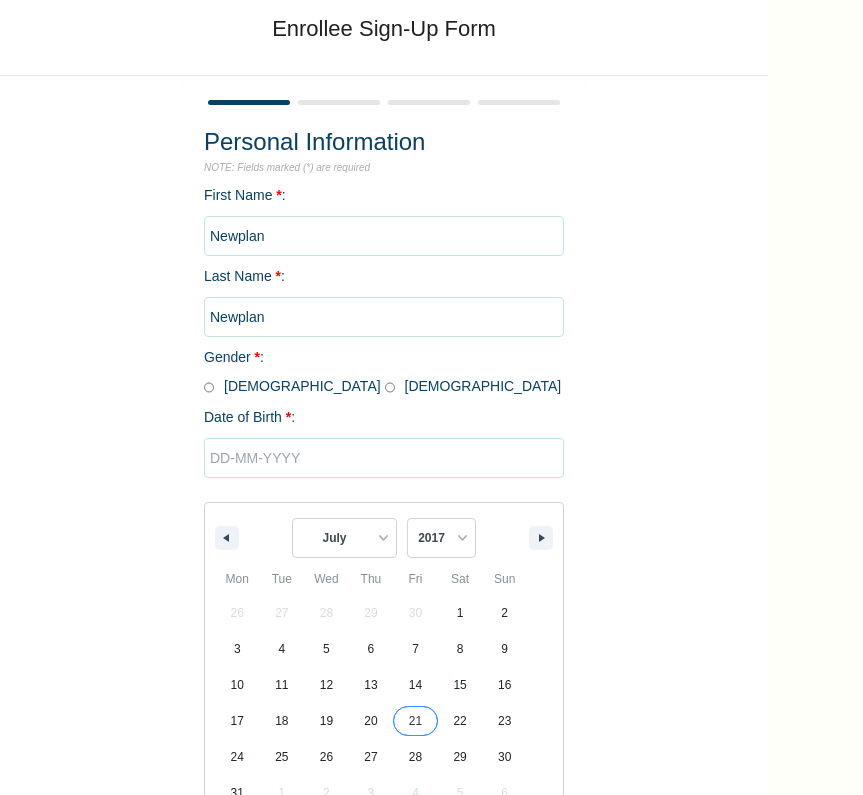 type on "07/21/2017" 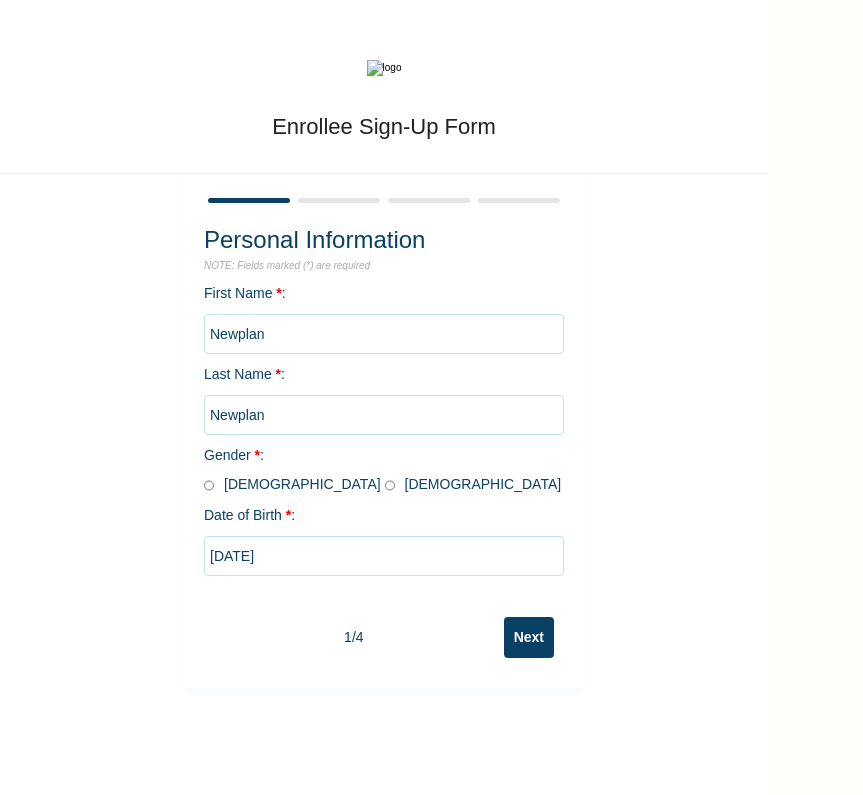 scroll, scrollTop: 0, scrollLeft: 0, axis: both 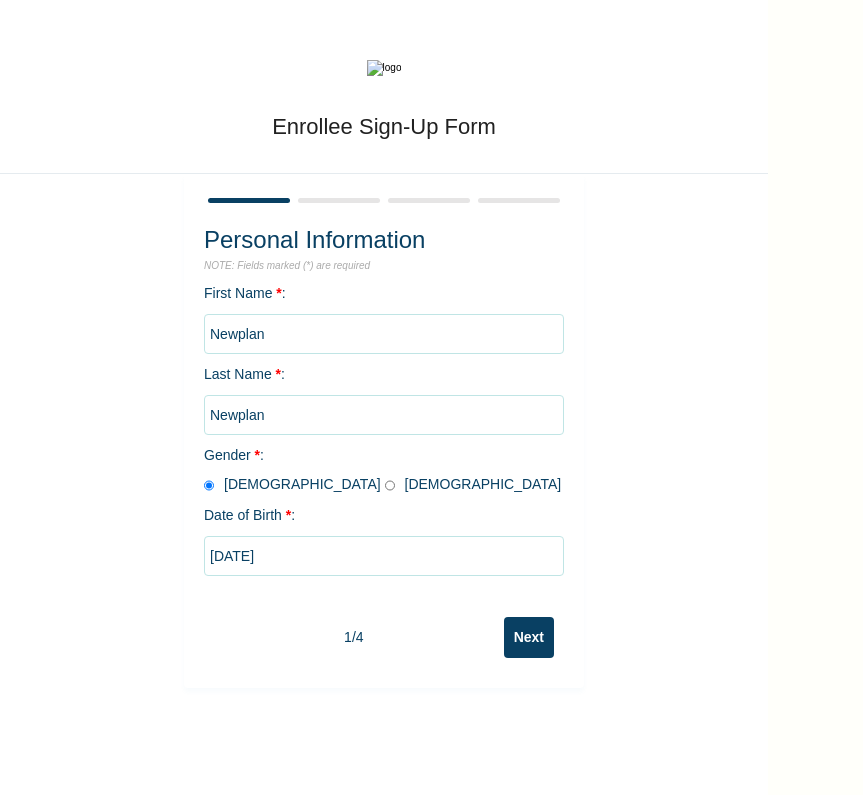 radio on "true" 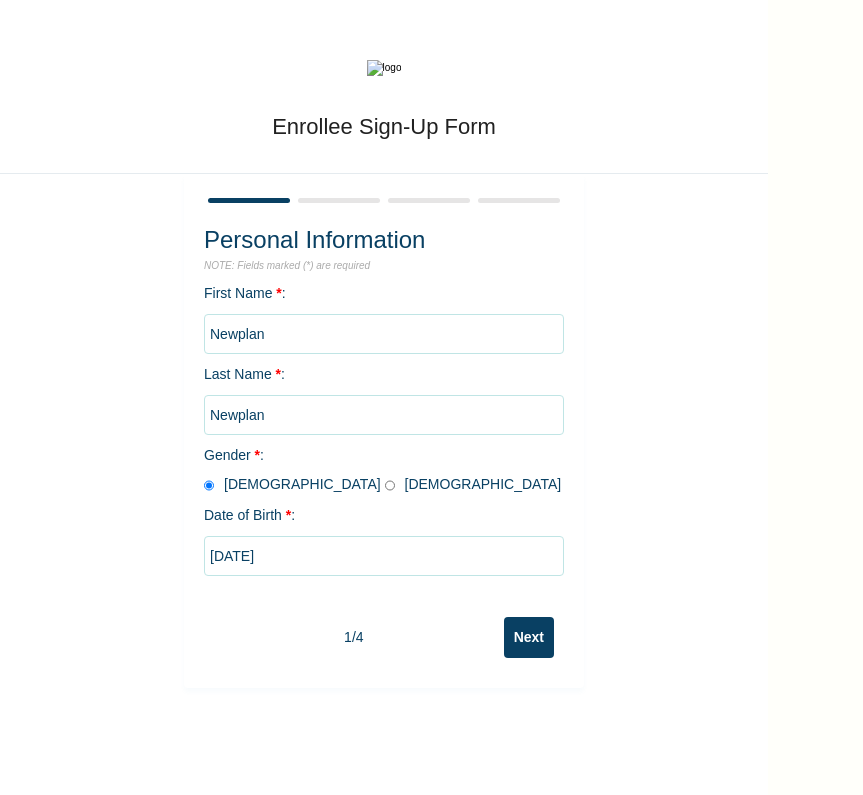 click on "Next" at bounding box center (529, 637) 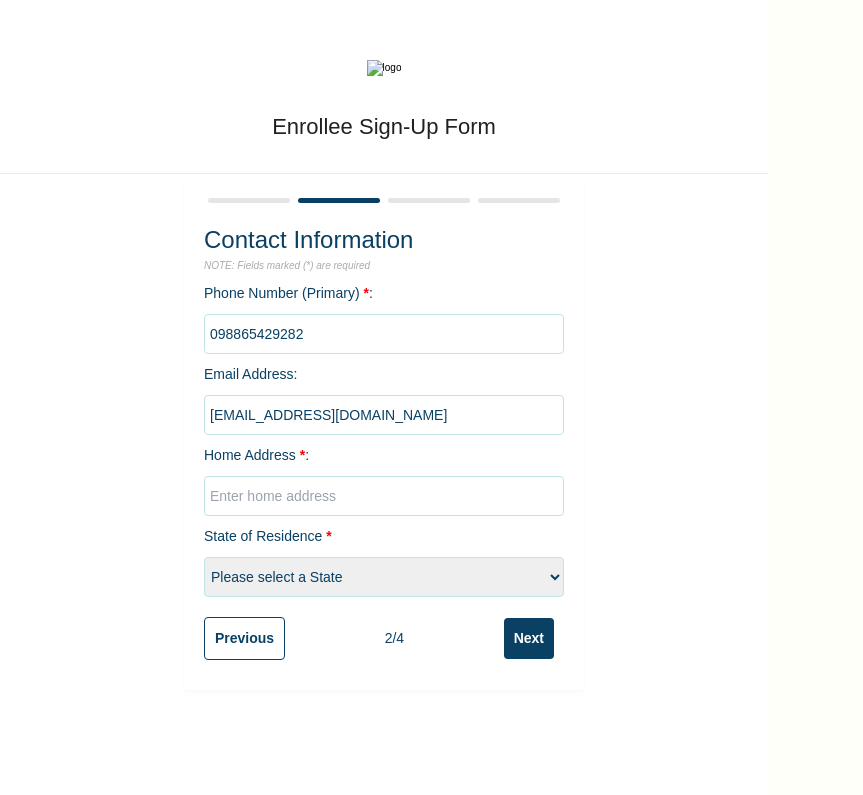 click on "Next" at bounding box center (529, 638) 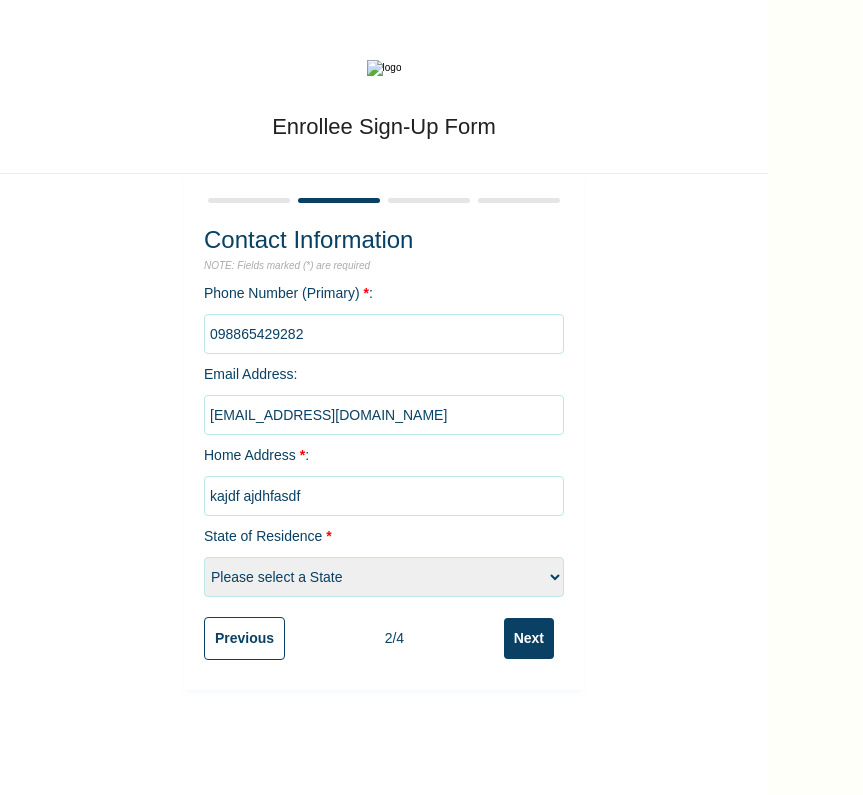 type on "kajdf ajdhfasdf" 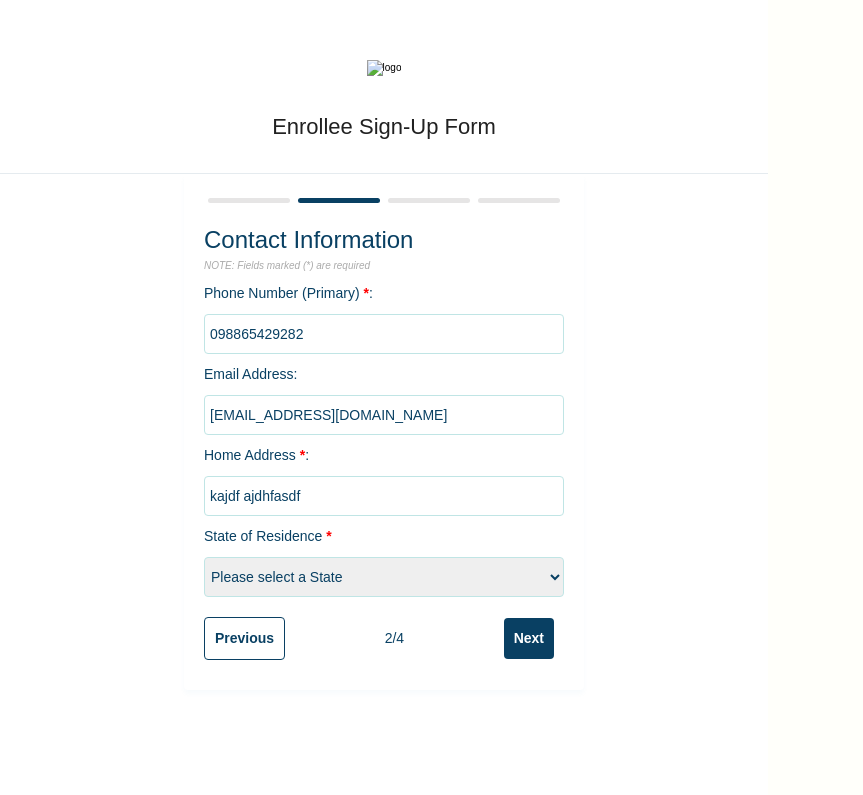 click on "Please select a State Abia Anambra Benue Kebbi [GEOGRAPHIC_DATA] Yobe" at bounding box center [384, 577] 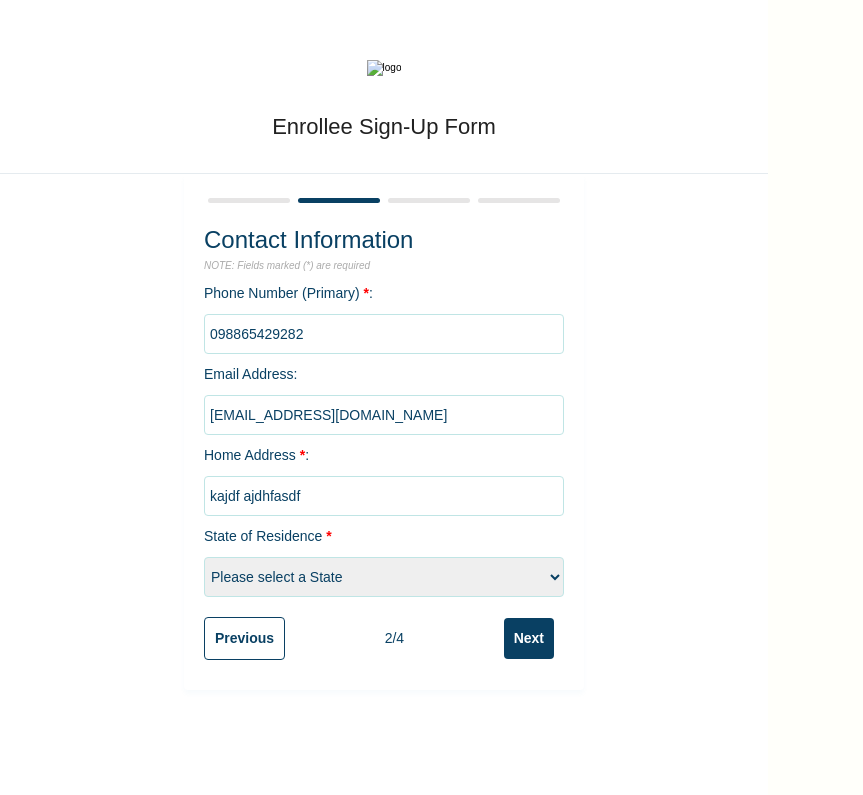 select on "4" 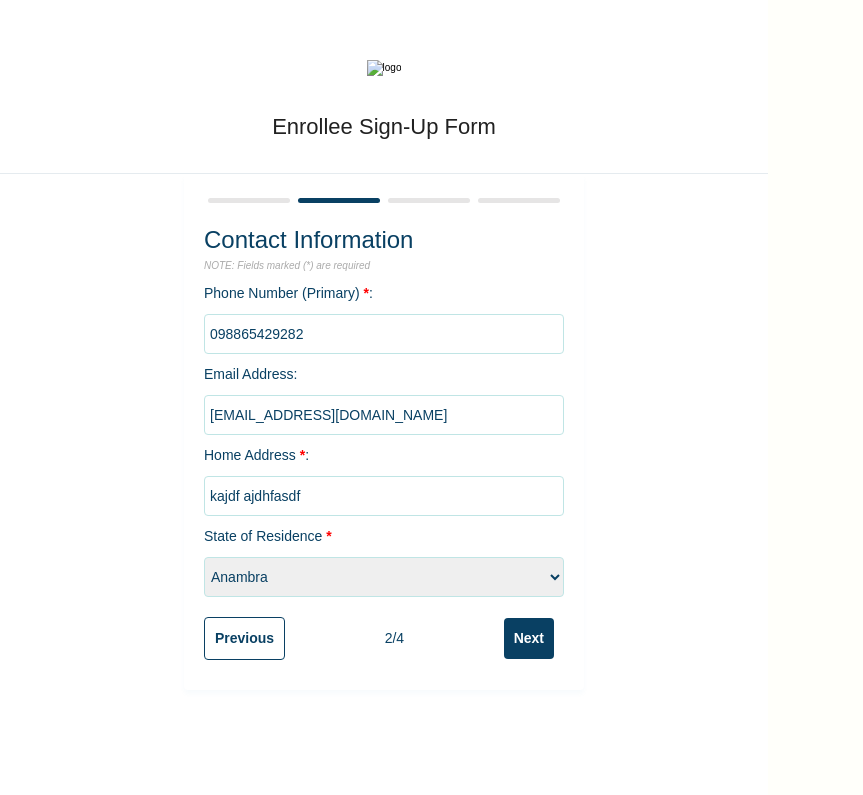 click on "Enrollee Sign-Up Form Contact Information NOTE: Fields marked (*) are required Phone Number (Primary)   * : Email Address : newplan2@mailinator.com Home Address   * : kajdf ajdhfasdf State of Residence   * Please select a State Abia Anambra Benue Kebbi Lagos Yobe Previous 2  / 4 Next" at bounding box center (384, 345) 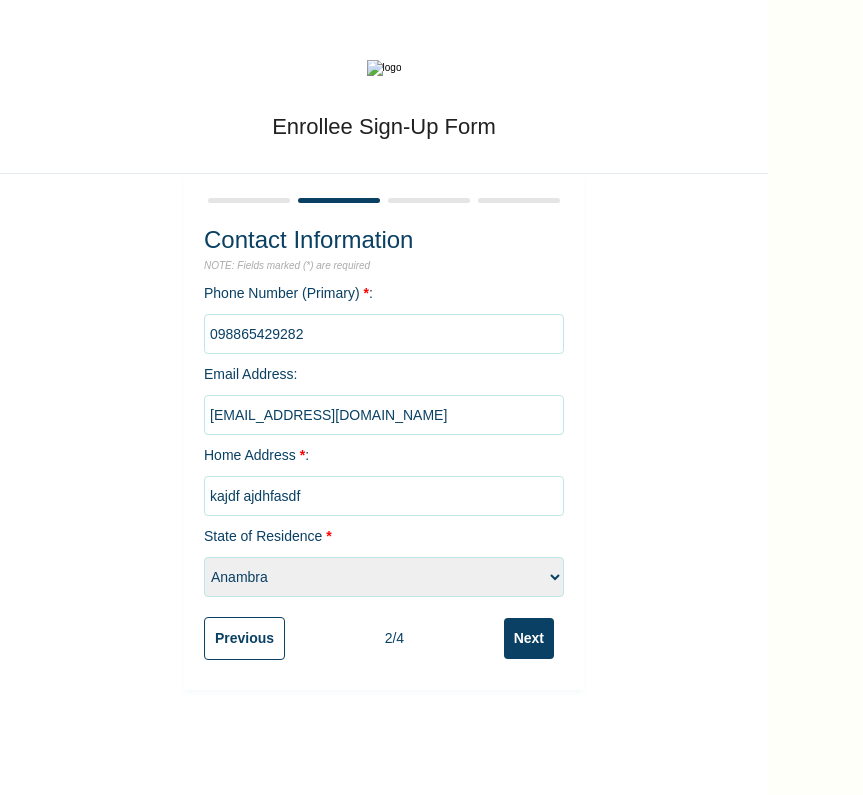 click on "Next" at bounding box center (529, 638) 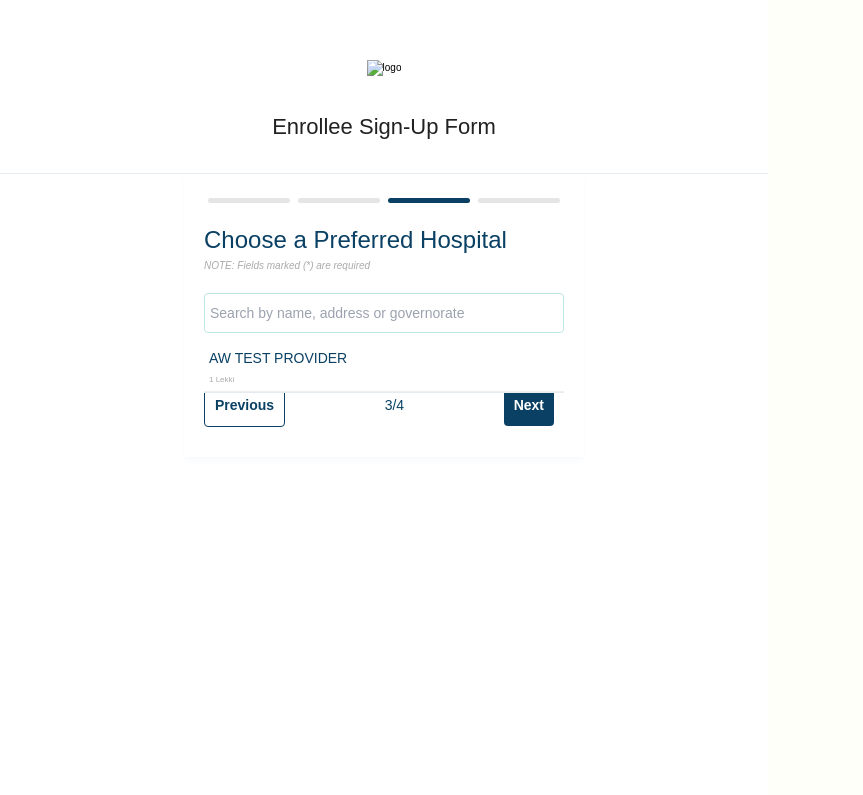 click at bounding box center [384, 313] 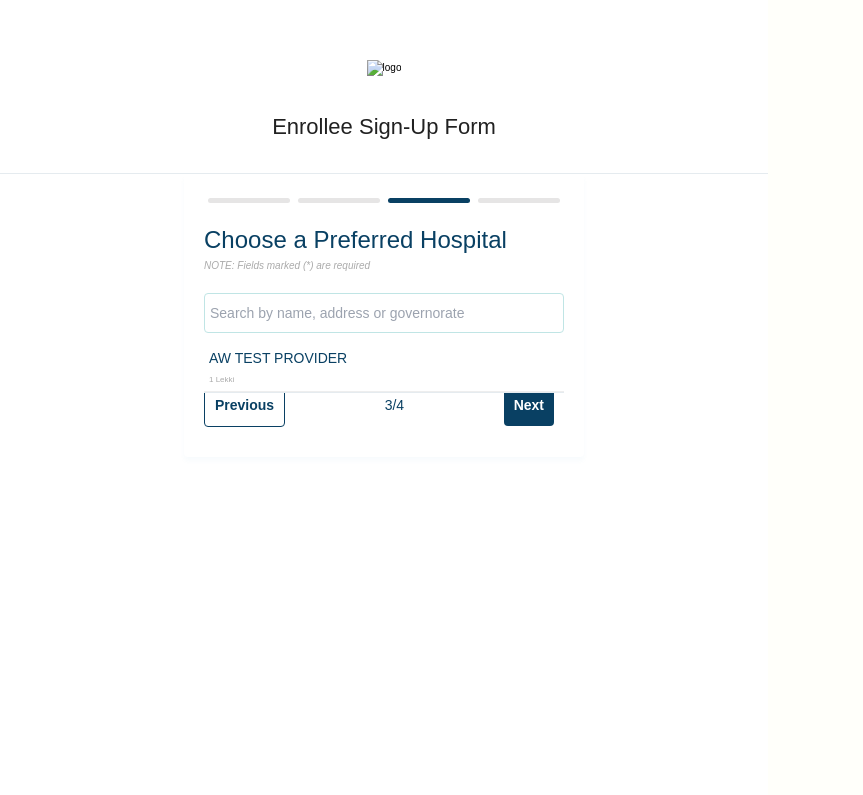 click on "Enrollee Sign-Up Form Choose a Preferred Hospital NOTE: Fields marked (*) are required AW TEST PROVIDER 1 Lekki Previous 3  / 4 Next" at bounding box center (384, 228) 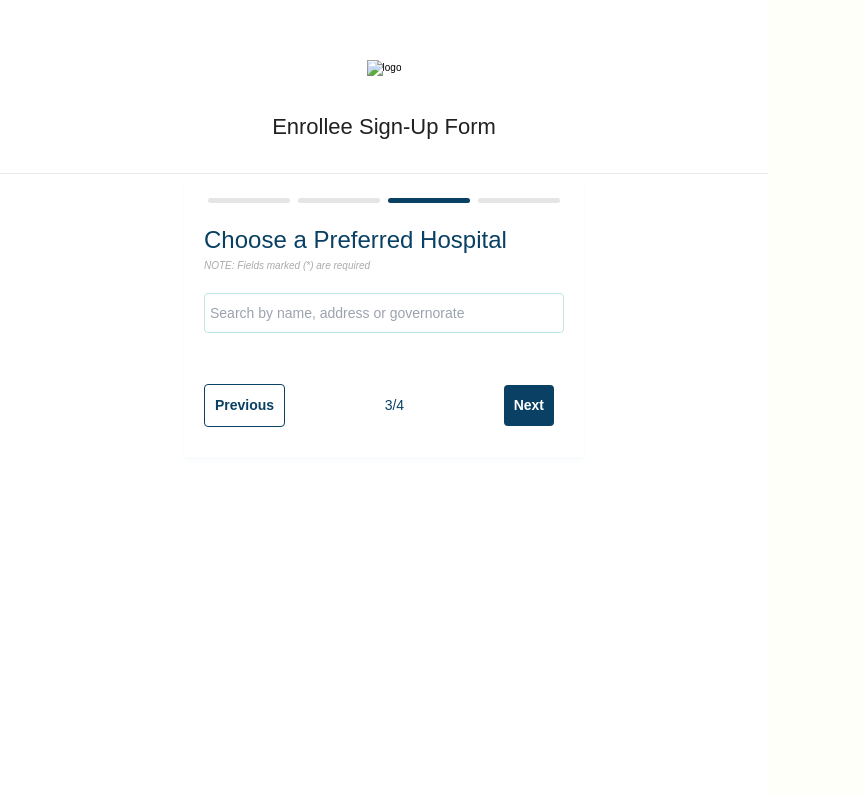 click on "Next" at bounding box center (529, 405) 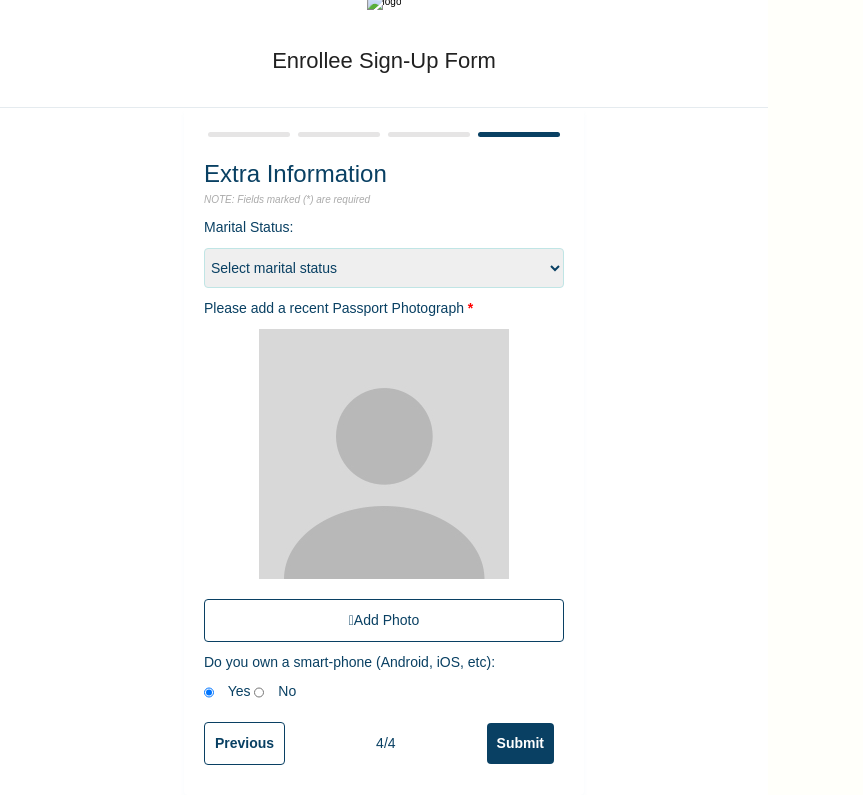 scroll, scrollTop: 68, scrollLeft: 0, axis: vertical 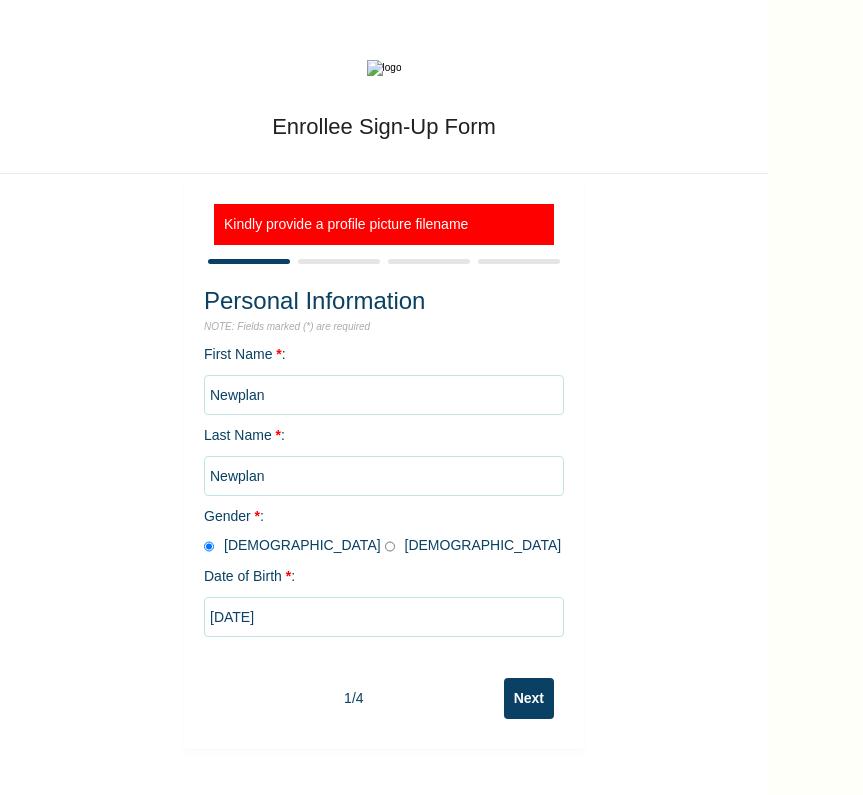 click on "Next" at bounding box center (529, 698) 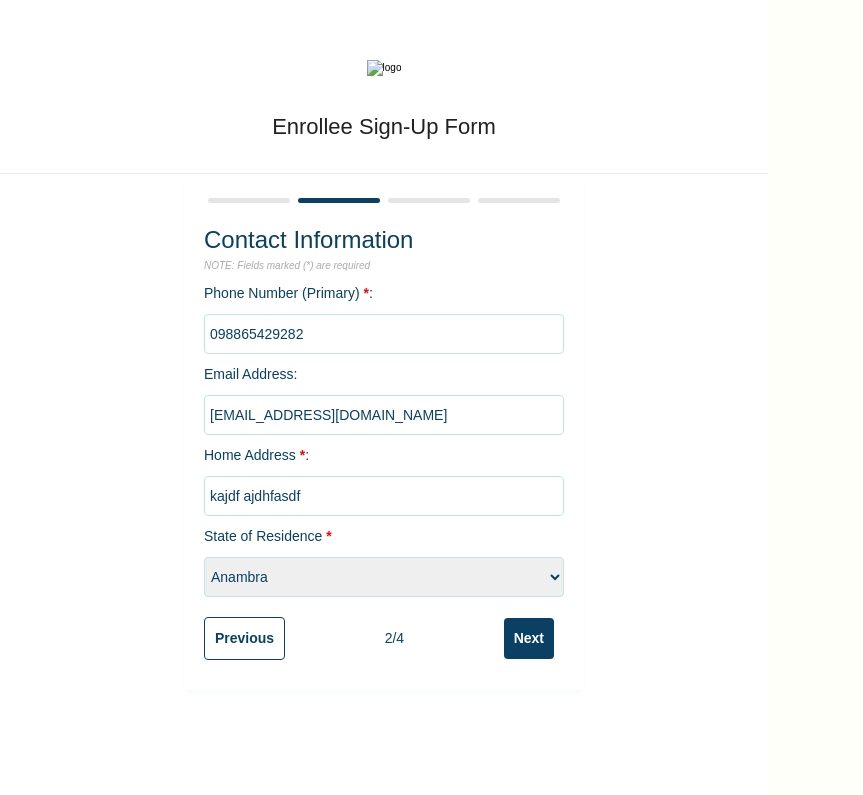 click on "Next" at bounding box center (529, 638) 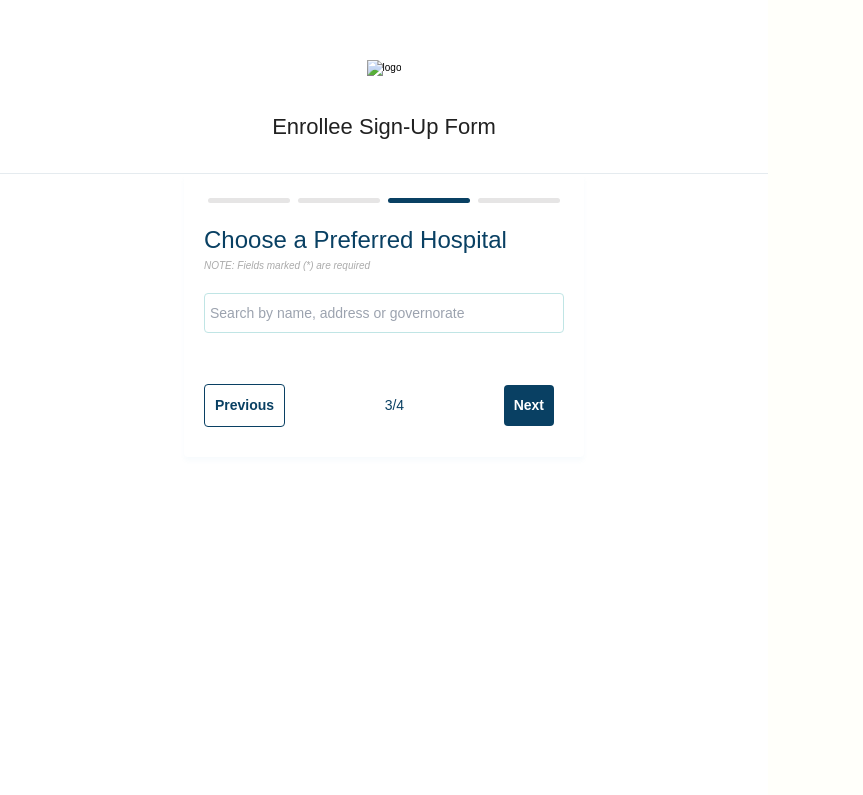 click on "Next" at bounding box center [529, 405] 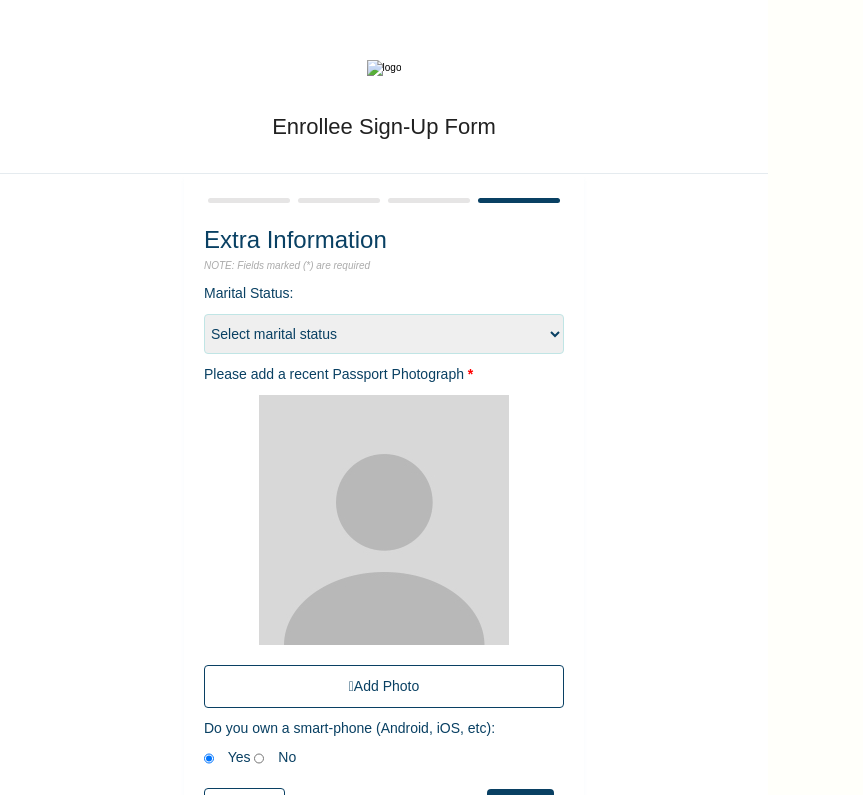 scroll, scrollTop: 68, scrollLeft: 0, axis: vertical 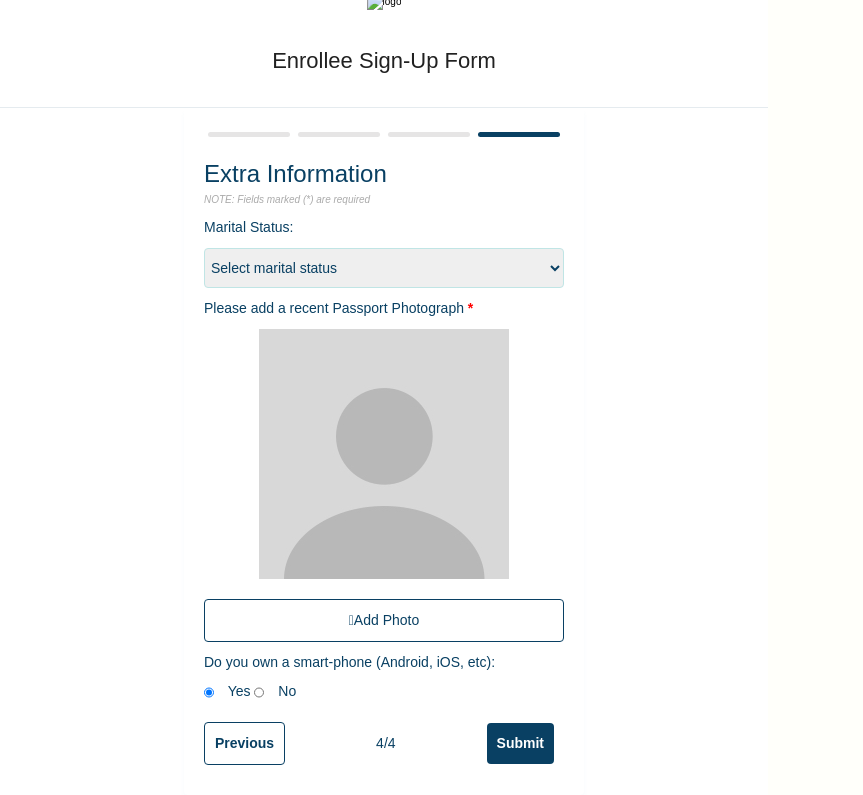 click on "Submit" at bounding box center (520, 743) 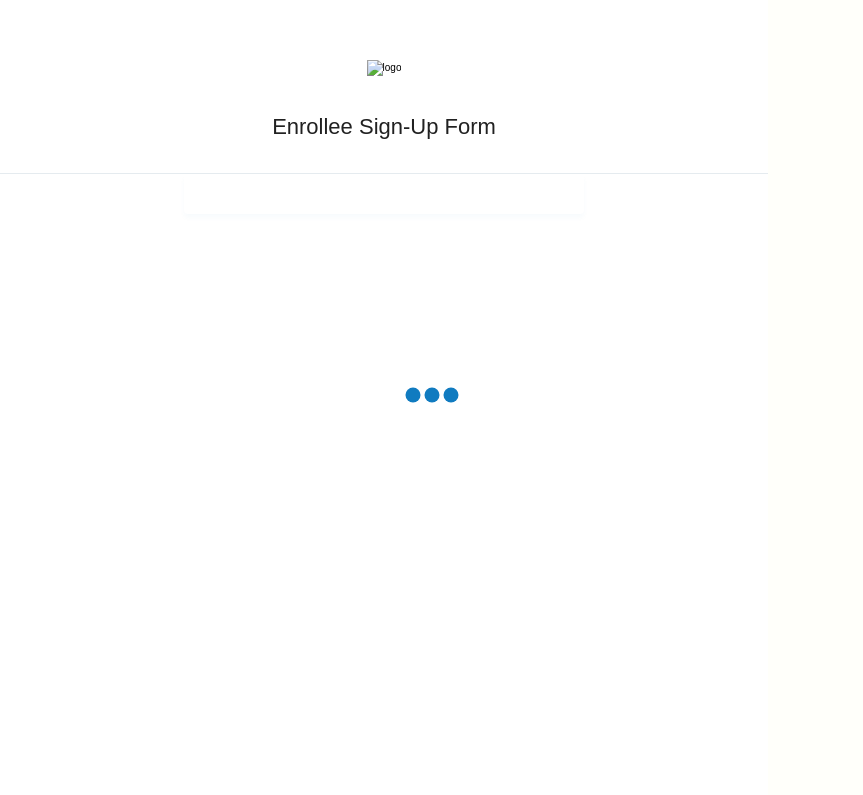 scroll, scrollTop: 0, scrollLeft: 0, axis: both 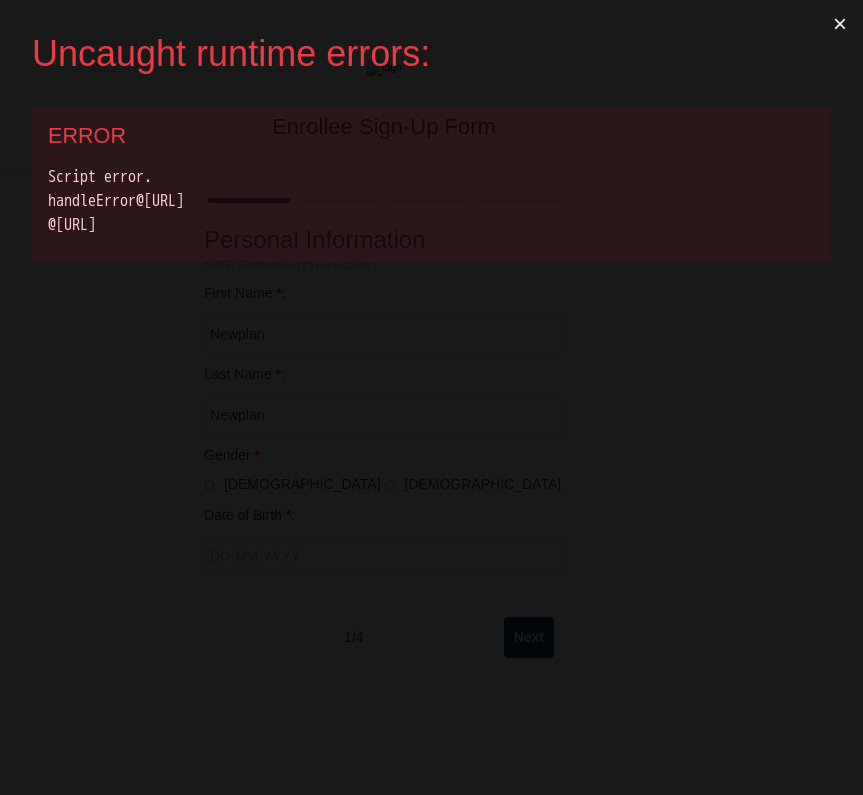 click on "×" at bounding box center (840, 24) 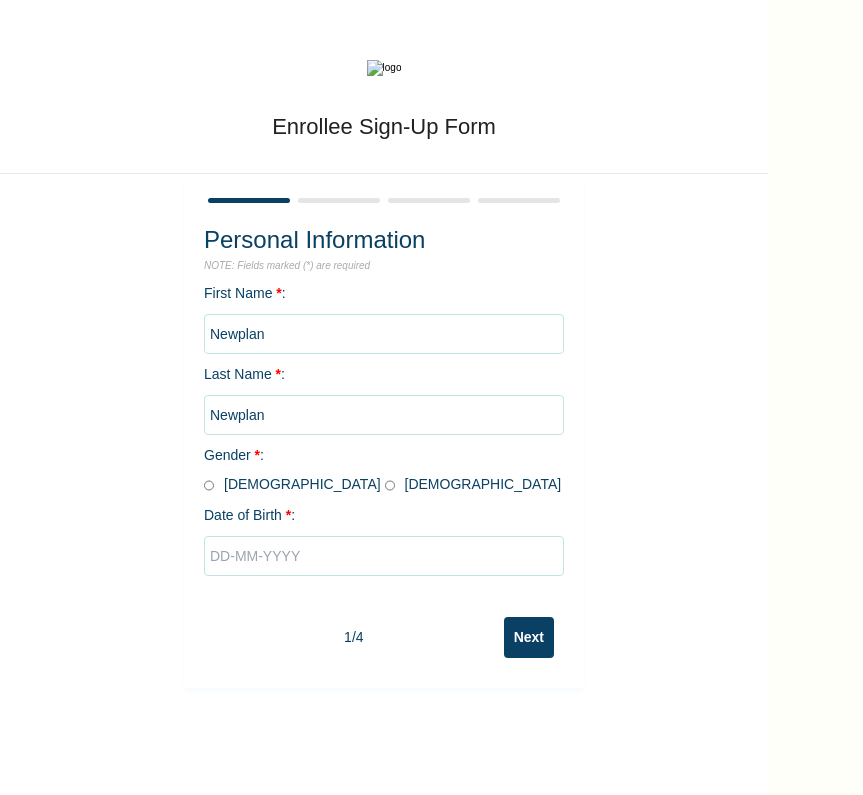 click on "Next" at bounding box center [529, 637] 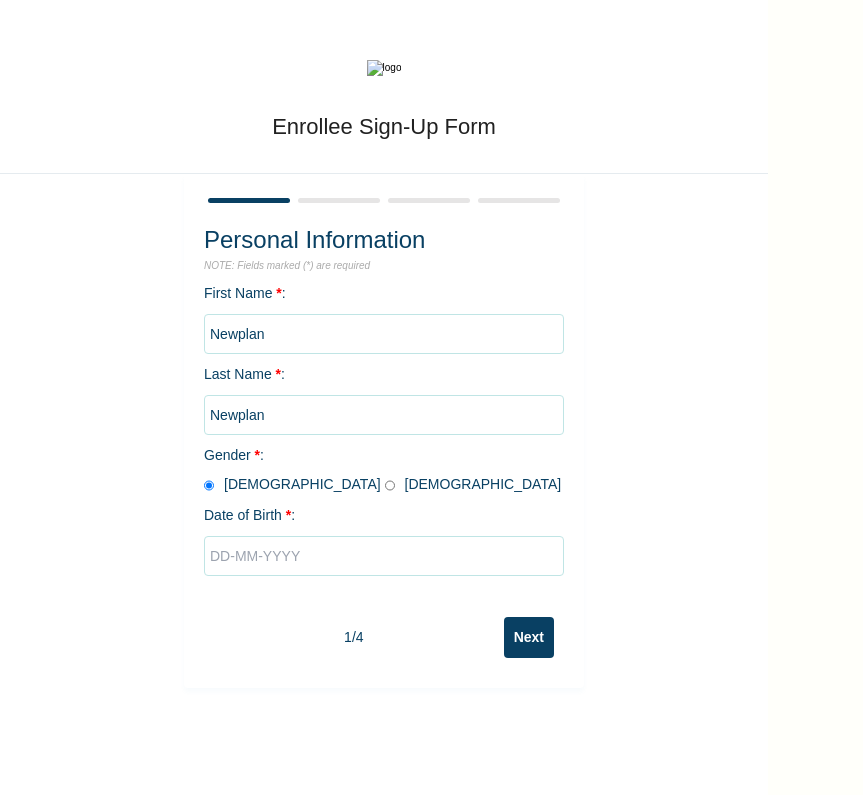 radio on "true" 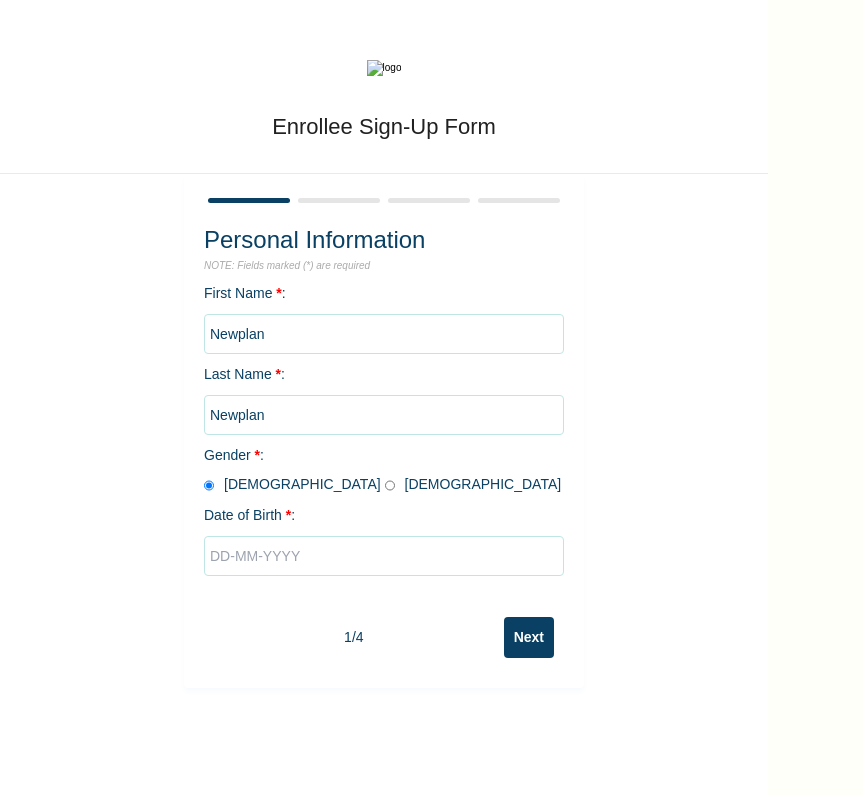 click on "Next" at bounding box center [529, 637] 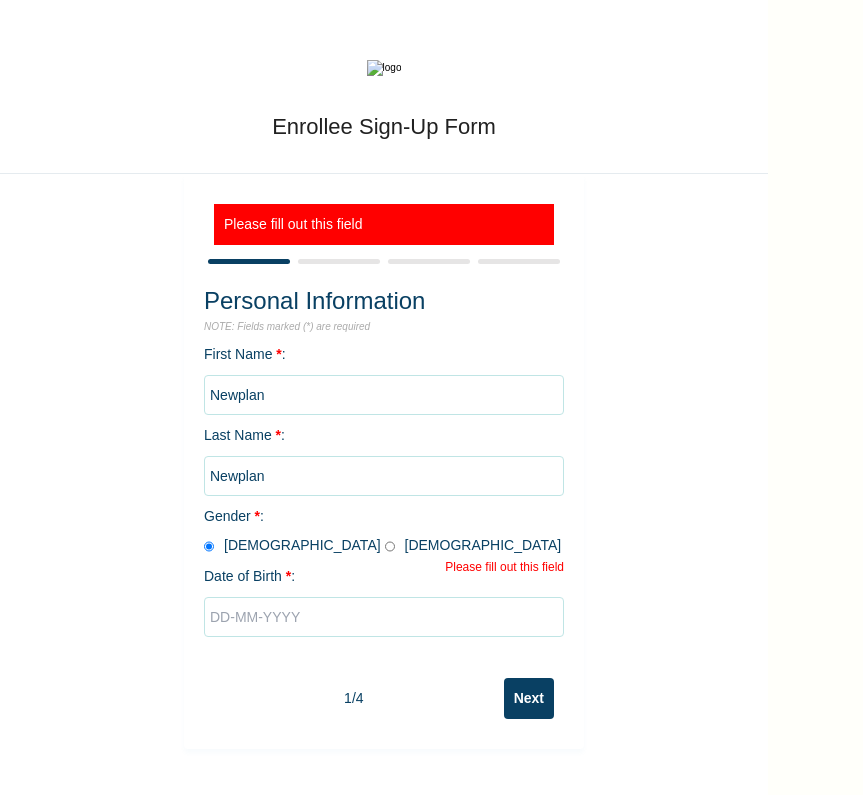 click at bounding box center (384, 617) 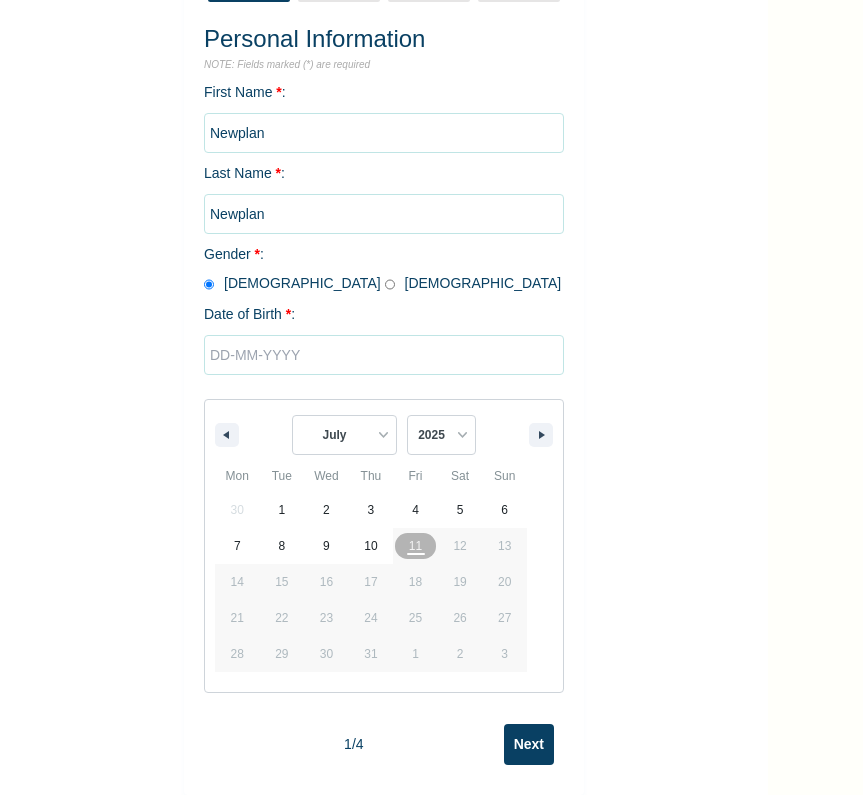 scroll, scrollTop: 261, scrollLeft: 0, axis: vertical 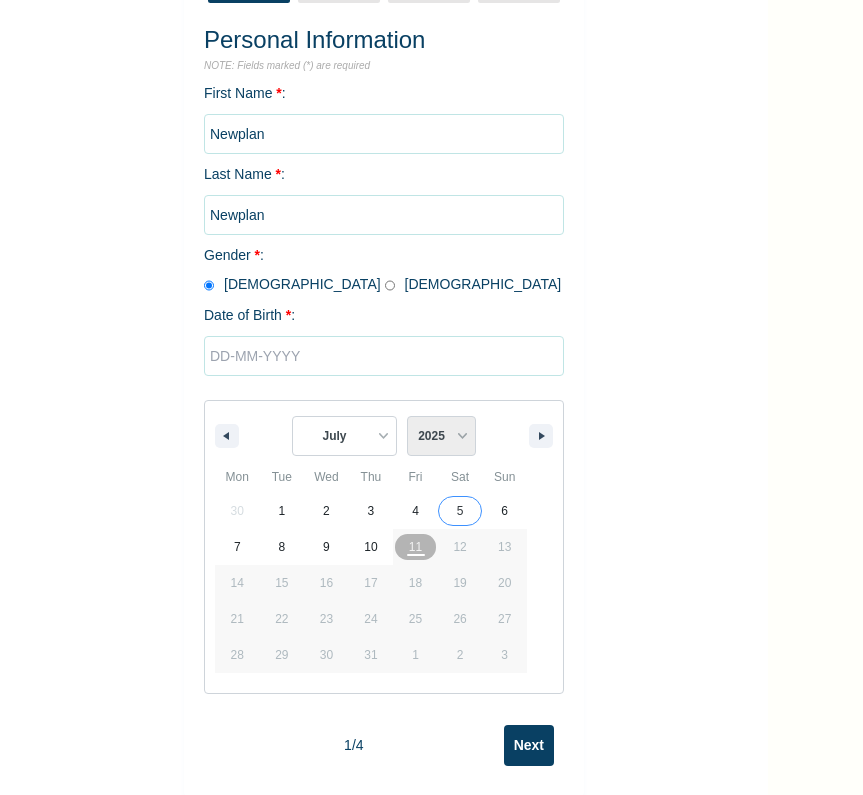 click on "2025 2024 2023 2022 2021 2020 2019 2018 2017 2016 2015 2014 2013 2012 2011 2010 2009 2008 2007 2006 2005 2004 2003 2002 2001 2000 1999 1998 1997 1996 1995 1994 1993 1992 1991 1990 1989 1988 1987 1986 1985 1984 1983 1982 1981 1980 1979 1978 1977 1976 1975 1974 1973 1972 1971 1970 1969 1968 1967 1966 1965 1964 1963 1962 1961 1960 1959 1958 1957 1956 1955 1954 1953 1952 1951 1950 1949 1948 1947 1946 1945 1944 1943 1942 1941 1940 1939 1938 1937 1936 1935 1934 1933 1932 1931 1930 1929 1928 1927 1926 1925 1924 1923 1922 1921 1920 1919 1918 1917 1916 1915 1914 1913 1912 1911 1910 1909 1908 1907 1906 1905" at bounding box center [441, 436] 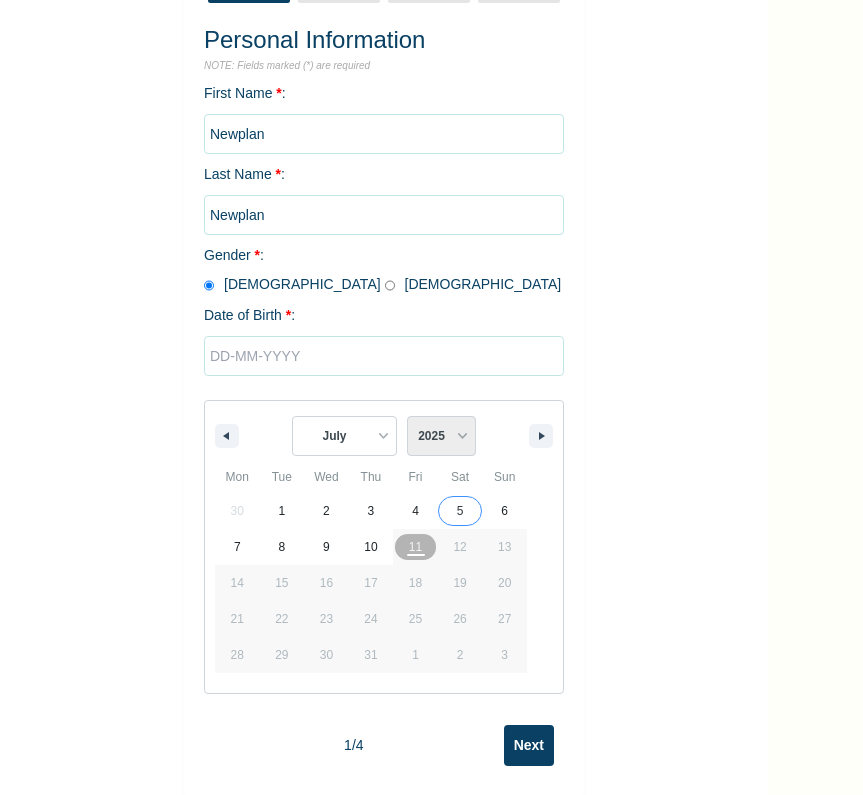 select on "2011" 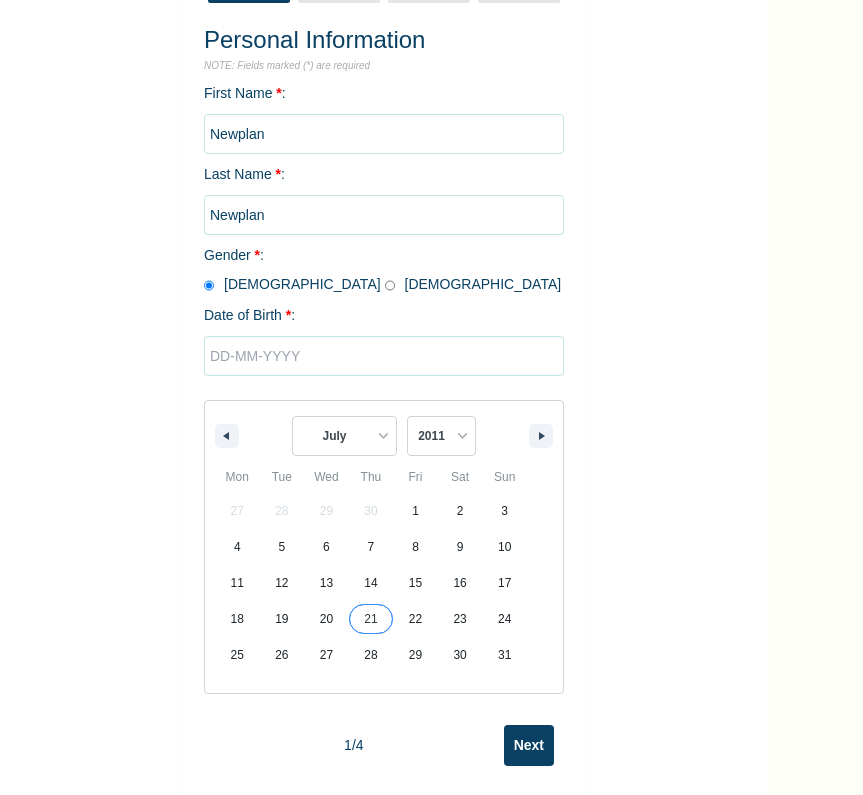 type on "[DATE]" 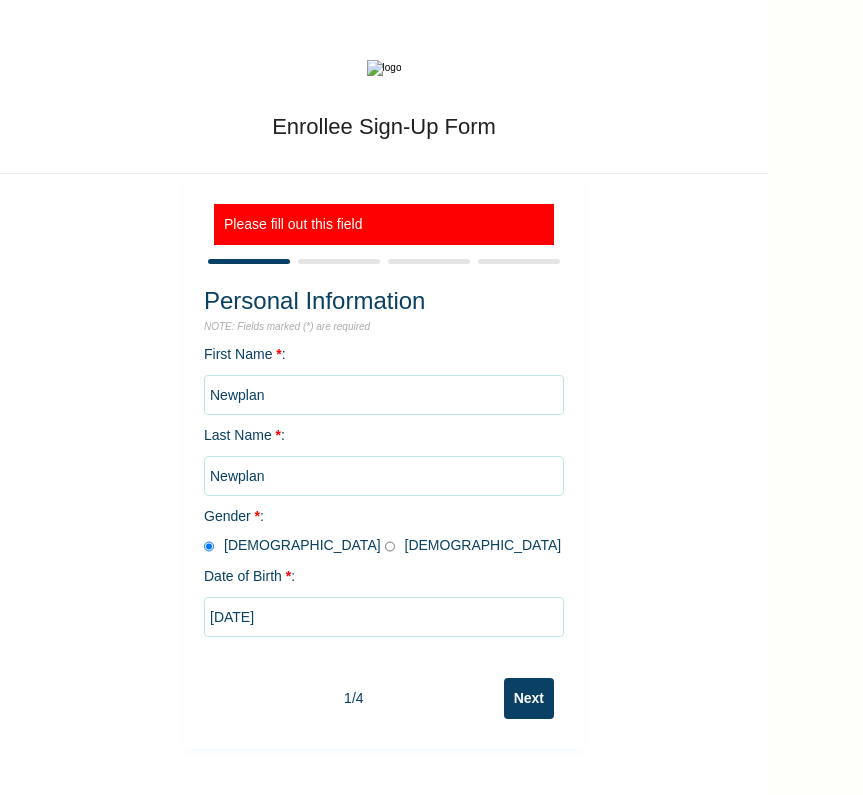 scroll, scrollTop: 0, scrollLeft: 0, axis: both 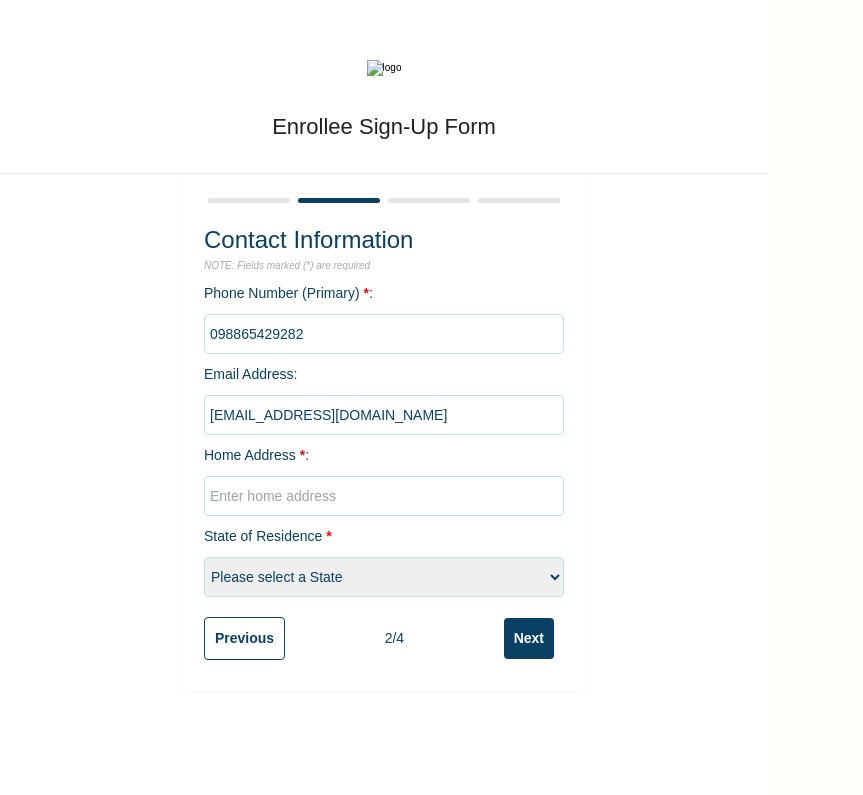 click on "Next" at bounding box center (529, 638) 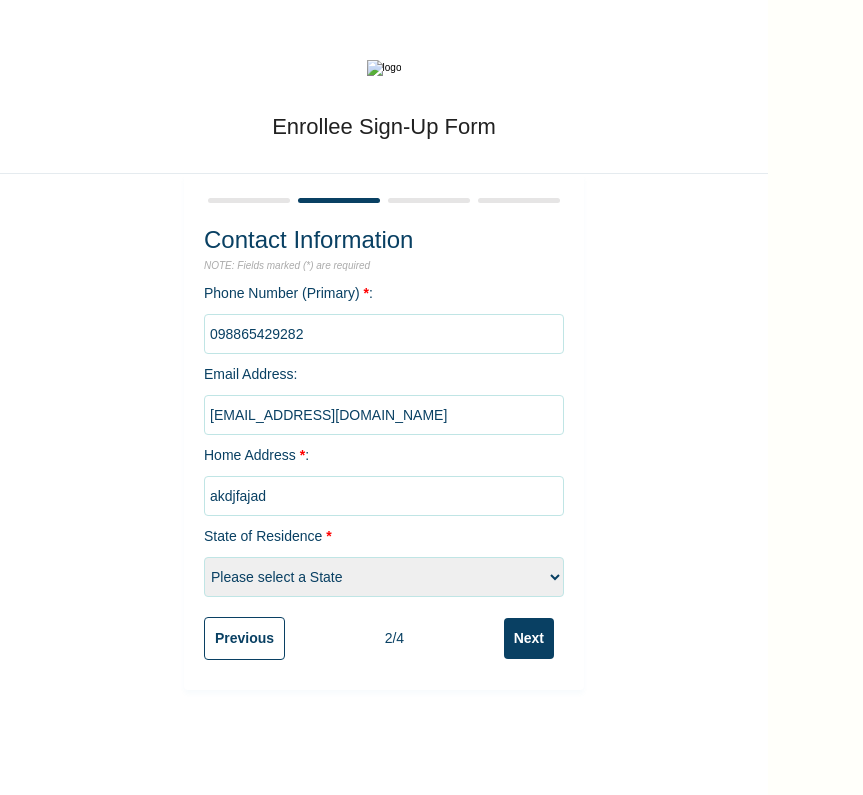 type on "akdjfajad" 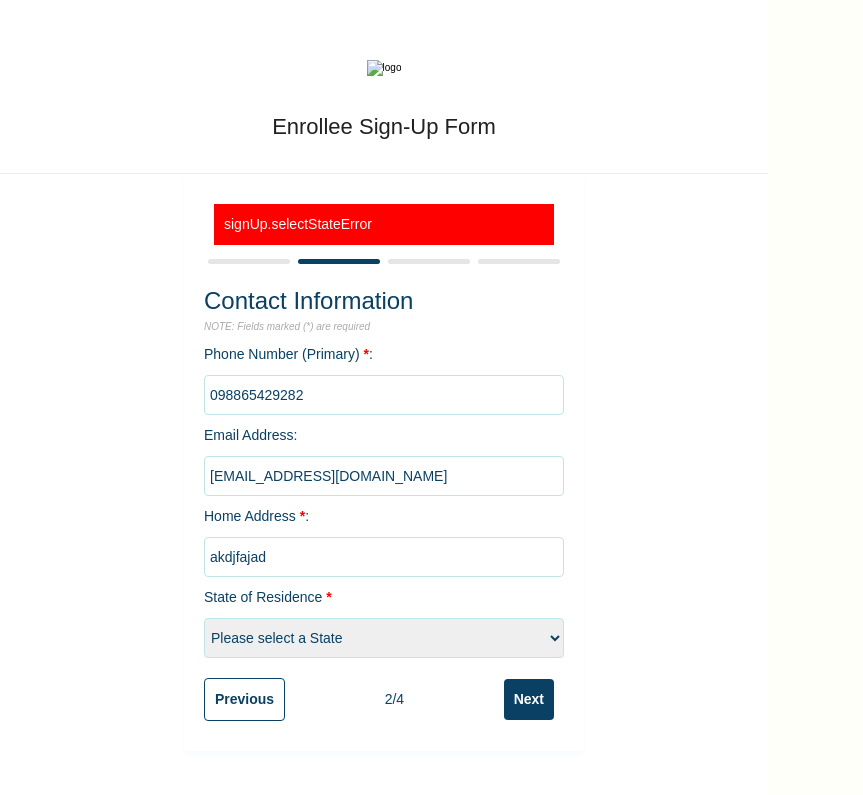 click on "Please select a State Abia Anambra Benue Kebbi [GEOGRAPHIC_DATA] Yobe" at bounding box center (384, 638) 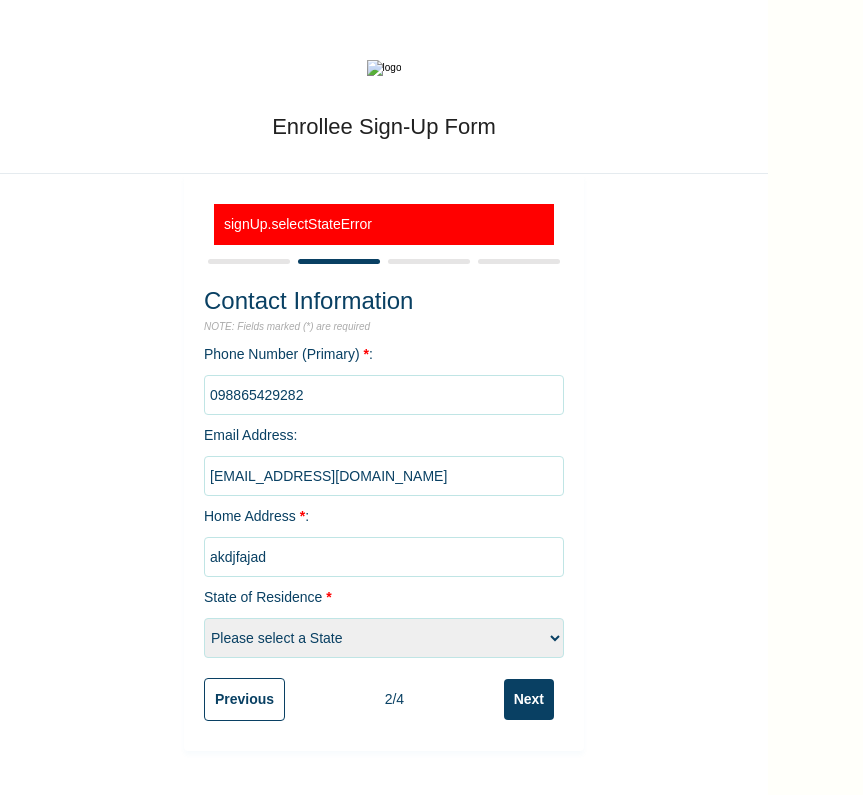 select on "4" 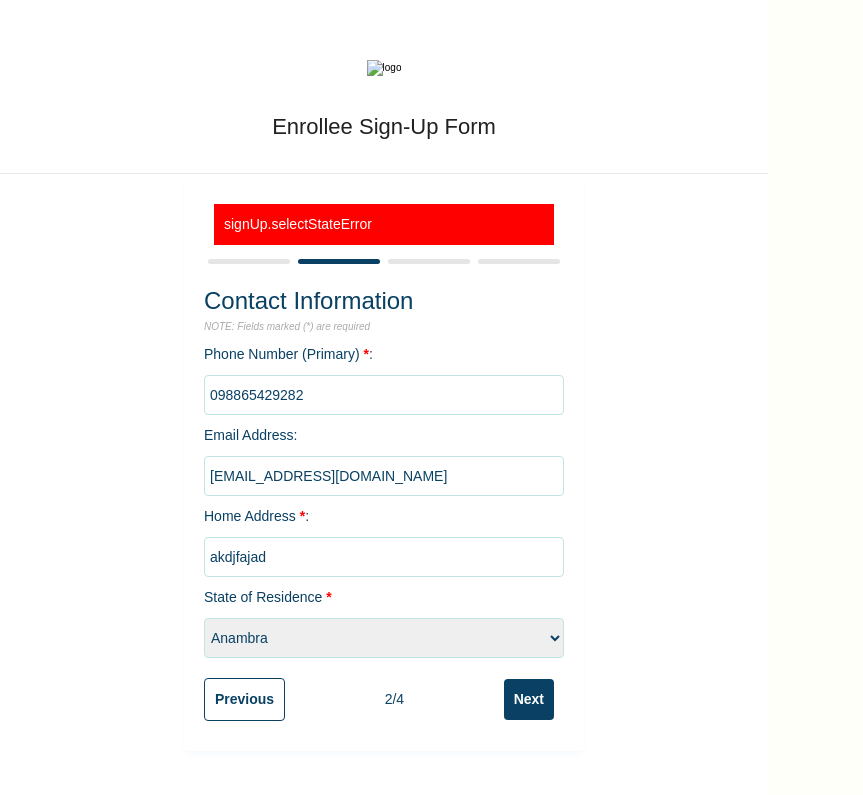 click on "Next" at bounding box center [529, 699] 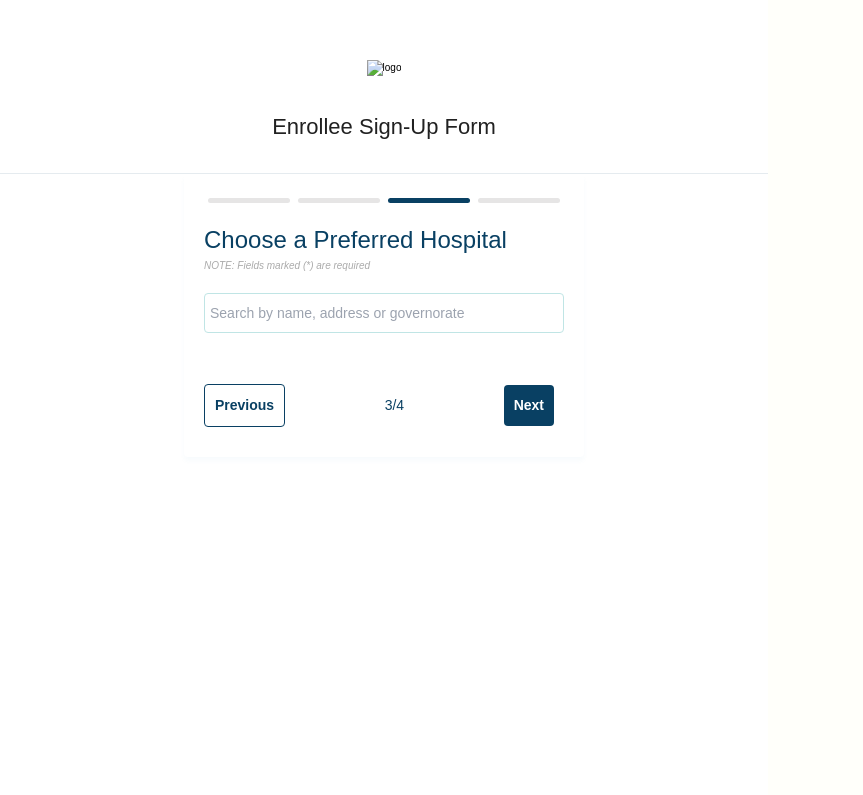 click on "Next" at bounding box center (529, 405) 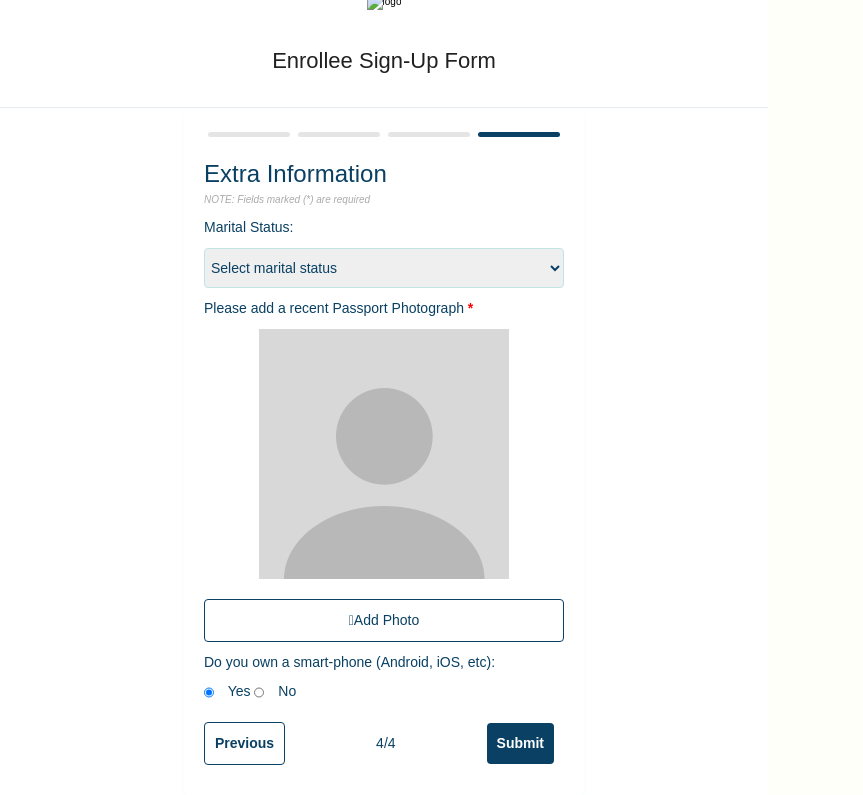 scroll, scrollTop: 68, scrollLeft: 0, axis: vertical 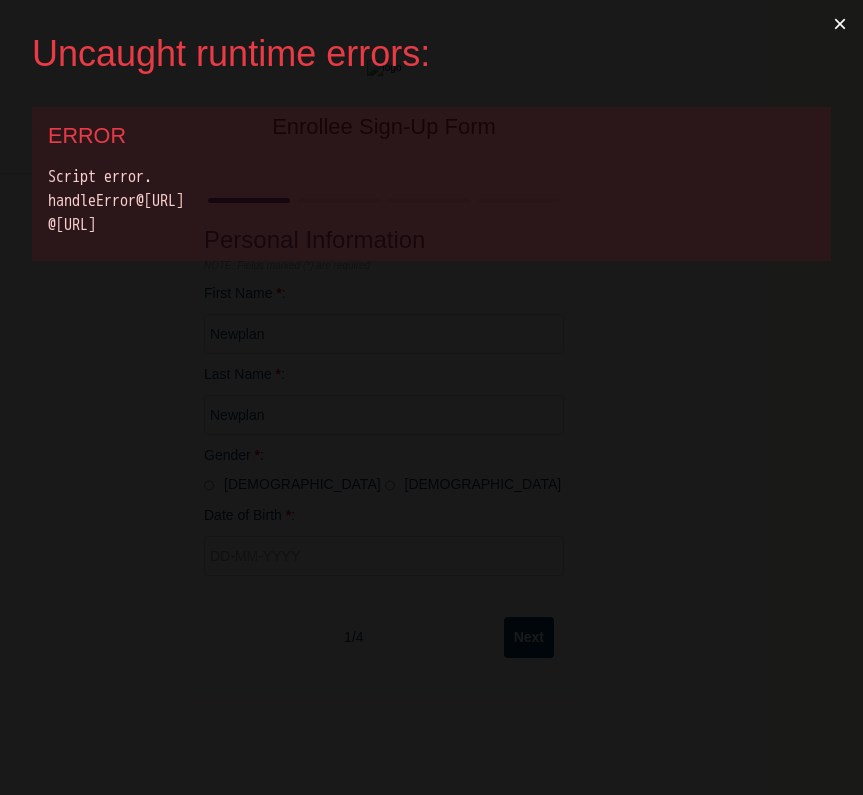click on "×" at bounding box center (840, 24) 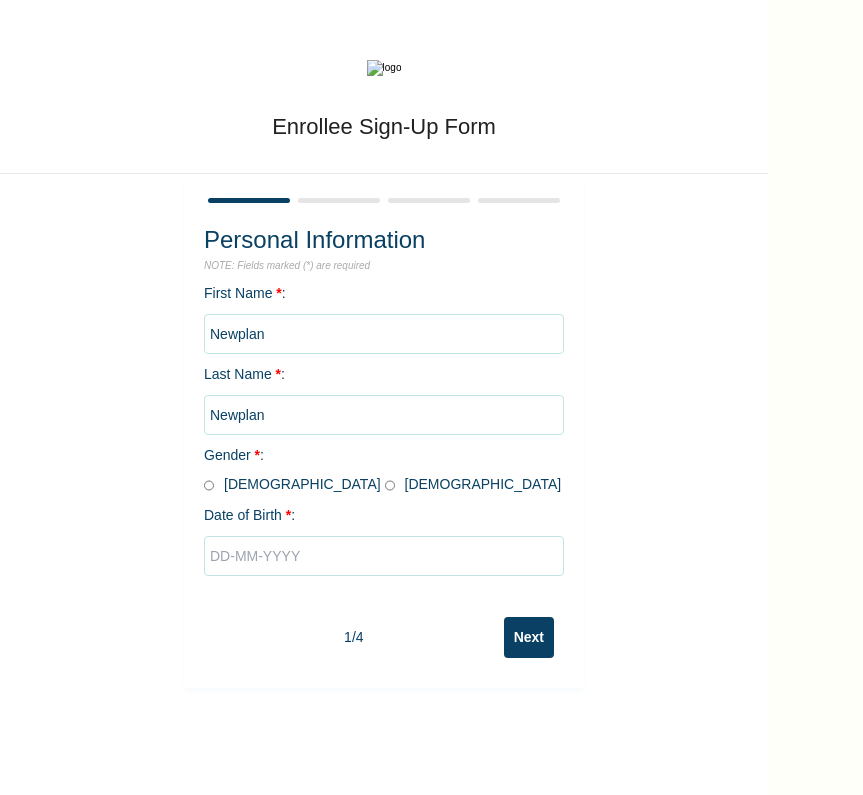 click at bounding box center [209, 485] 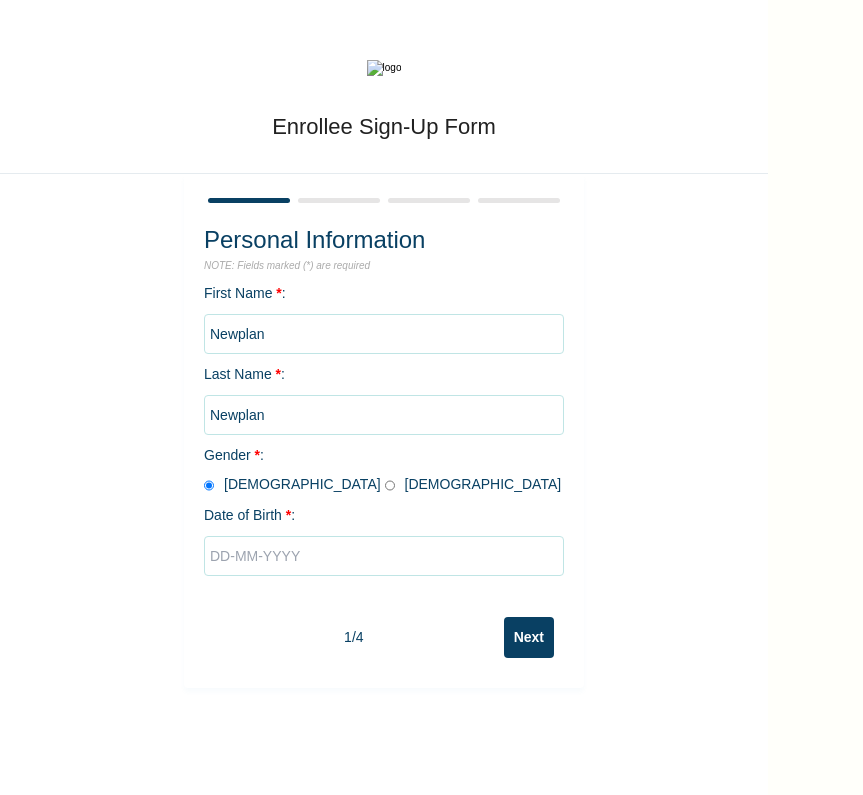 radio on "true" 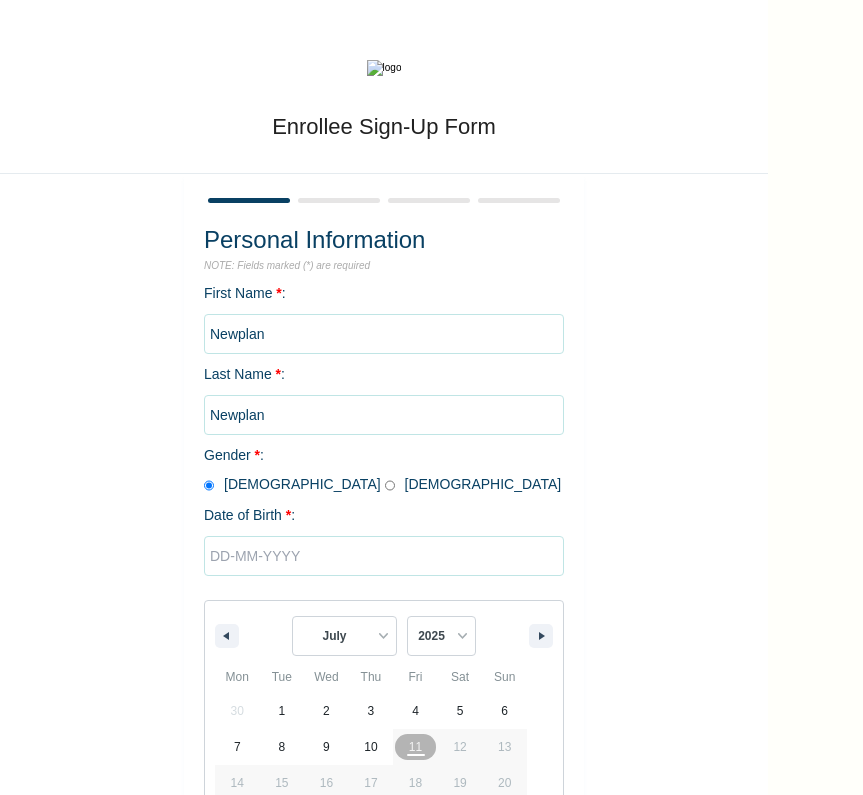 scroll, scrollTop: 98, scrollLeft: 0, axis: vertical 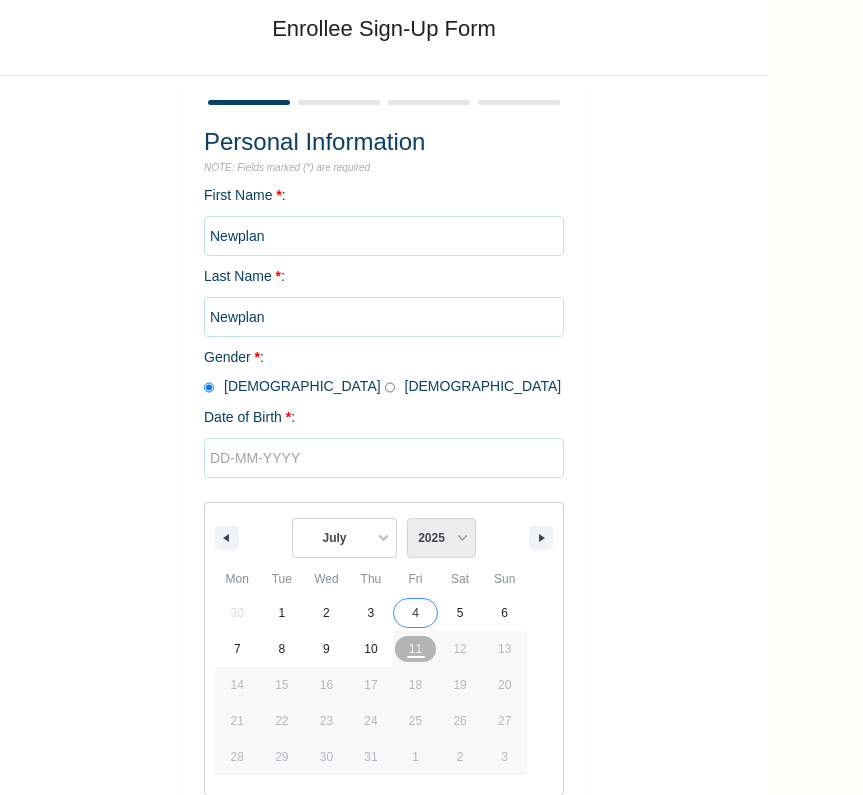 select on "2014" 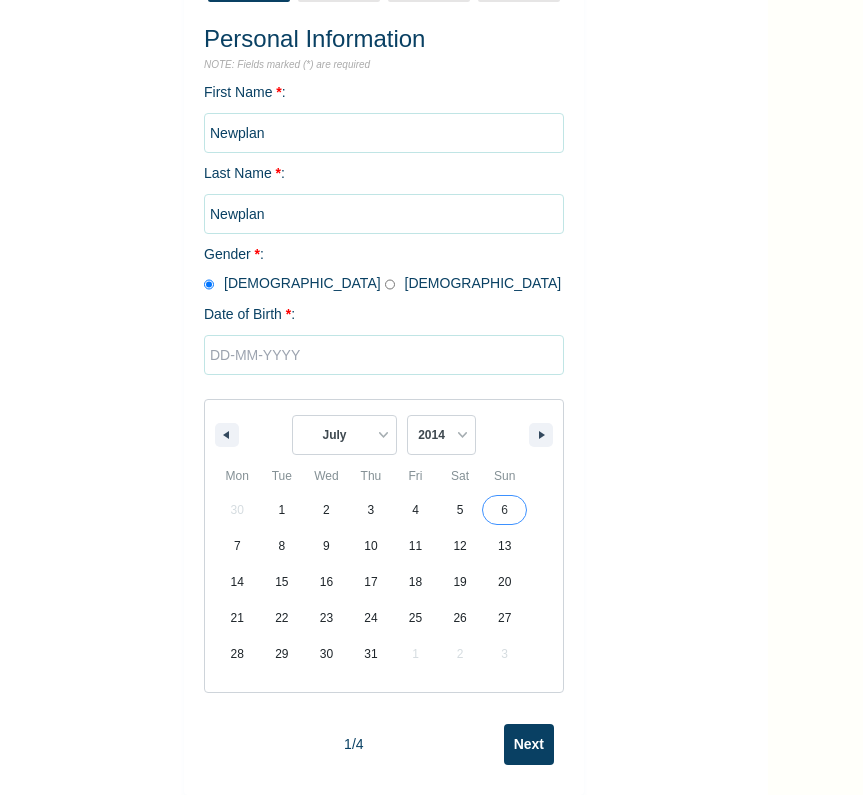 scroll, scrollTop: 200, scrollLeft: 0, axis: vertical 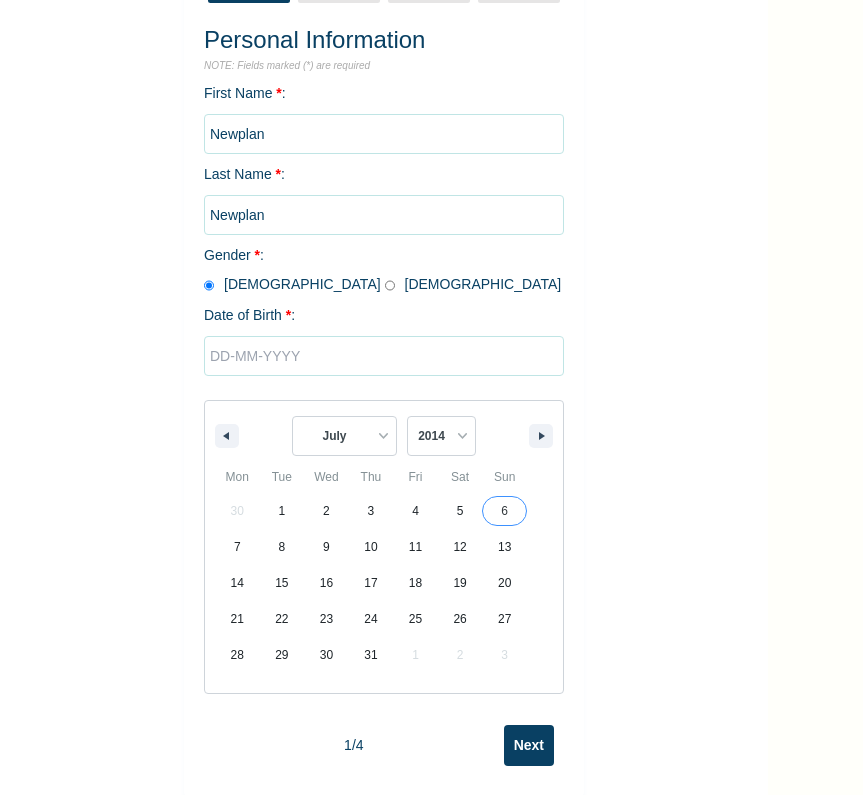 click on "Enrollee Sign-Up Form Personal Information NOTE: Fields marked (*) are required First Name   * : Newplan Last Name   * : Newplan Gender   * : Male   Female Date of Birth   * : January February March April May June July August September October November December 2025 2024 2023 2022 2021 2020 2019 2018 2017 2016 2015 2014 2013 2012 2011 2010 2009 2008 2007 2006 2005 2004 2003 2002 2001 2000 1999 1998 1997 1996 1995 1994 1993 1992 1991 1990 1989 1988 1987 1986 1985 1984 1983 1982 1981 1980 1979 1978 1977 1976 1975 1974 1973 1972 1971 1970 1969 1968 1967 1966 1965 1964 1963 1962 1961 1960 1959 1958 1957 1956 1955 1954 1953 1952 1951 1950 1949 1948 1947 1946 1945 1944 1943 1942 1941 1940 1939 1938 1937 1936 1935 1934 1933 1932 1931 1930 1929 1928 1927 1926 1925 1924 1923 1922 1921 1920 1919 1918 1917 1916 1915 1914 1913 1912 1911 1910 1909 1908 1907 1906 1905 Mon Tue Wed Thu Fri Sat Sun 30 1 2 3 4 5 6 7 8 9 10 11 12 13 14 15 16 17 18 19 20 21 22 23 24 25 26 27 28 29 30 31 1 2 3 1  / 4 Next" at bounding box center [384, 397] 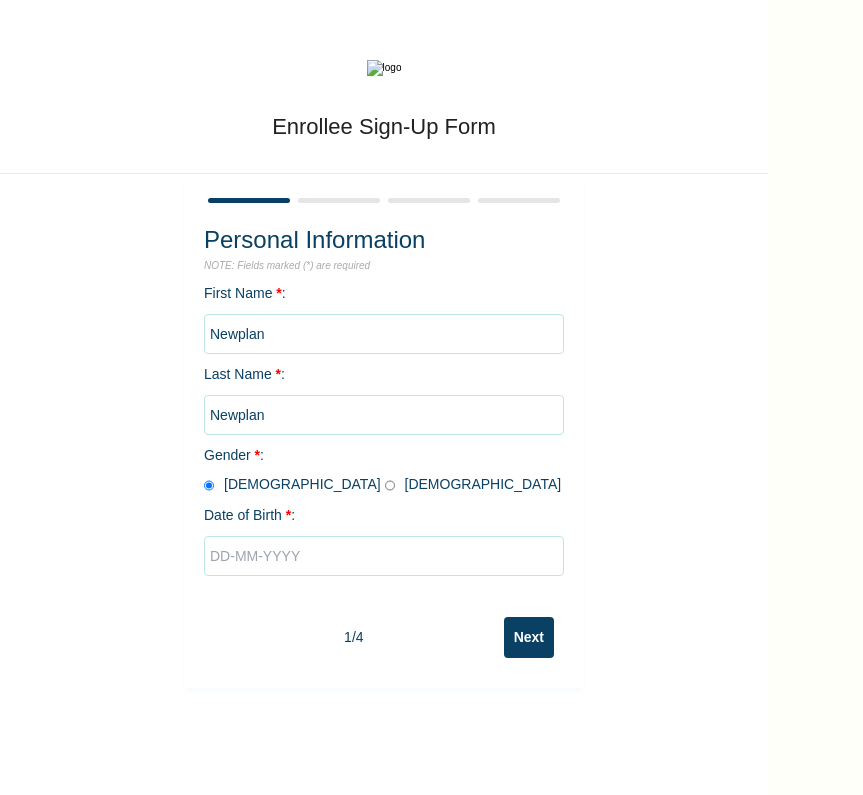 click at bounding box center (384, 556) 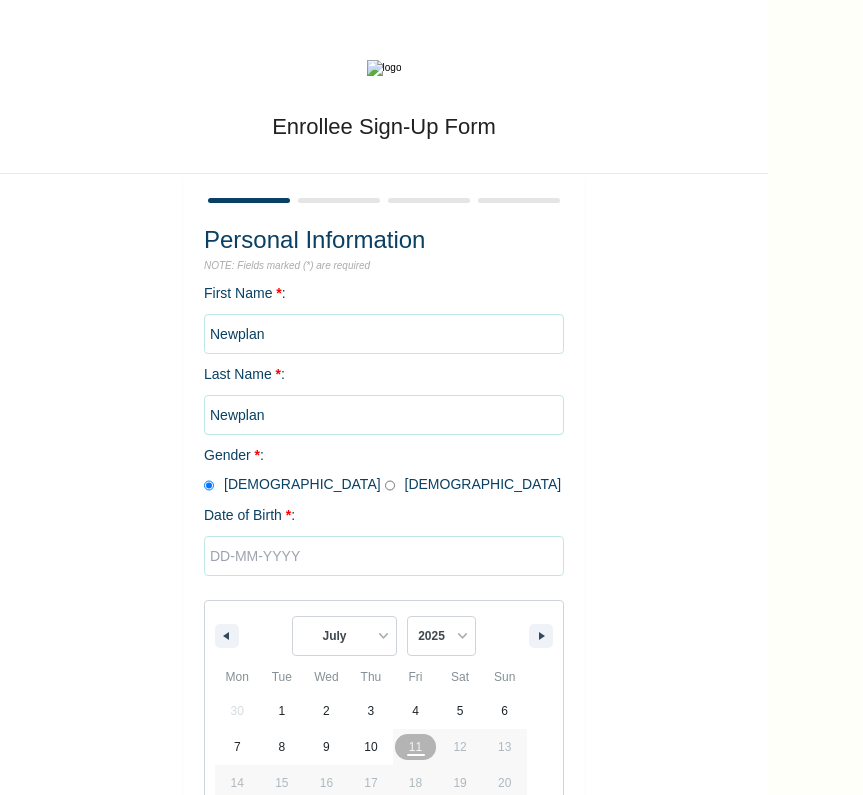 scroll, scrollTop: 98, scrollLeft: 0, axis: vertical 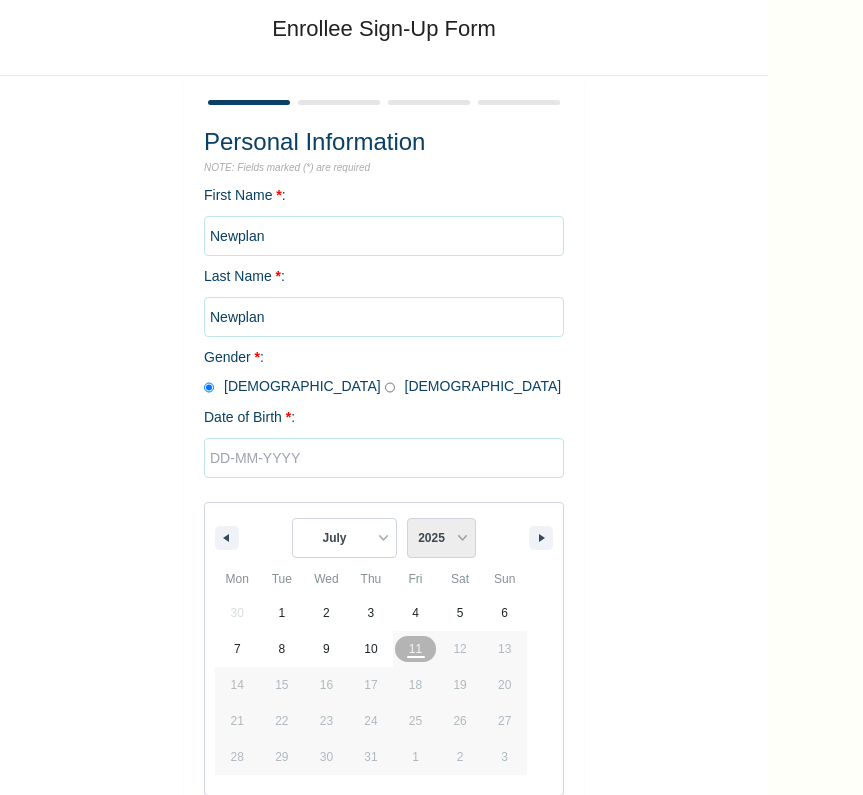 click on "2025 2024 2023 2022 2021 2020 2019 2018 2017 2016 2015 2014 2013 2012 2011 2010 2009 2008 2007 2006 2005 2004 2003 2002 2001 2000 1999 1998 1997 1996 1995 1994 1993 1992 1991 1990 1989 1988 1987 1986 1985 1984 1983 1982 1981 1980 1979 1978 1977 1976 1975 1974 1973 1972 1971 1970 1969 1968 1967 1966 1965 1964 1963 1962 1961 1960 1959 1958 1957 1956 1955 1954 1953 1952 1951 1950 1949 1948 1947 1946 1945 1944 1943 1942 1941 1940 1939 1938 1937 1936 1935 1934 1933 1932 1931 1930 1929 1928 1927 1926 1925 1924 1923 1922 1921 1920 1919 1918 1917 1916 1915 1914 1913 1912 1911 1910 1909 1908 1907 1906 1905" at bounding box center [441, 538] 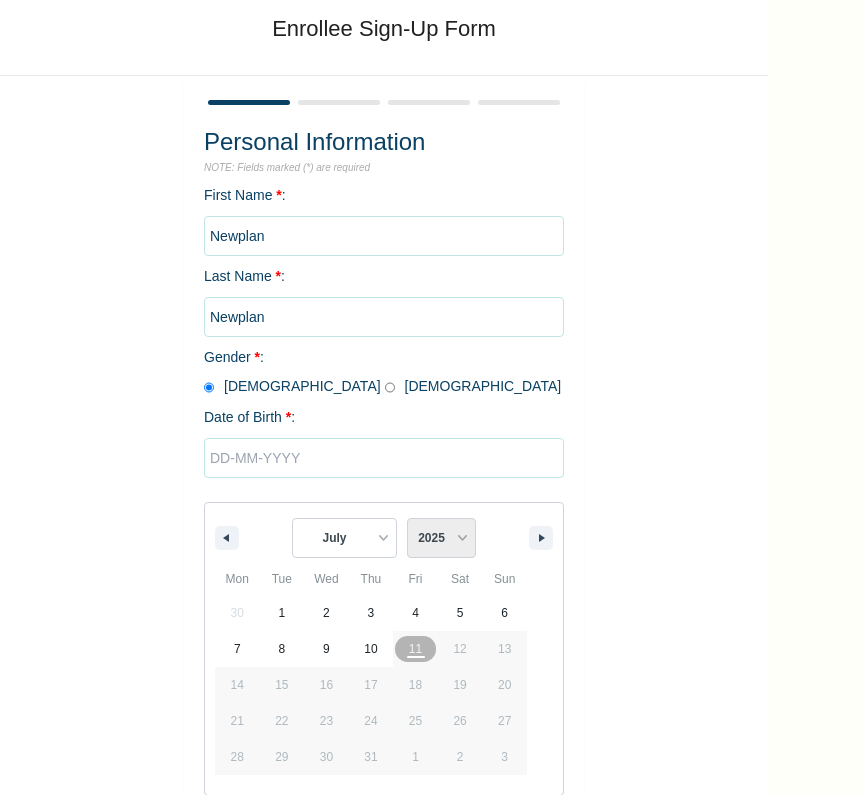 select on "2014" 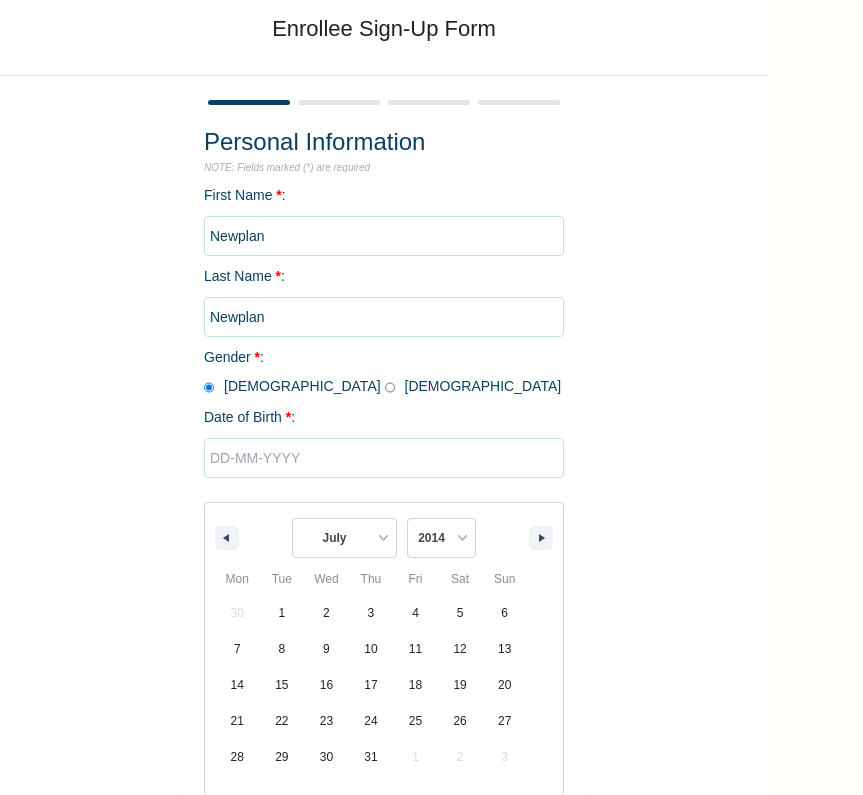 scroll, scrollTop: 150, scrollLeft: 0, axis: vertical 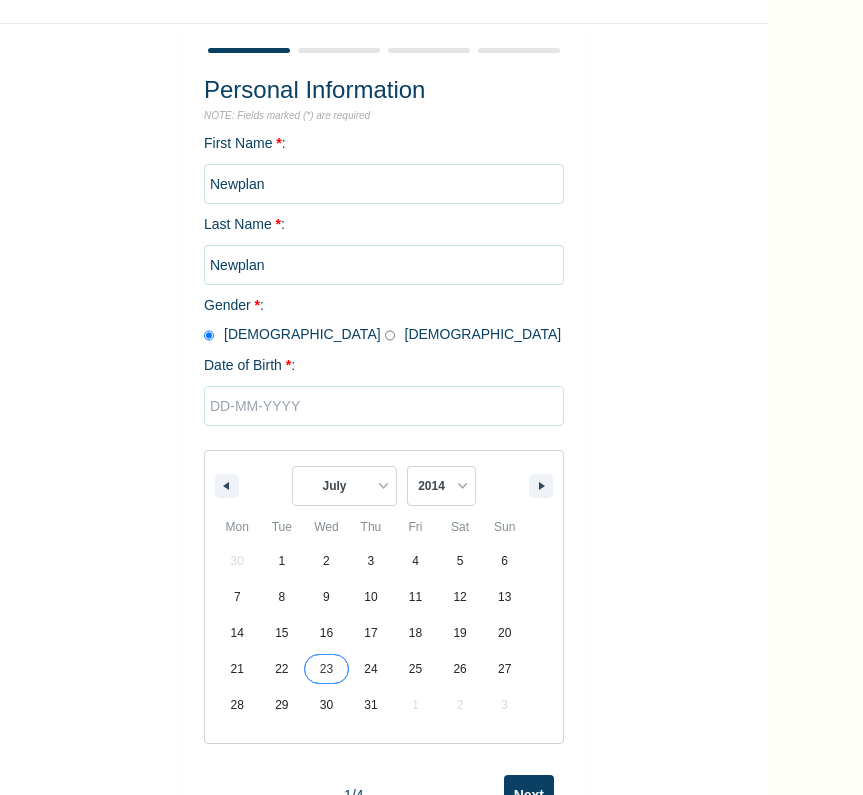 type on "07/23/2014" 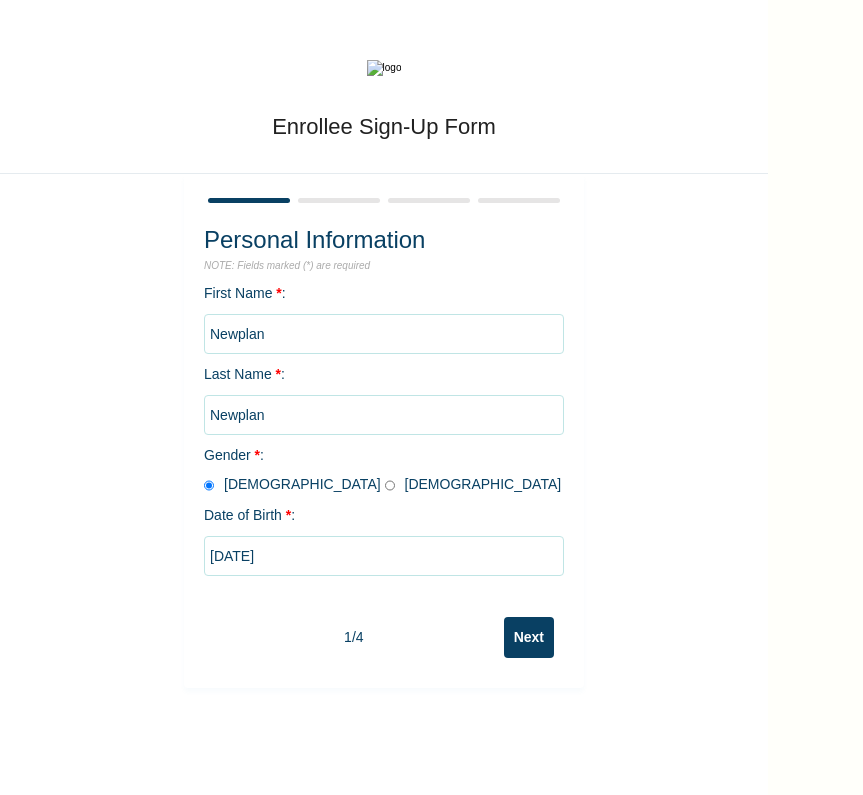 scroll, scrollTop: 0, scrollLeft: 0, axis: both 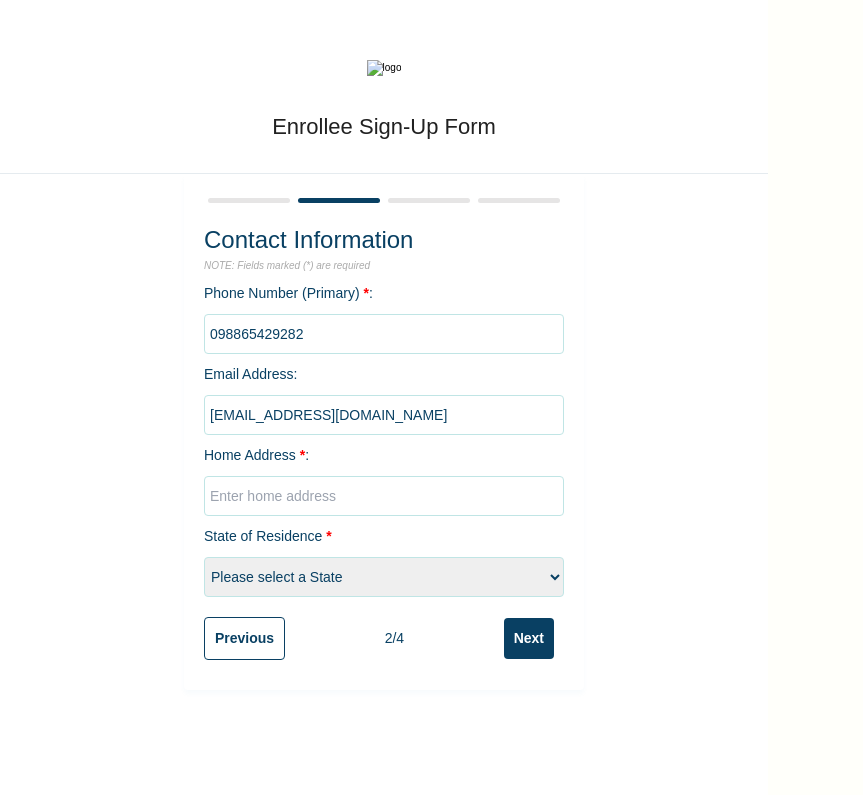 click on "Next" at bounding box center [529, 638] 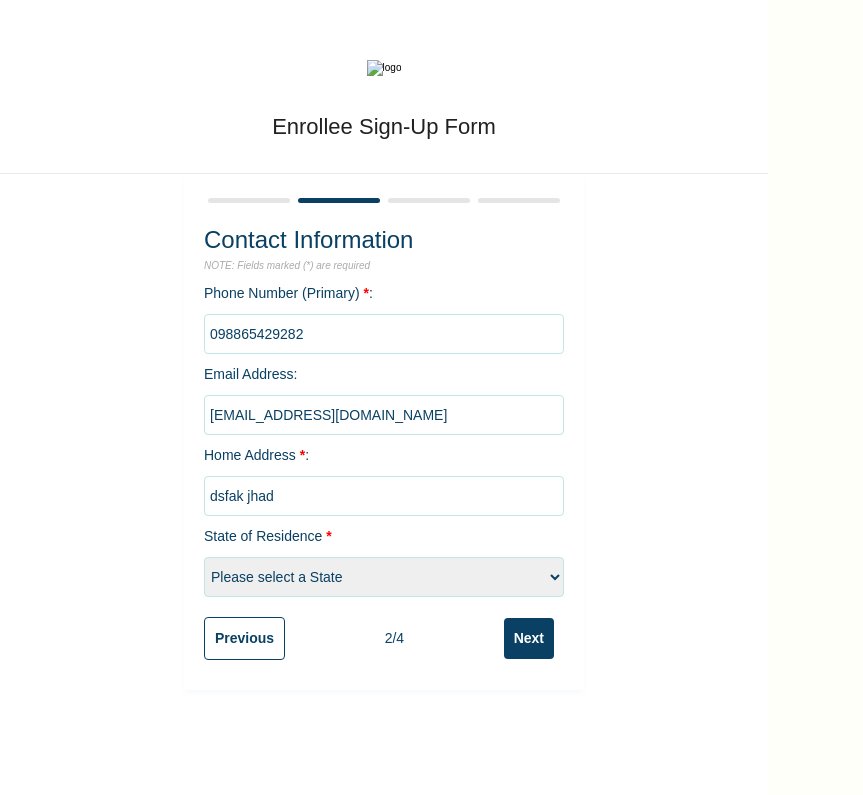 type on "dsfak jhad" 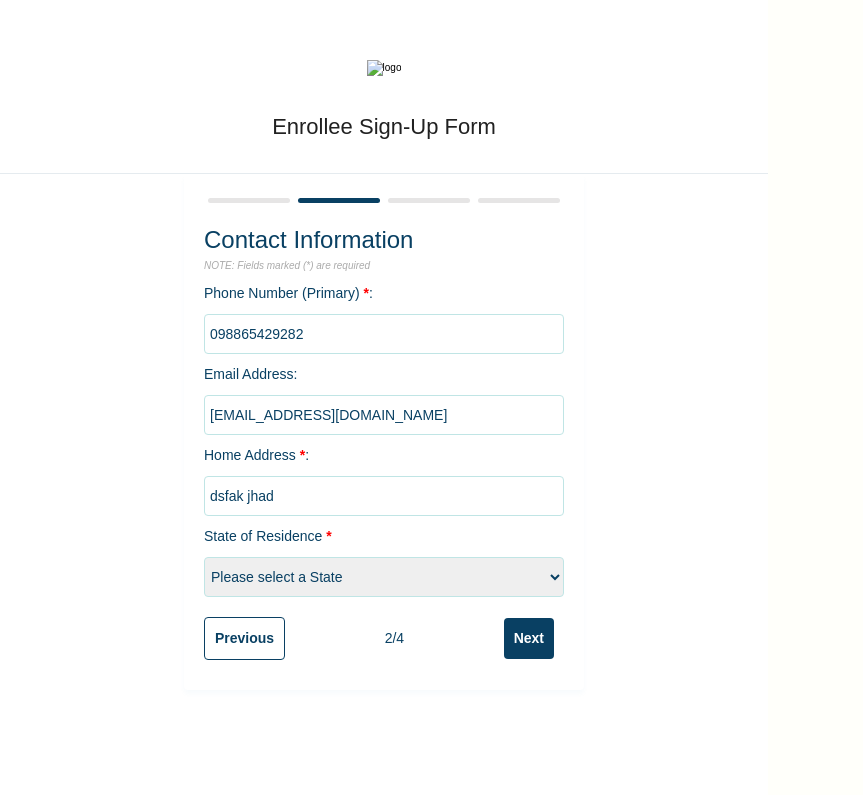click on "Please select a State Abia Anambra Benue Kebbi [GEOGRAPHIC_DATA] Yobe" at bounding box center [384, 577] 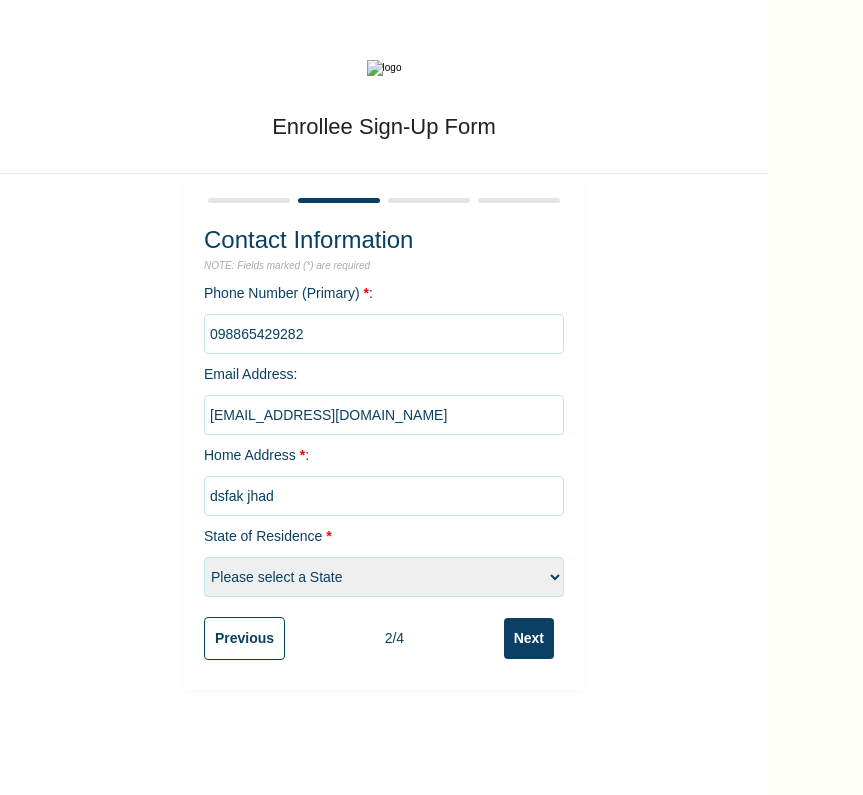 select on "4" 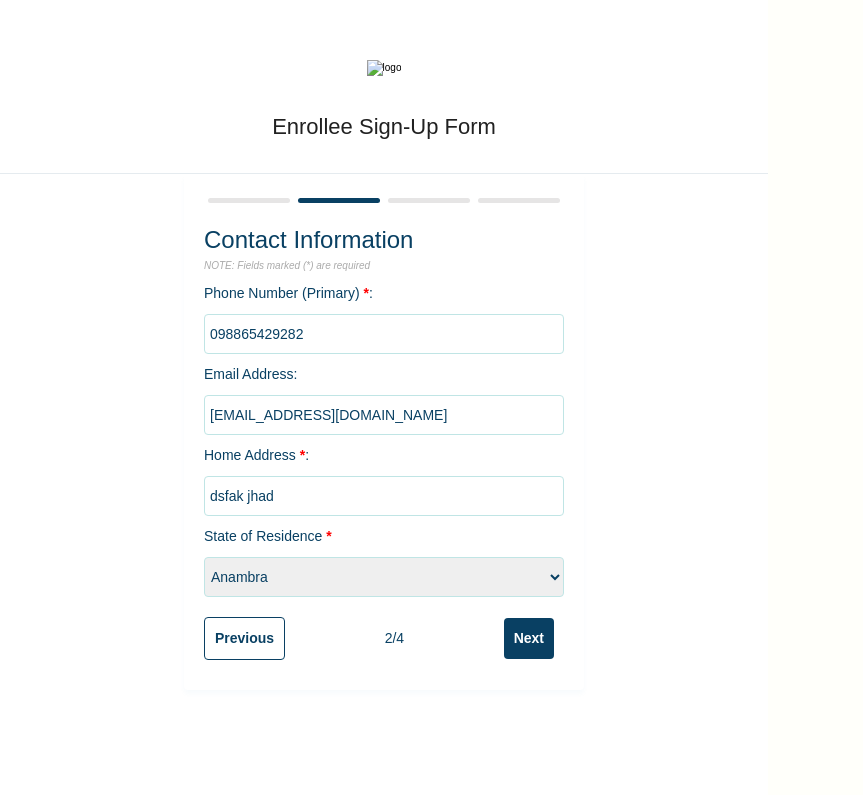 click on "Next" at bounding box center [529, 638] 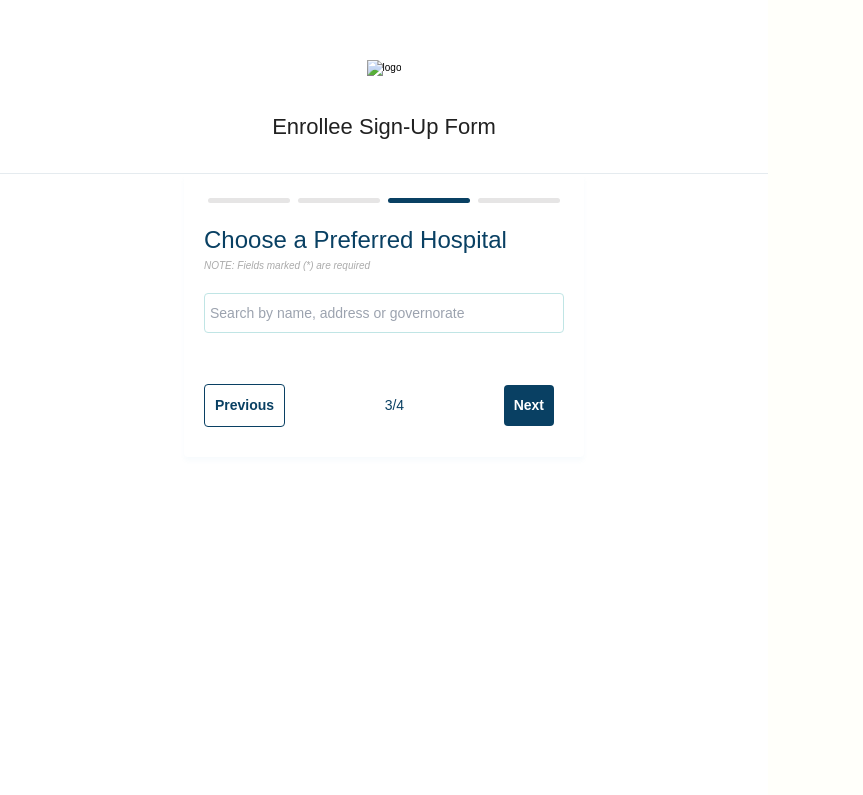 click on "Next" at bounding box center [529, 405] 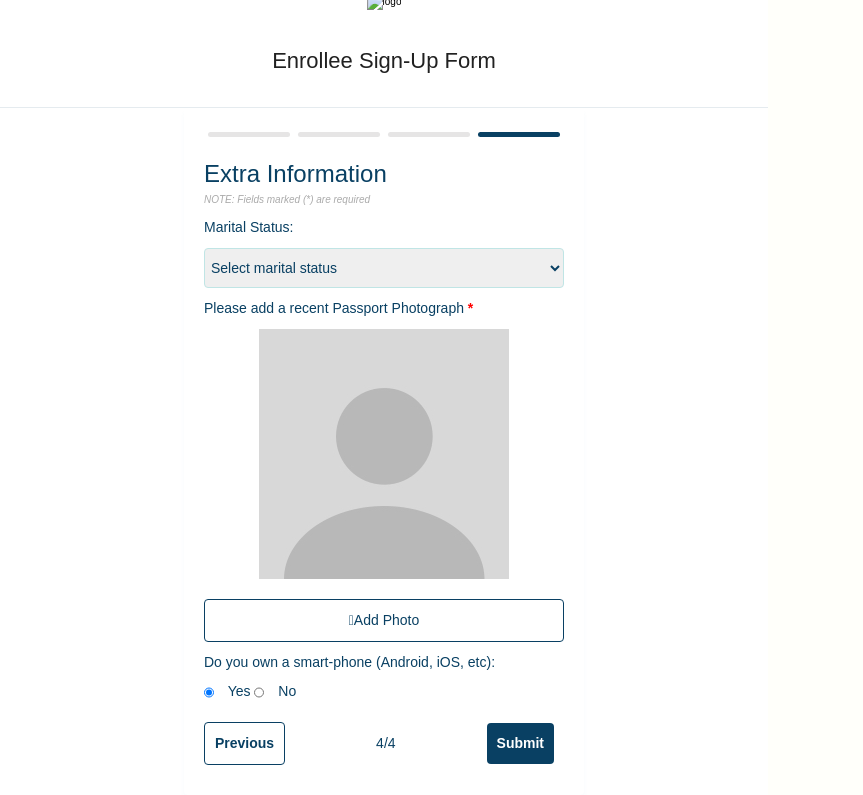 scroll, scrollTop: 68, scrollLeft: 0, axis: vertical 